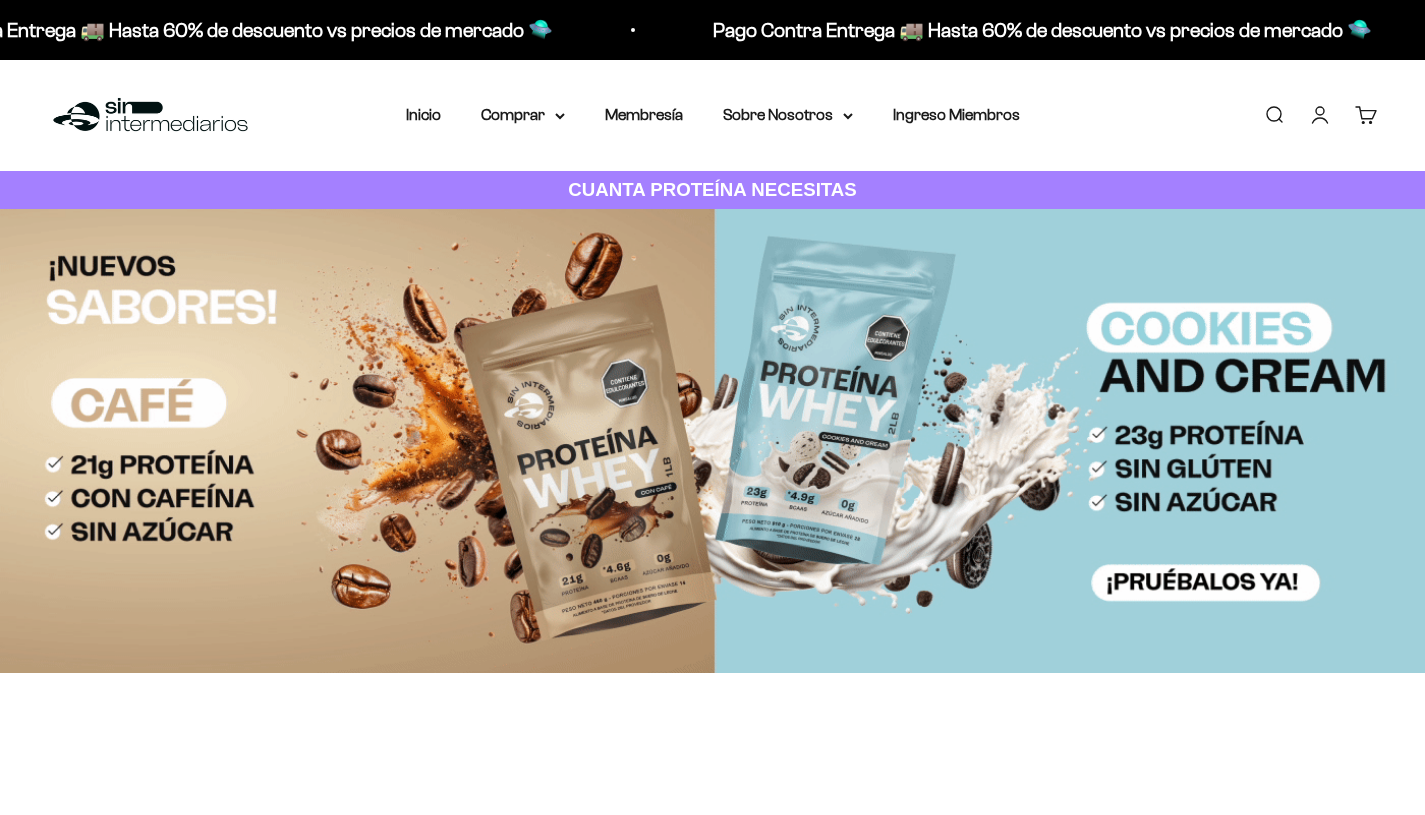 scroll, scrollTop: 0, scrollLeft: 0, axis: both 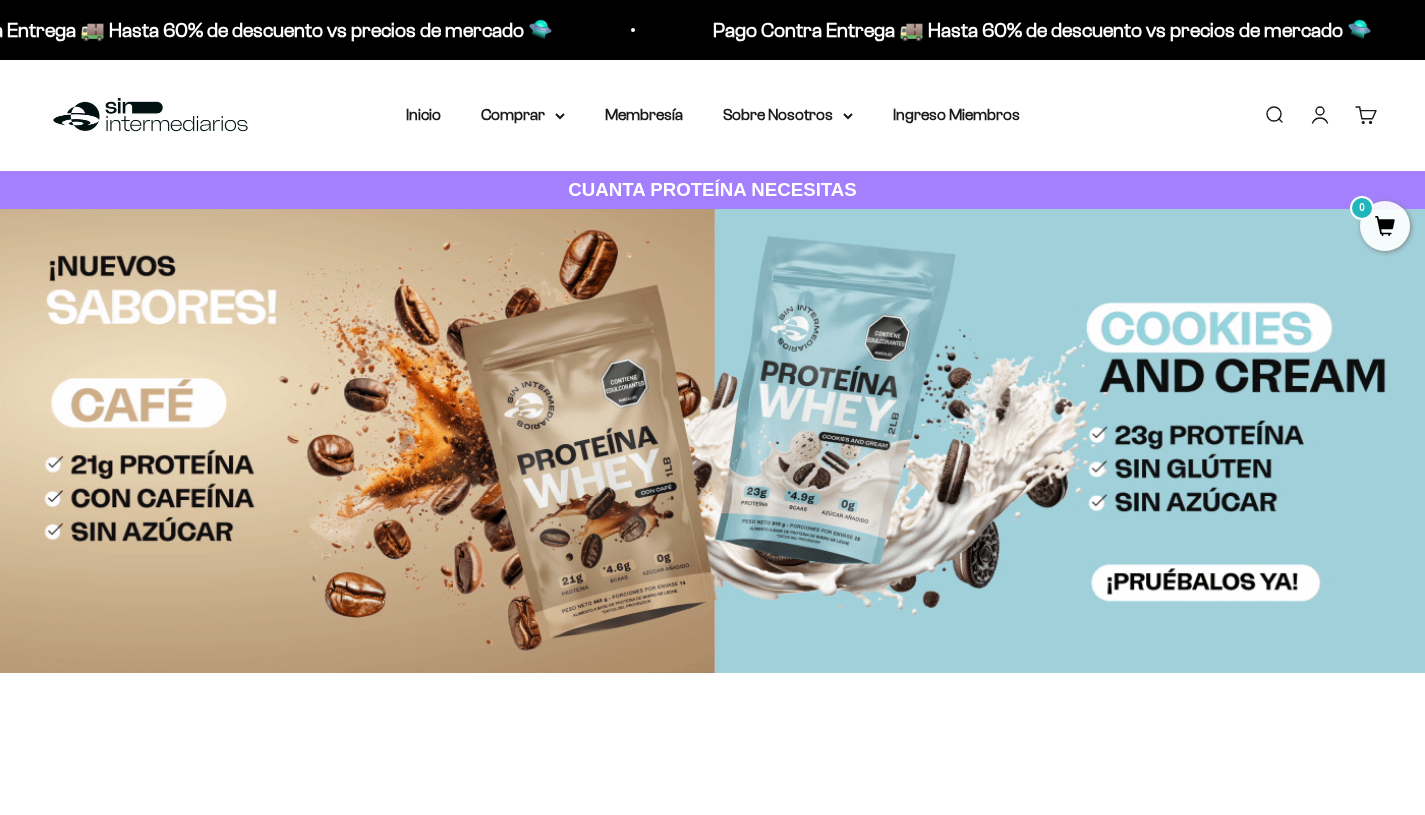 click at bounding box center [712, 441] 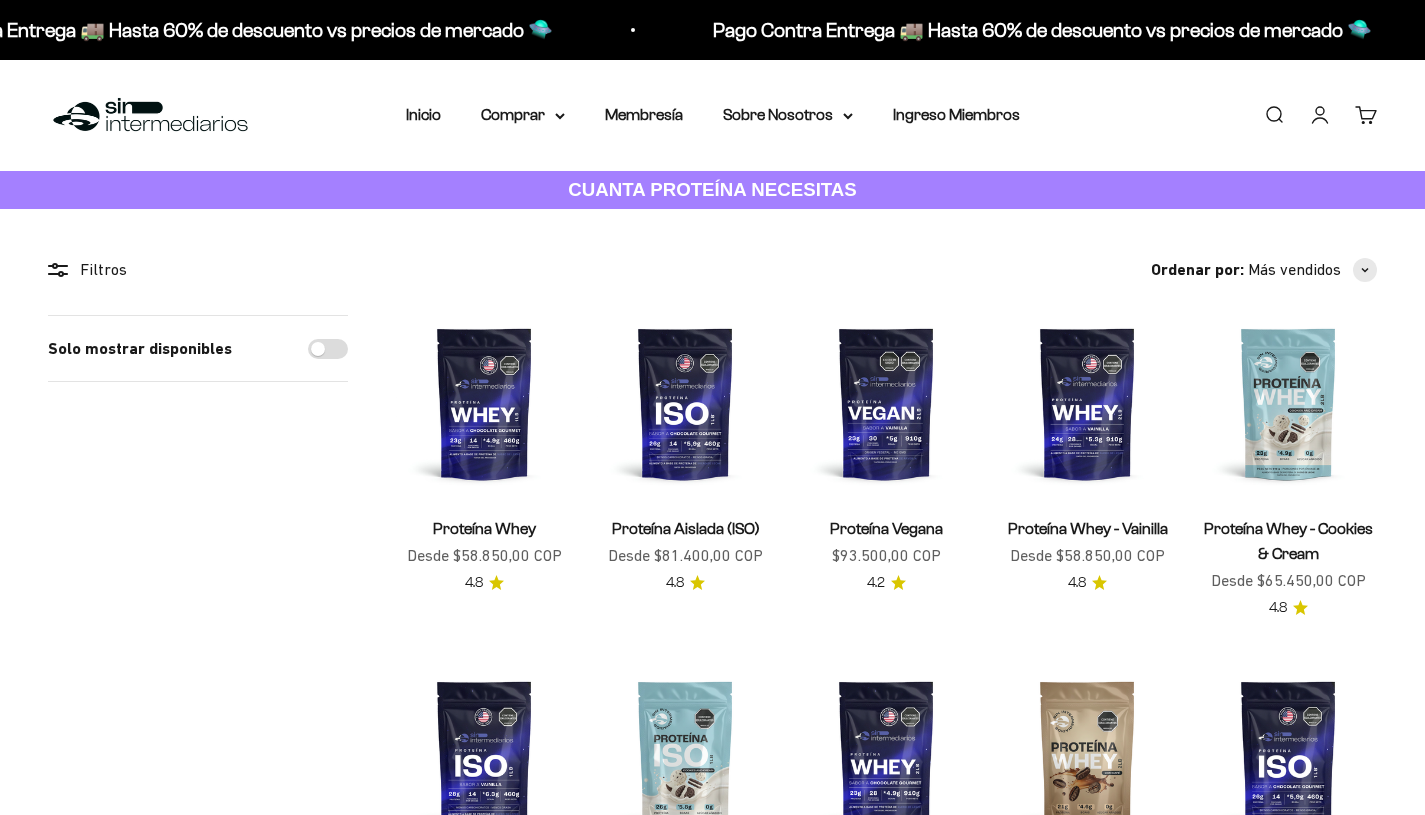 scroll, scrollTop: 0, scrollLeft: 0, axis: both 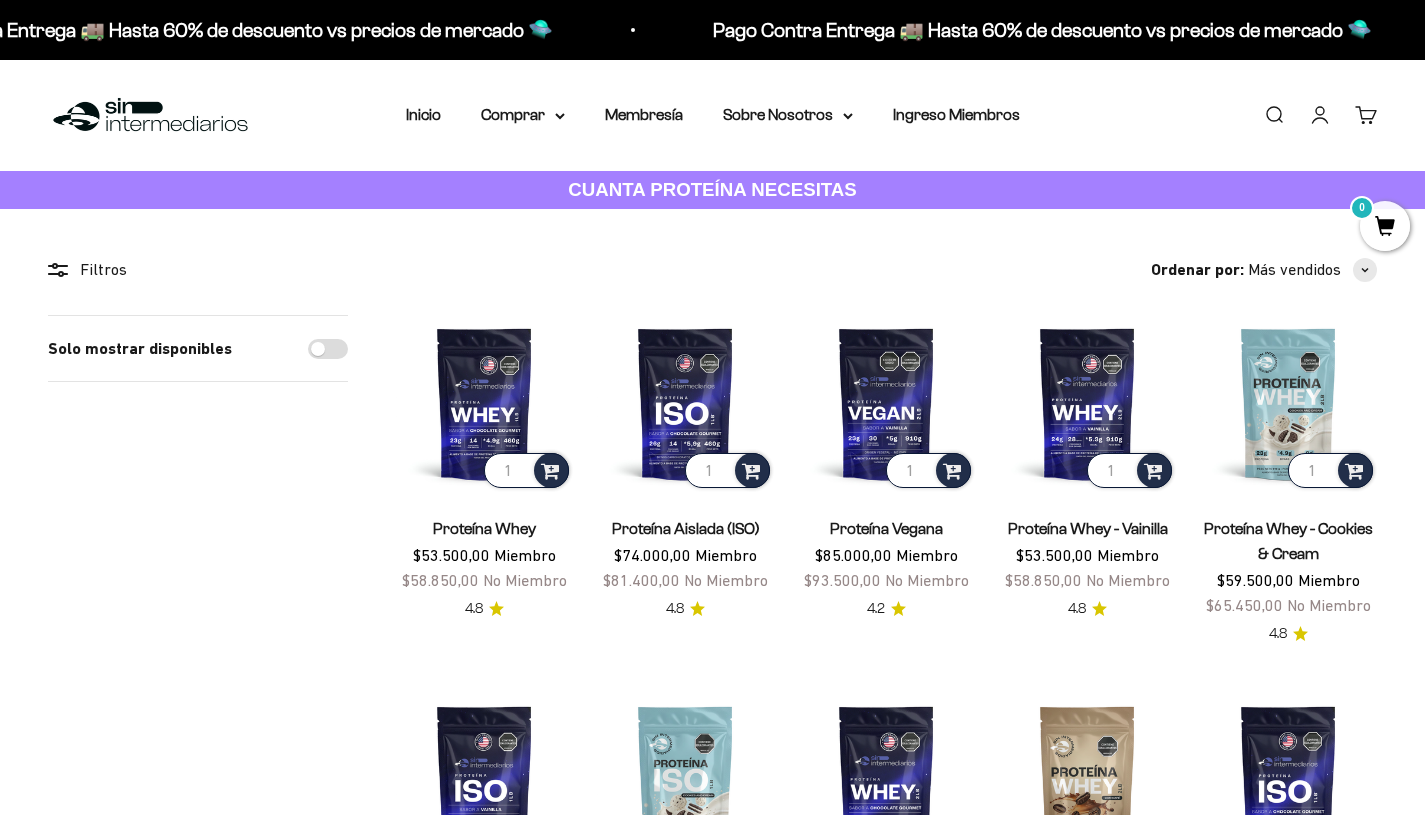 click on "CUANTA PROTEÍNA NECESITAS" at bounding box center [712, 189] 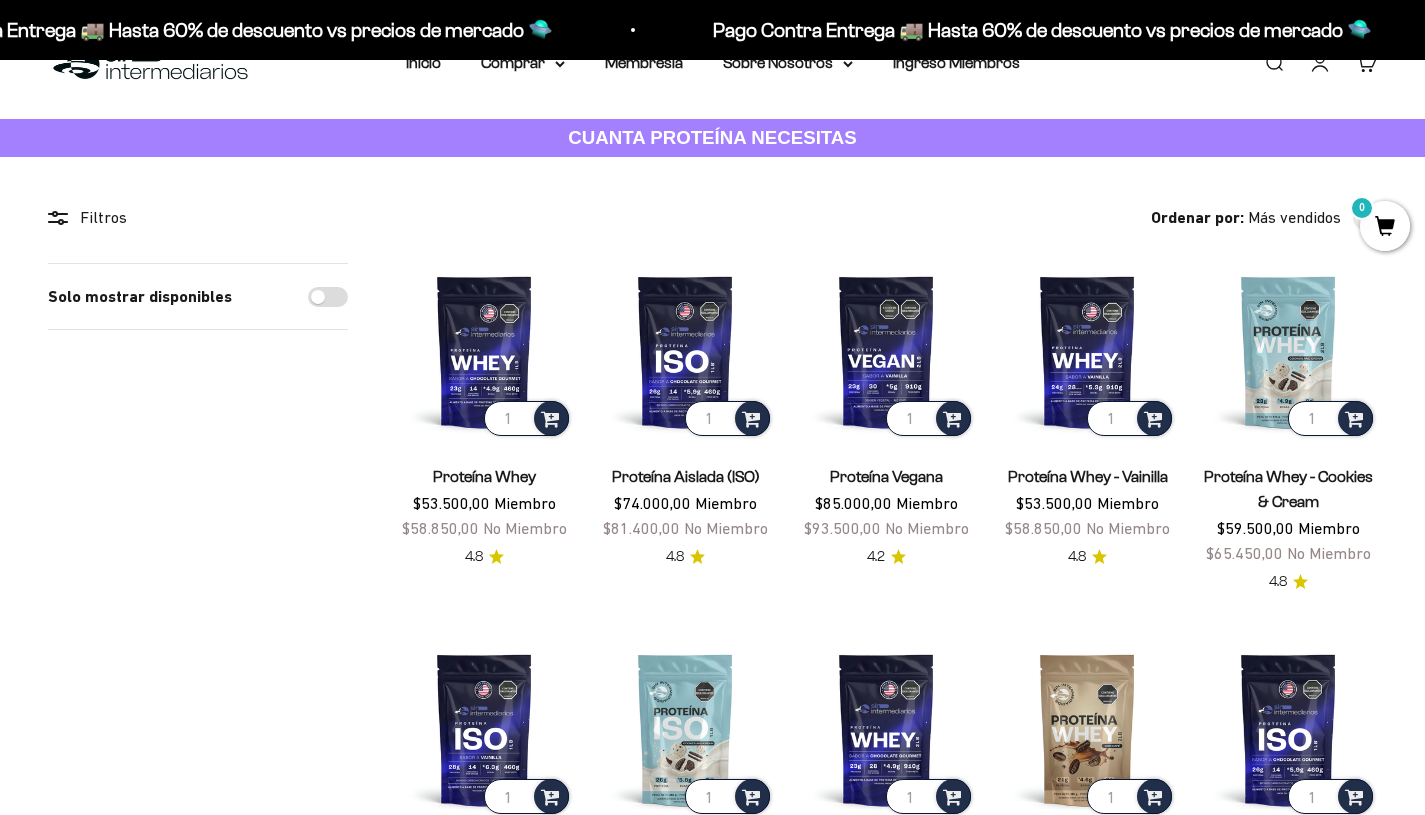 scroll, scrollTop: 53, scrollLeft: 0, axis: vertical 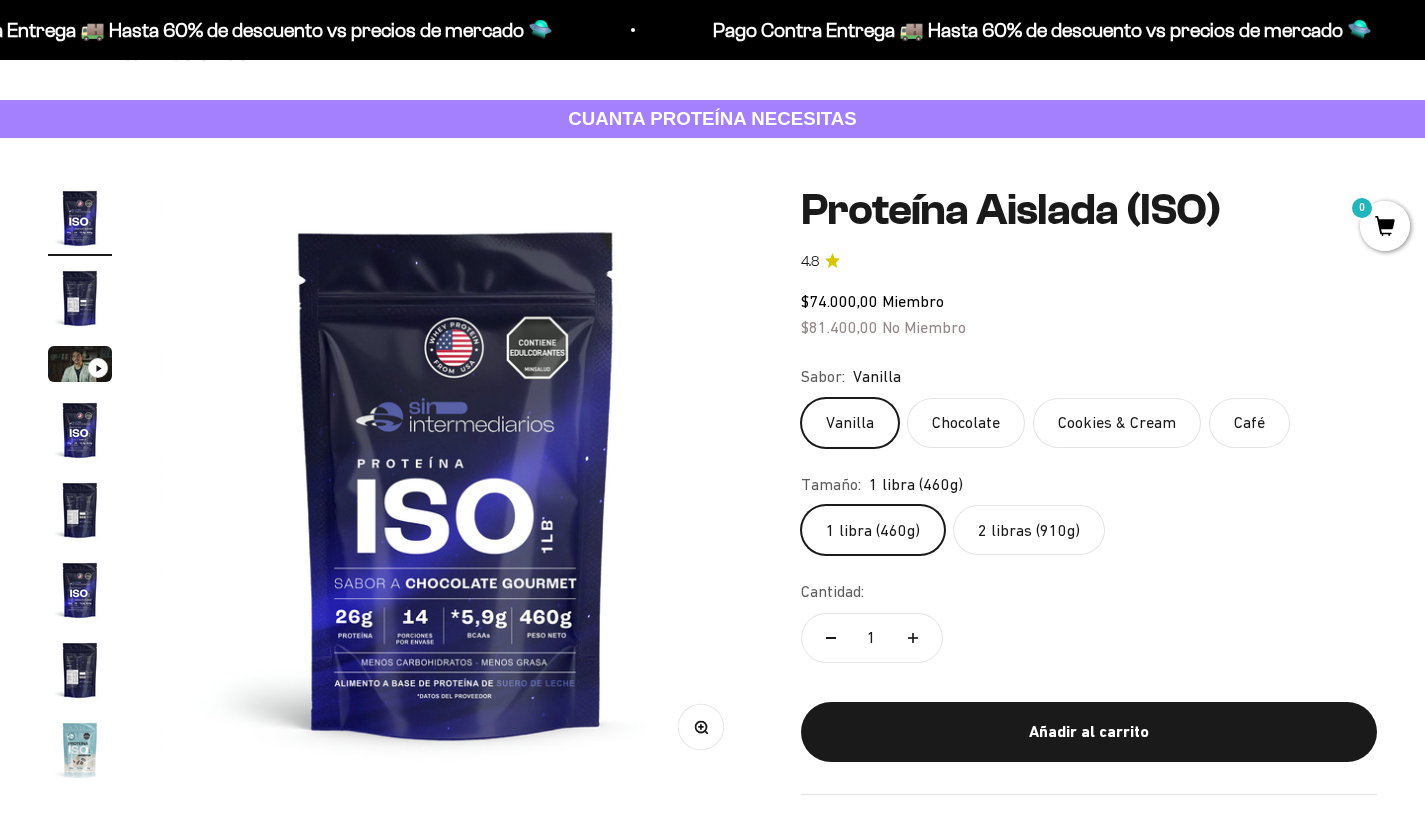 click on "Cookies & Cream" 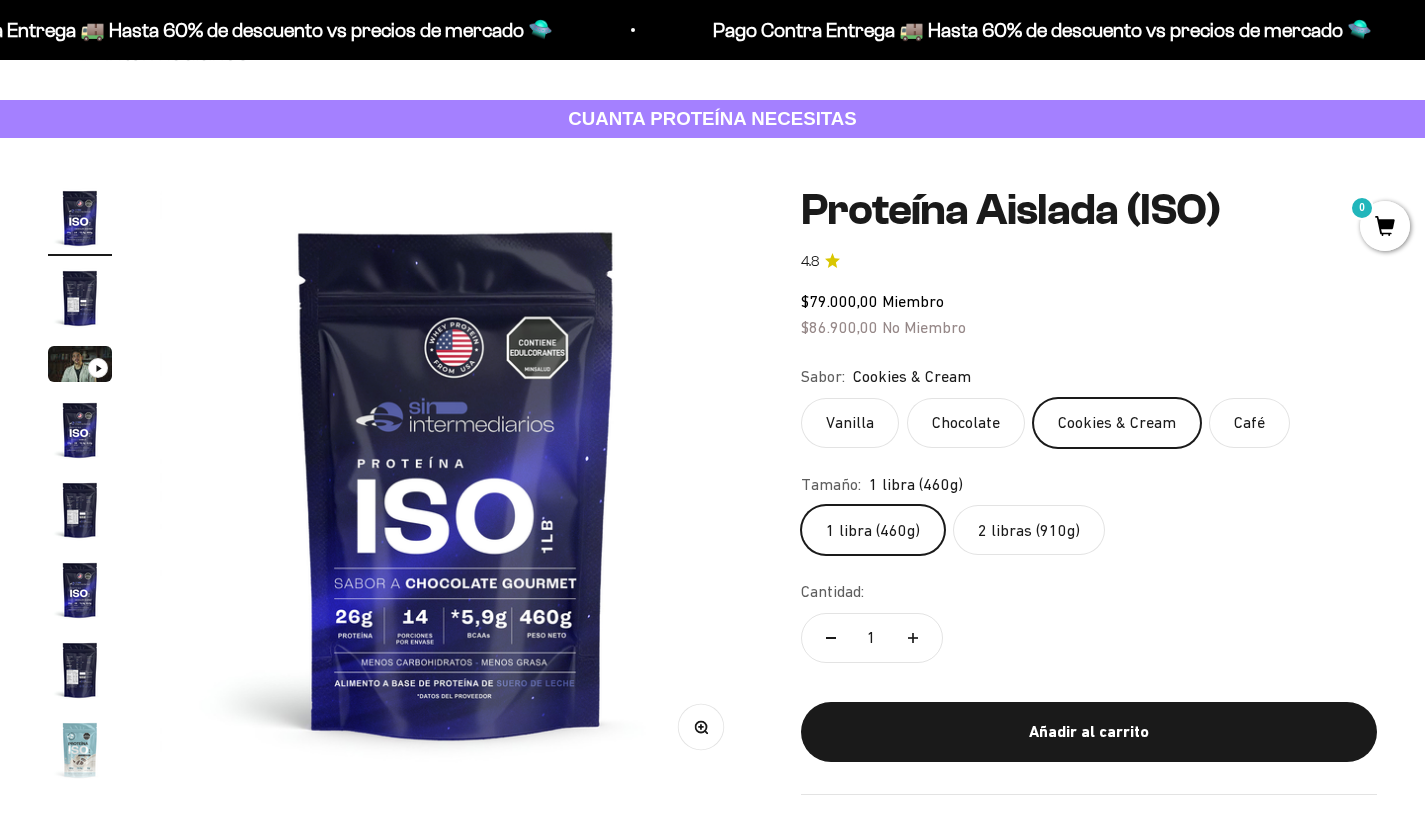 click on "Cookies & Cream" 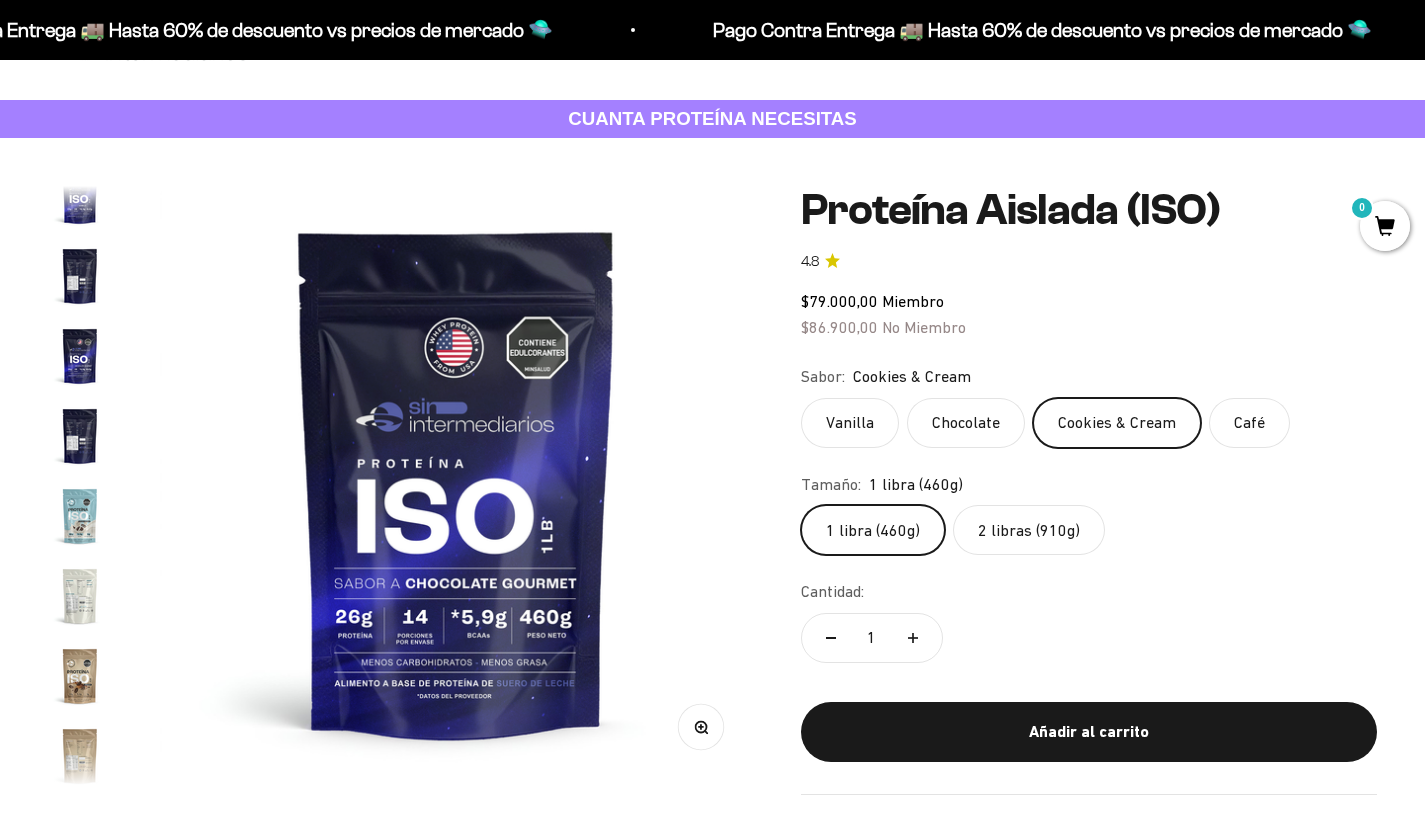 scroll, scrollTop: 263, scrollLeft: 0, axis: vertical 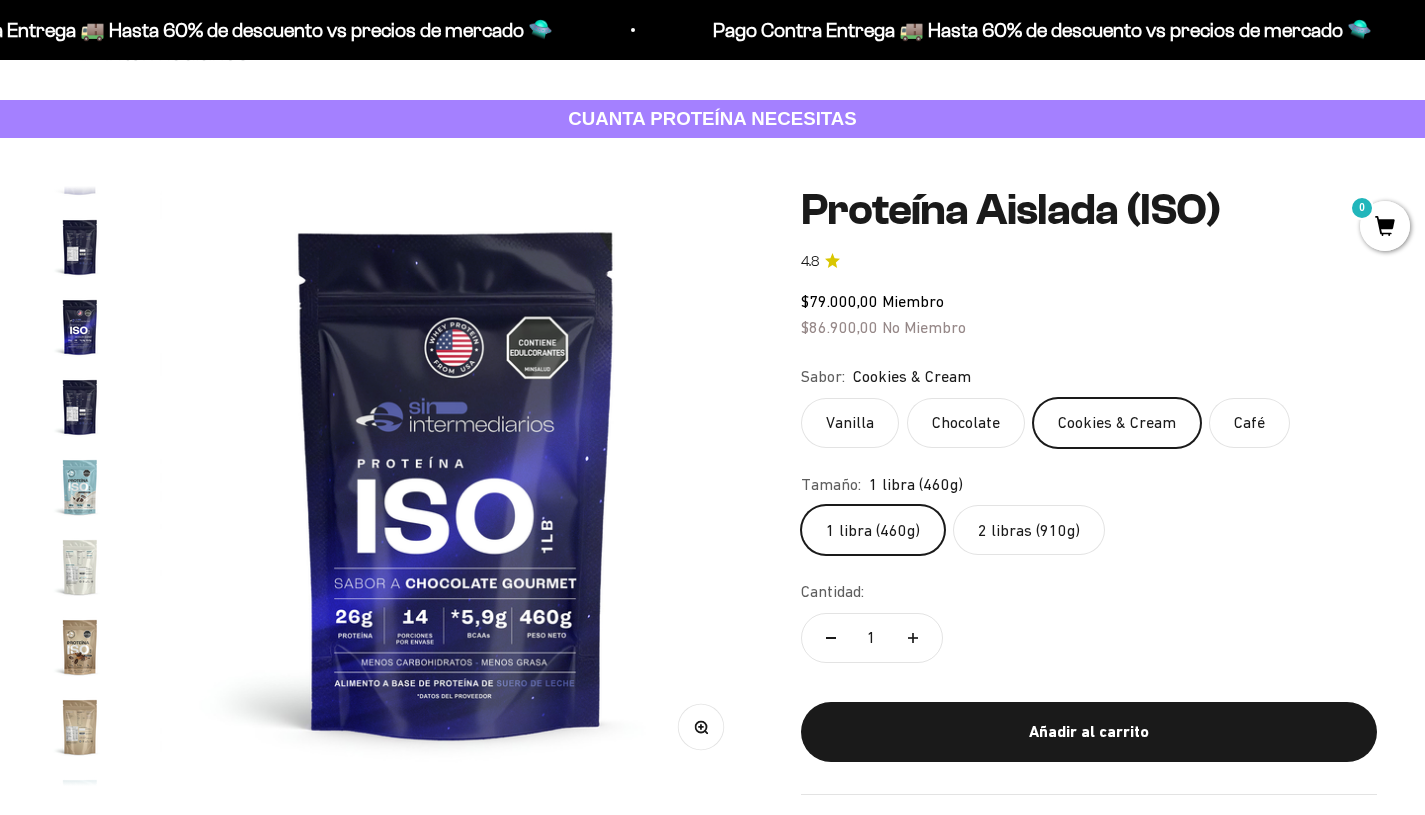 click at bounding box center [80, 487] 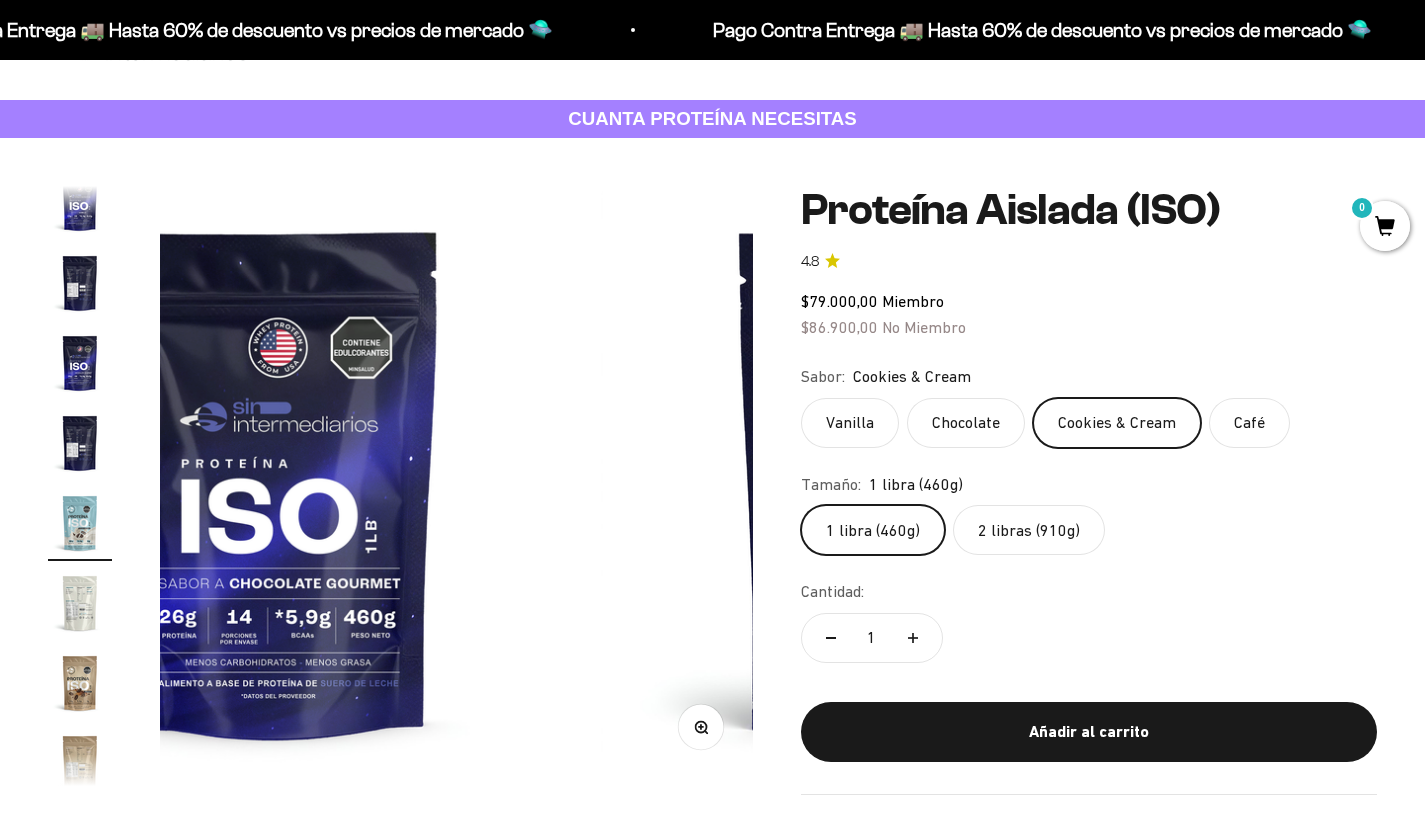 scroll, scrollTop: 0, scrollLeft: 861, axis: horizontal 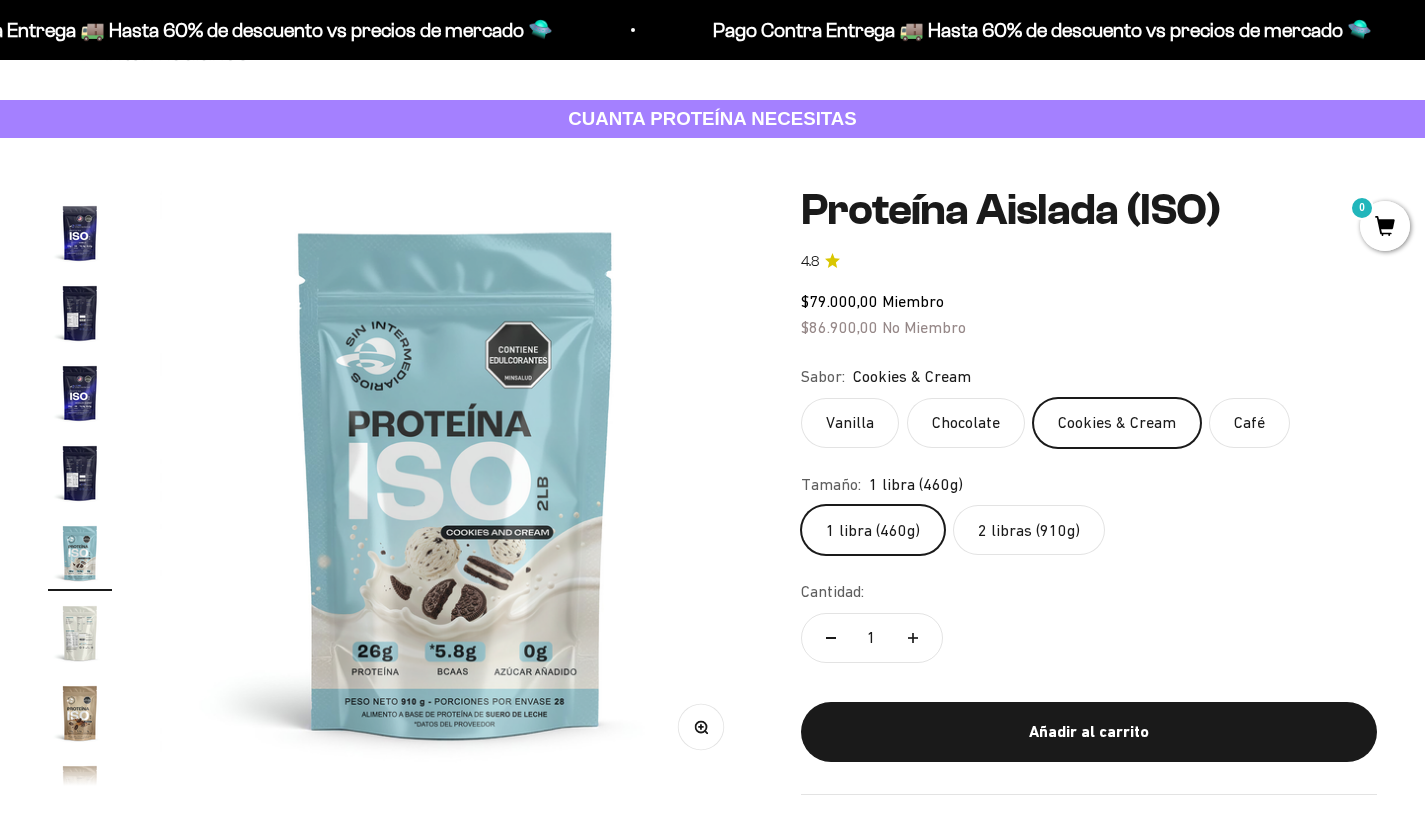 click at bounding box center [80, 713] 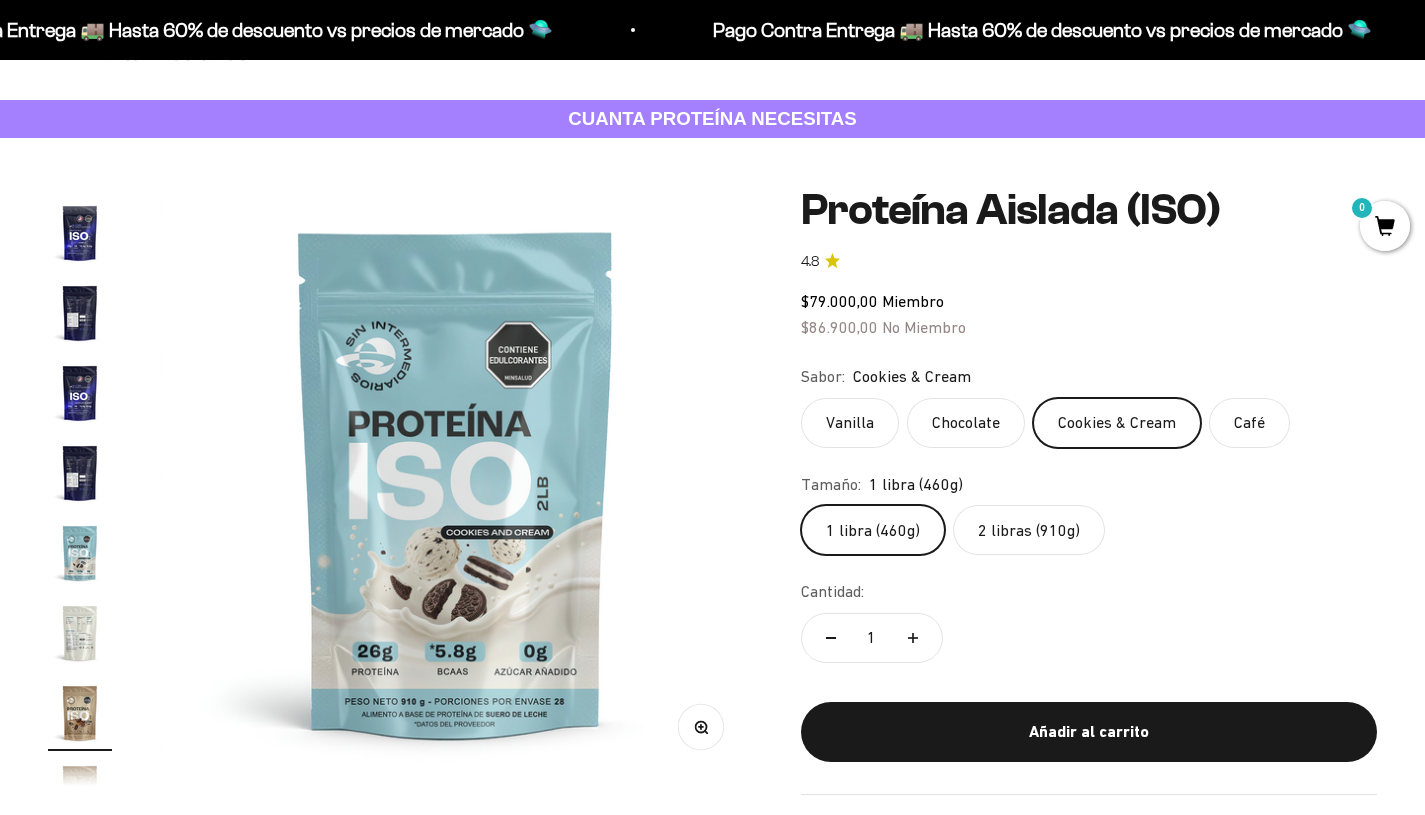 scroll, scrollTop: 0, scrollLeft: 4601, axis: horizontal 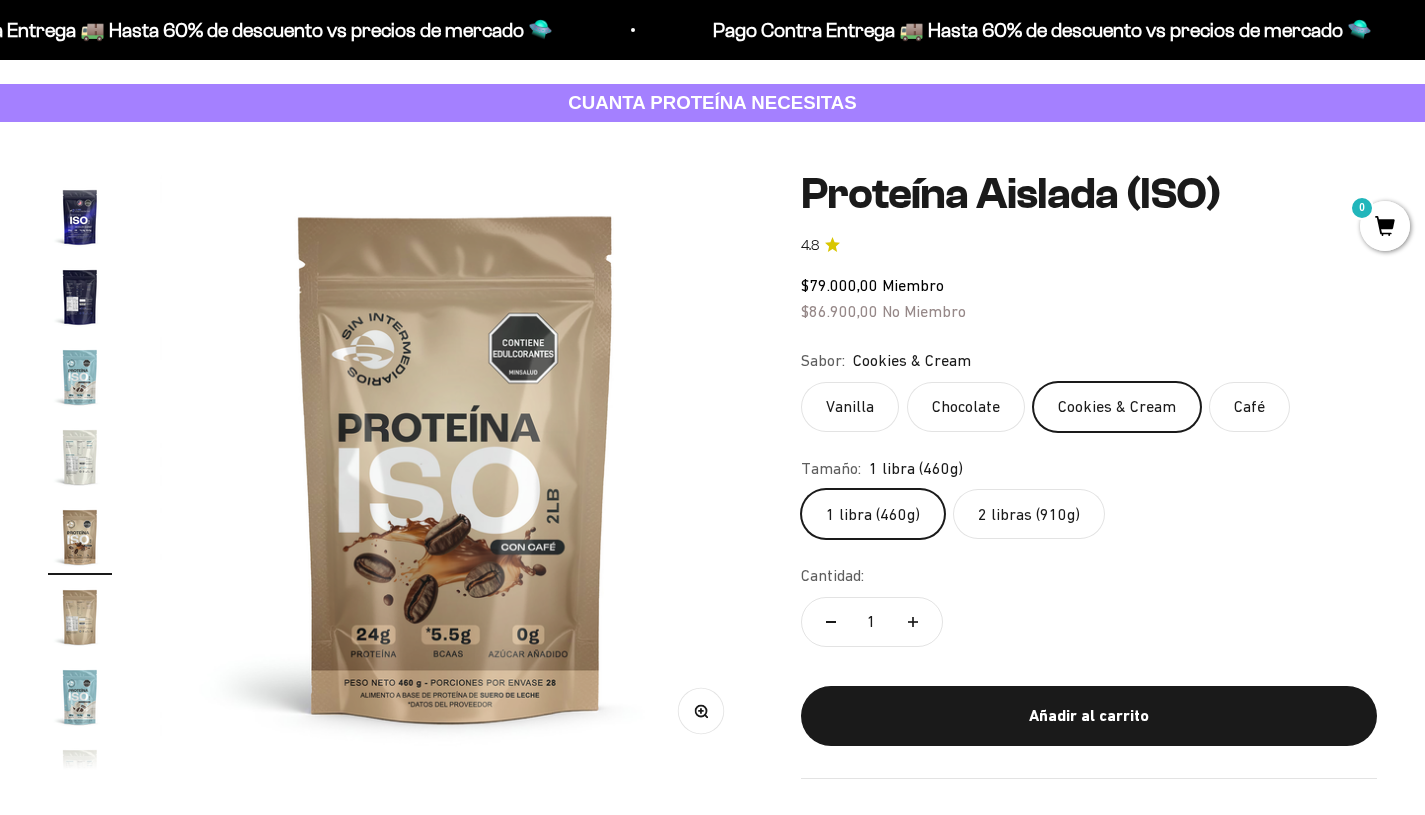 click at bounding box center [80, 537] 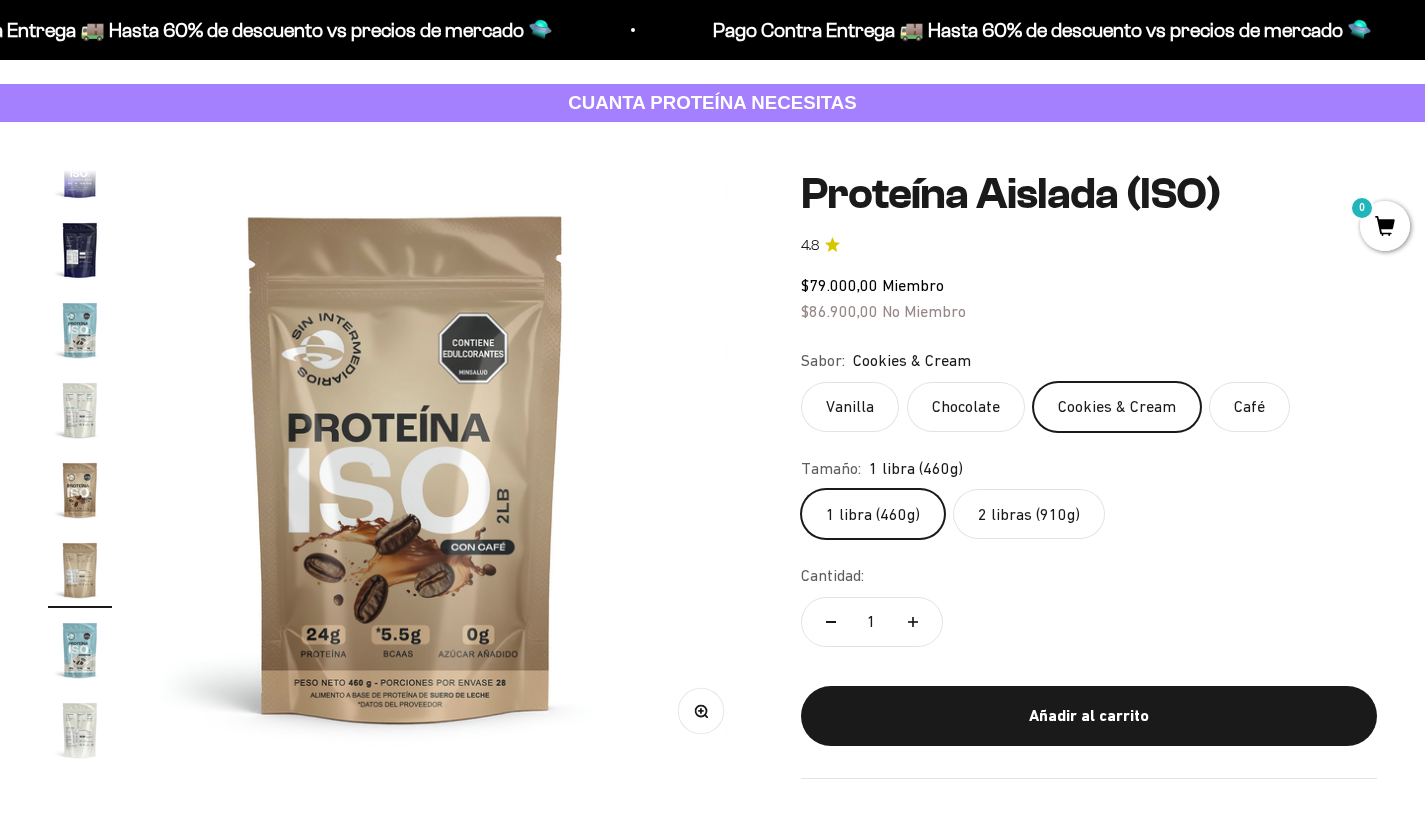 scroll, scrollTop: 0, scrollLeft: 5752, axis: horizontal 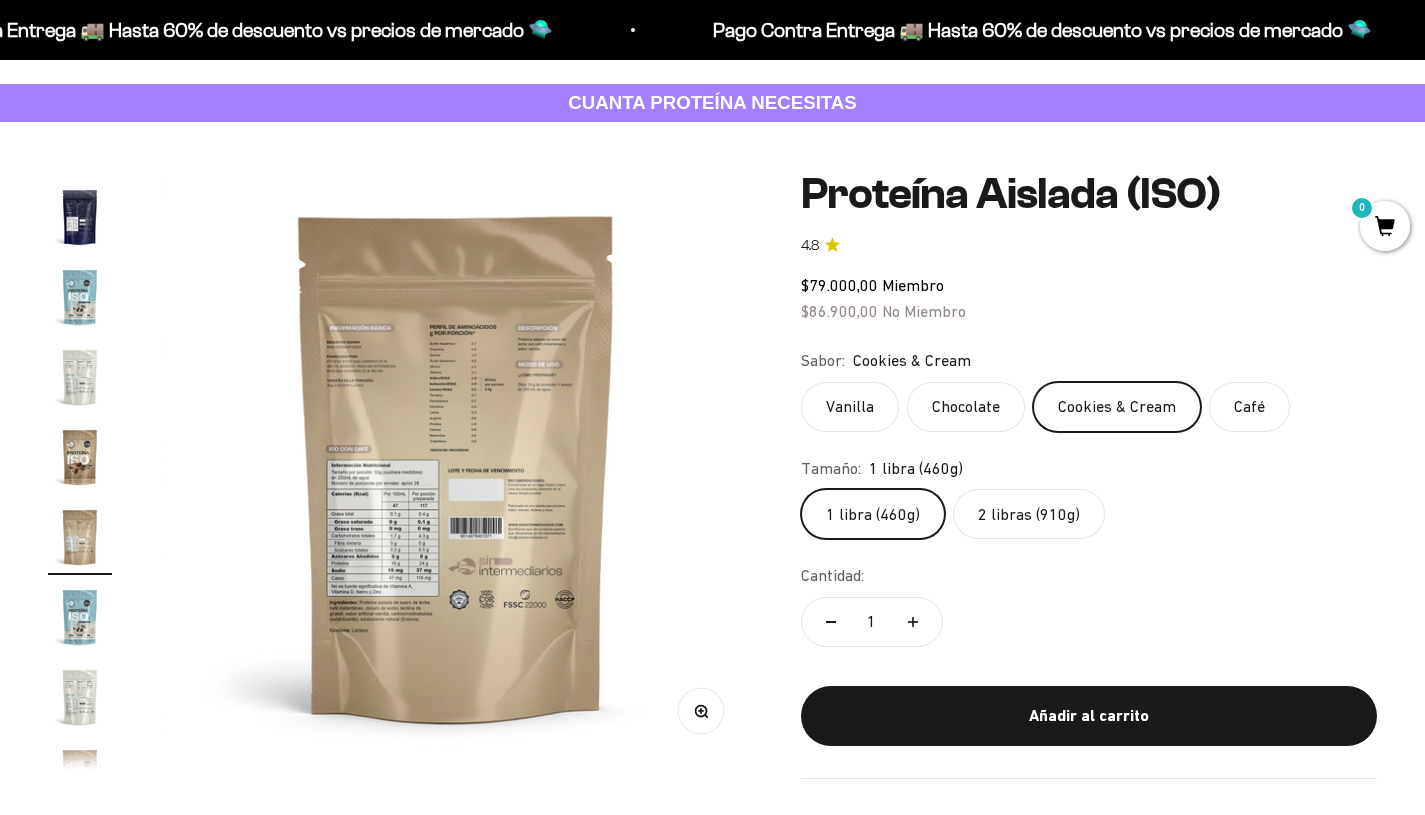 click at bounding box center [80, 617] 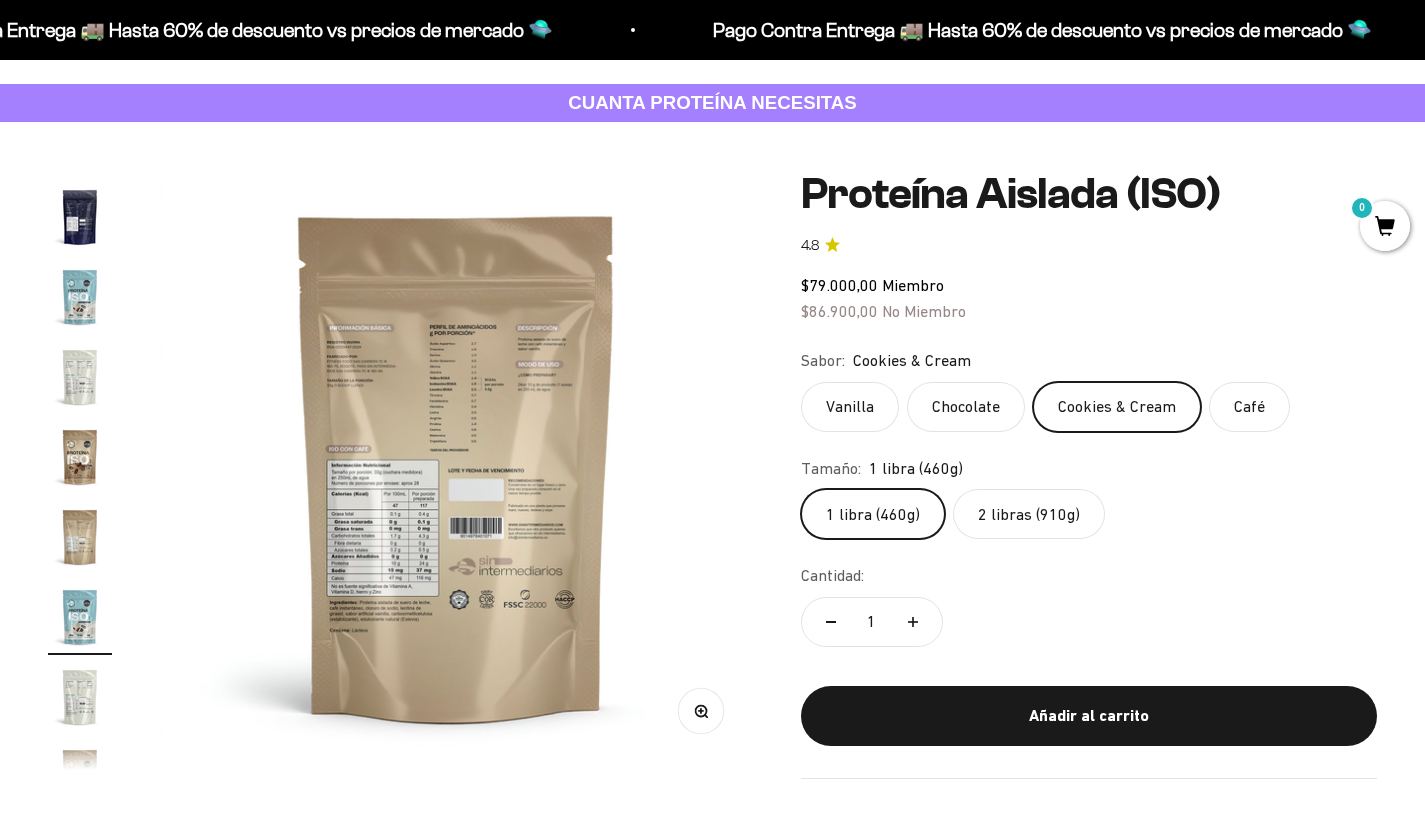 scroll, scrollTop: 0, scrollLeft: 6315, axis: horizontal 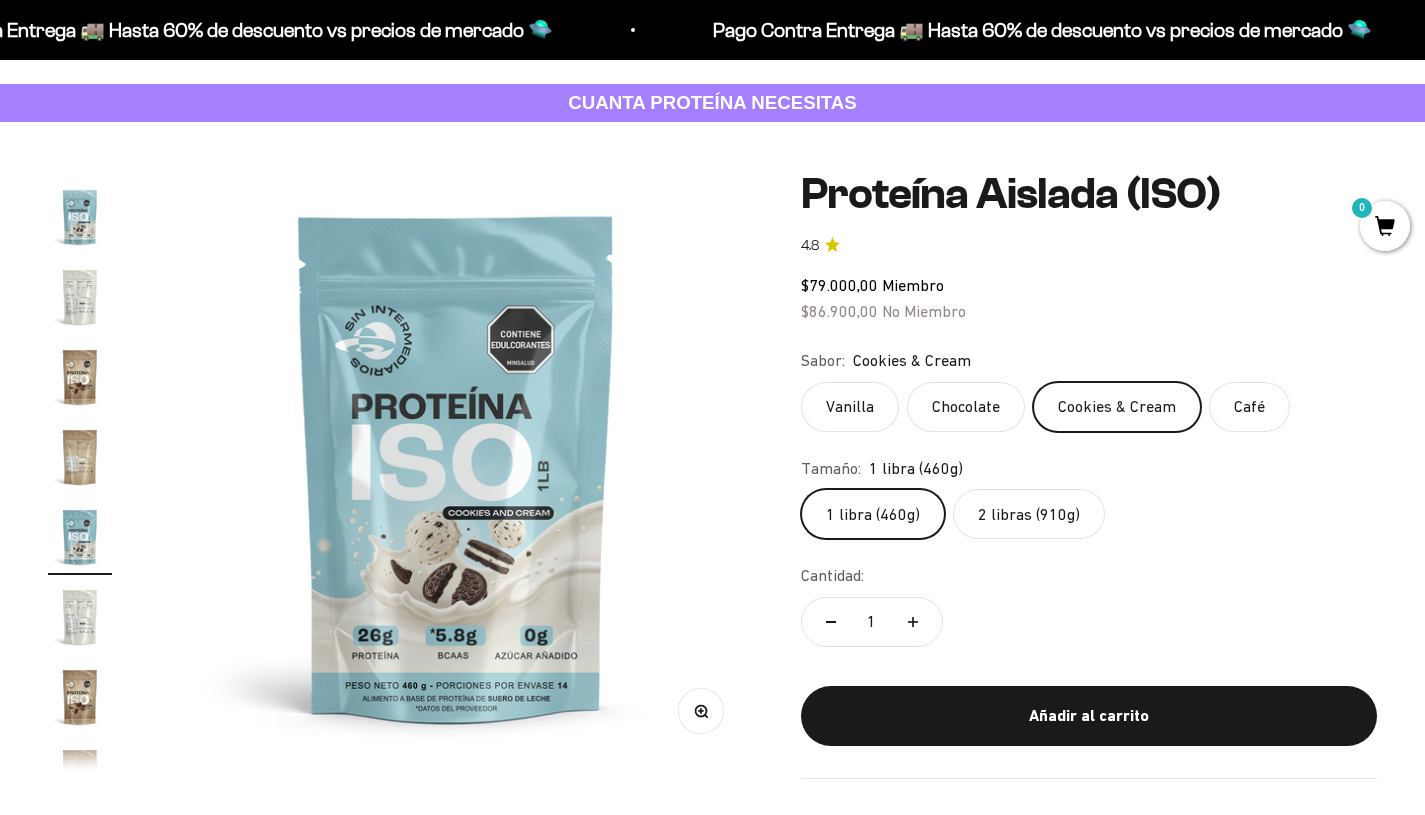 click at bounding box center [80, 617] 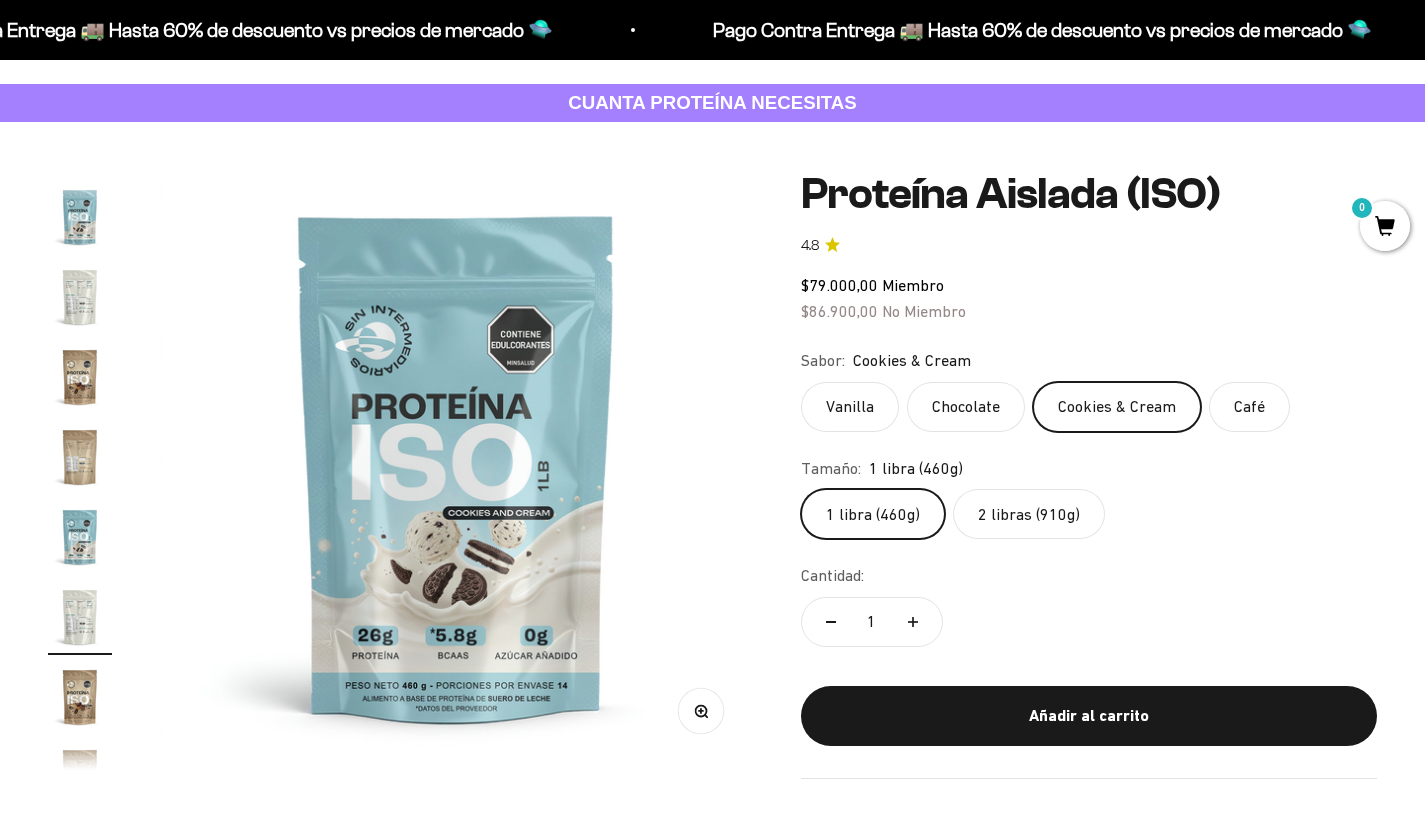scroll, scrollTop: 0, scrollLeft: 6958, axis: horizontal 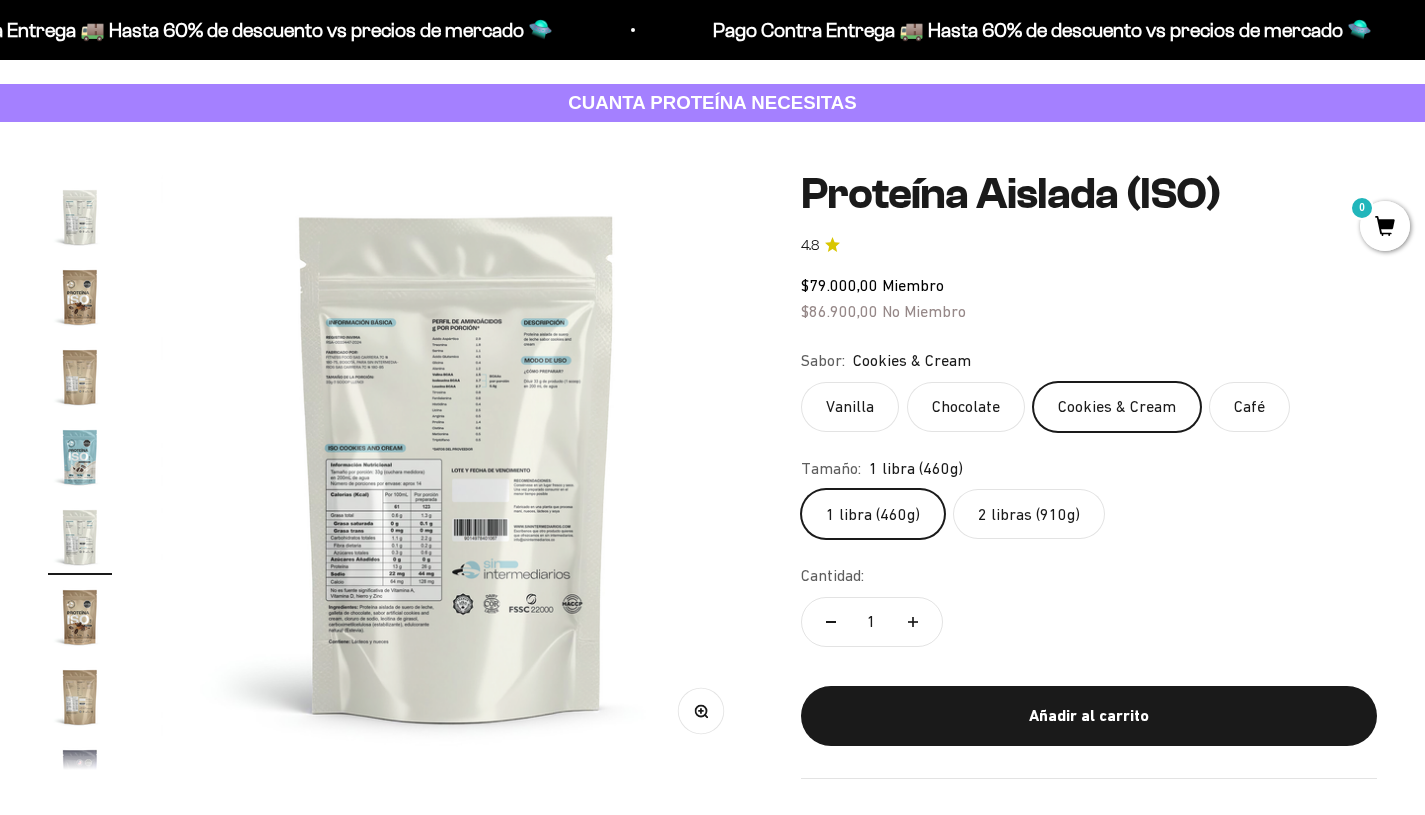 click at bounding box center [80, 537] 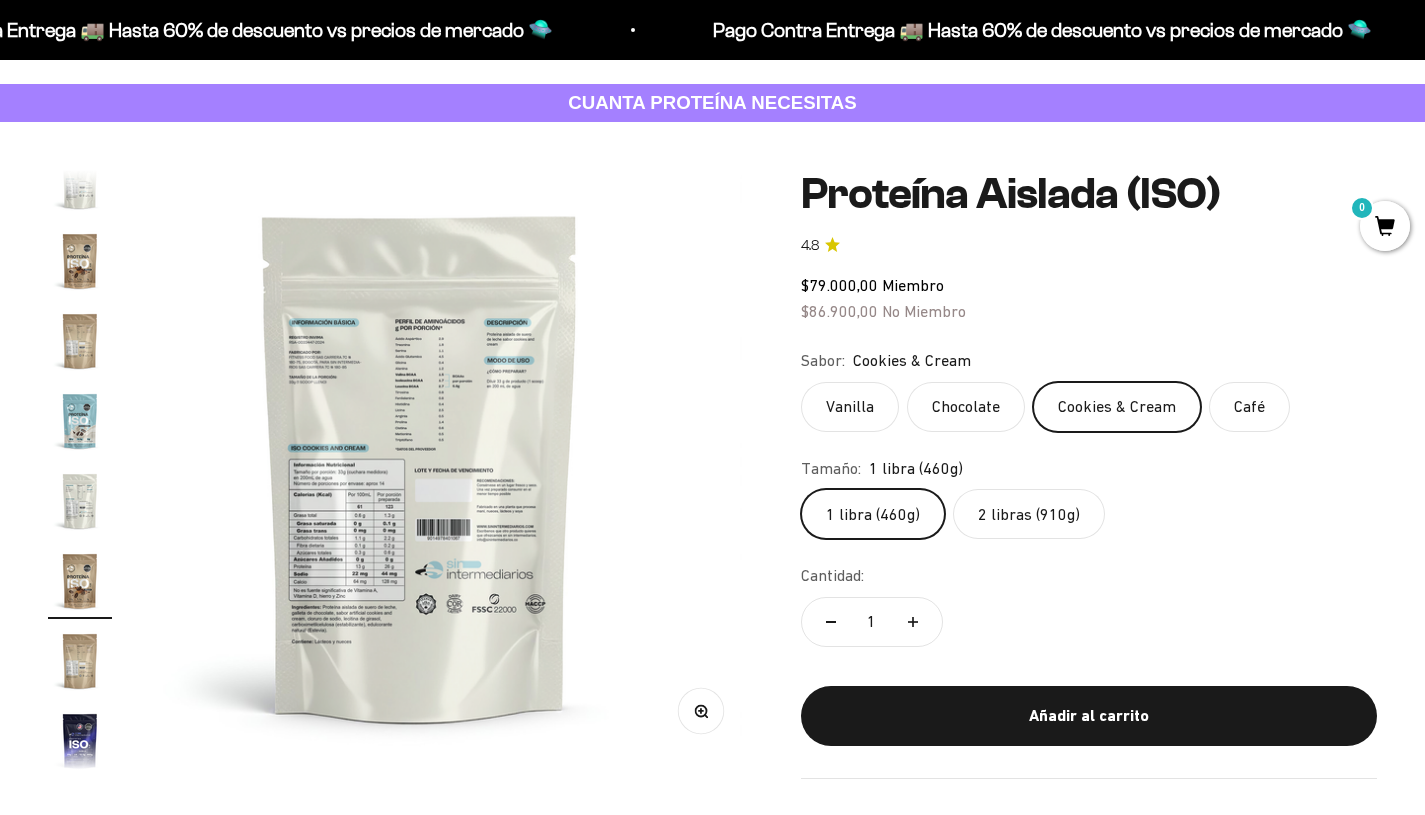 scroll, scrollTop: 0, scrollLeft: 7548, axis: horizontal 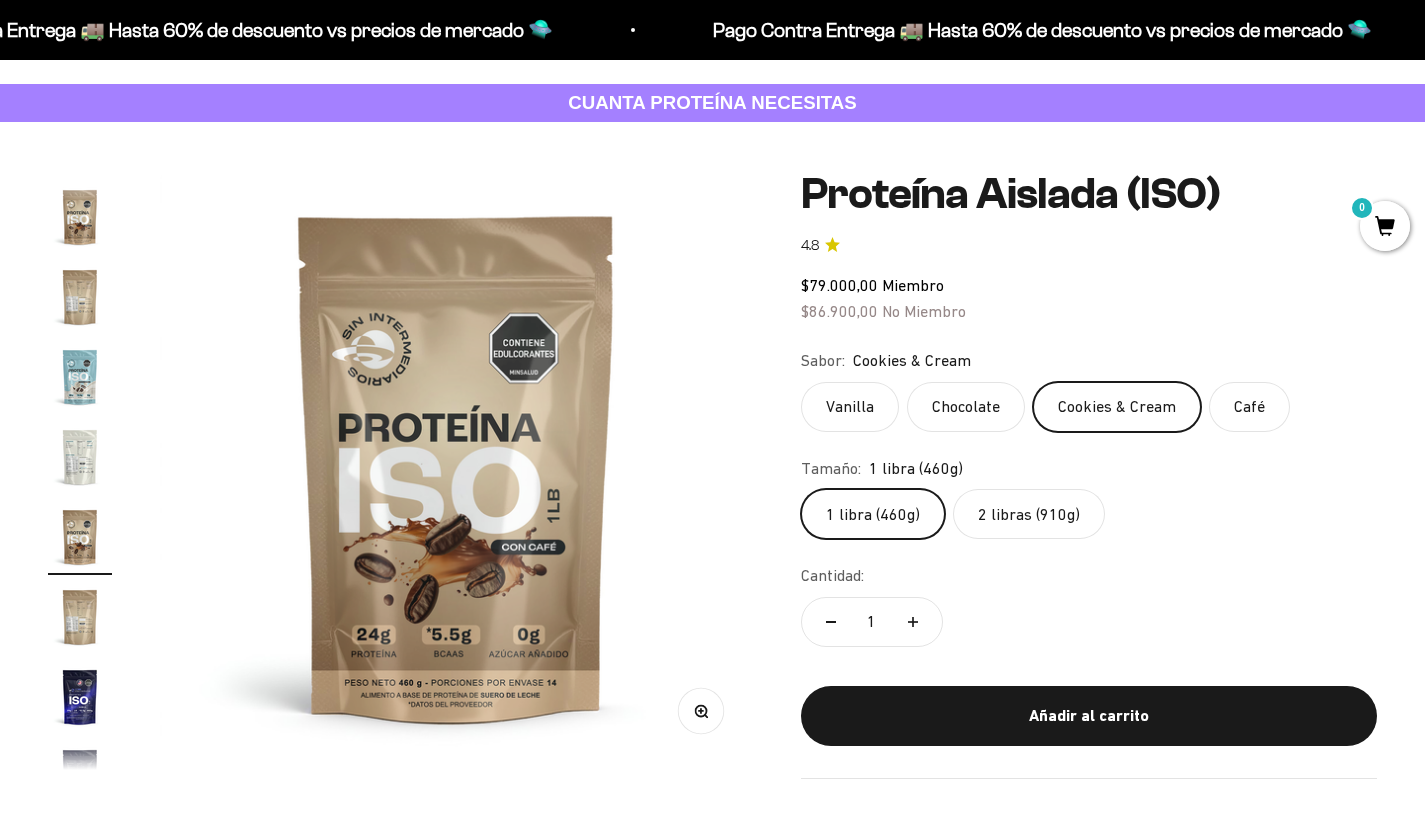 click at bounding box center (80, 457) 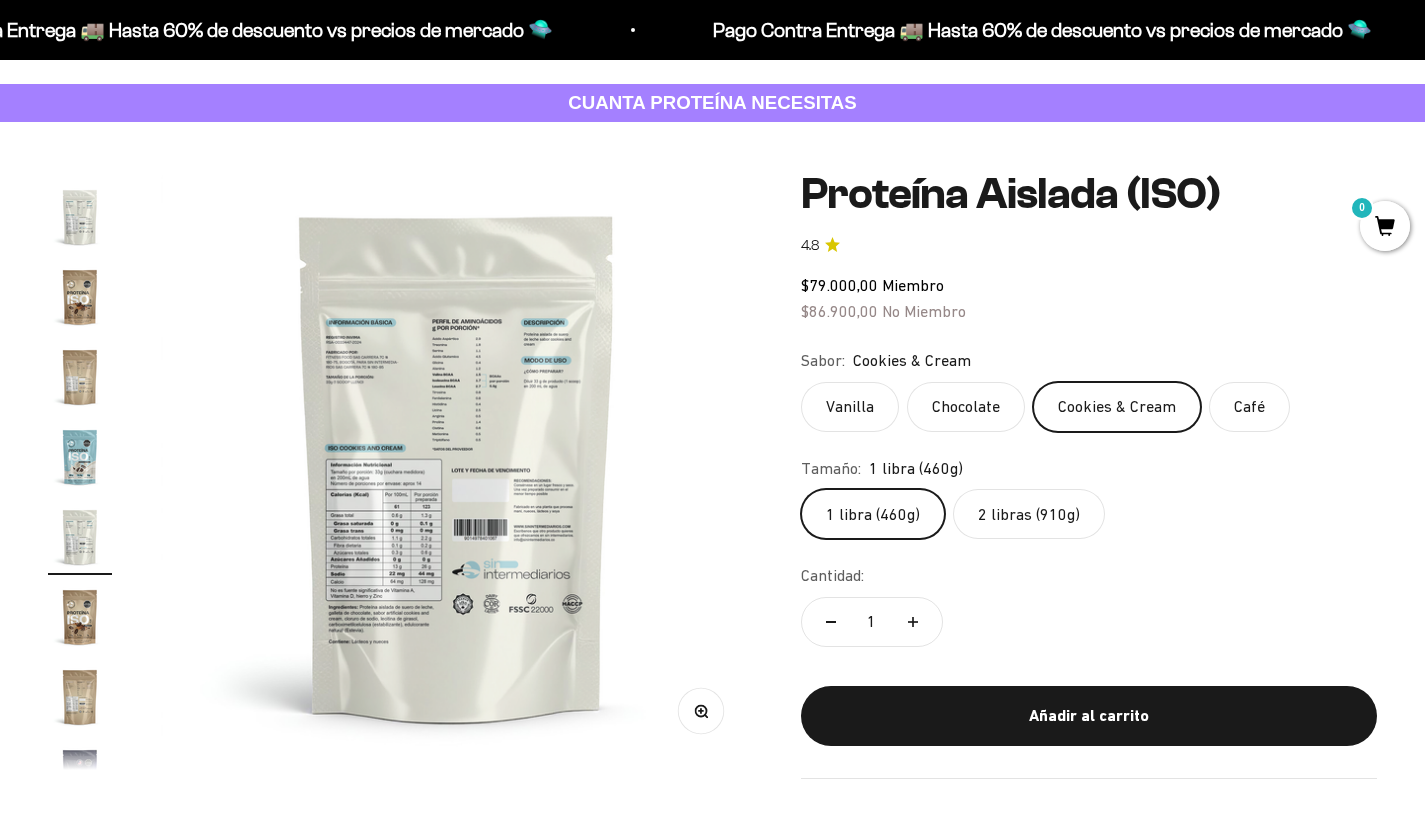 click at bounding box center (80, 377) 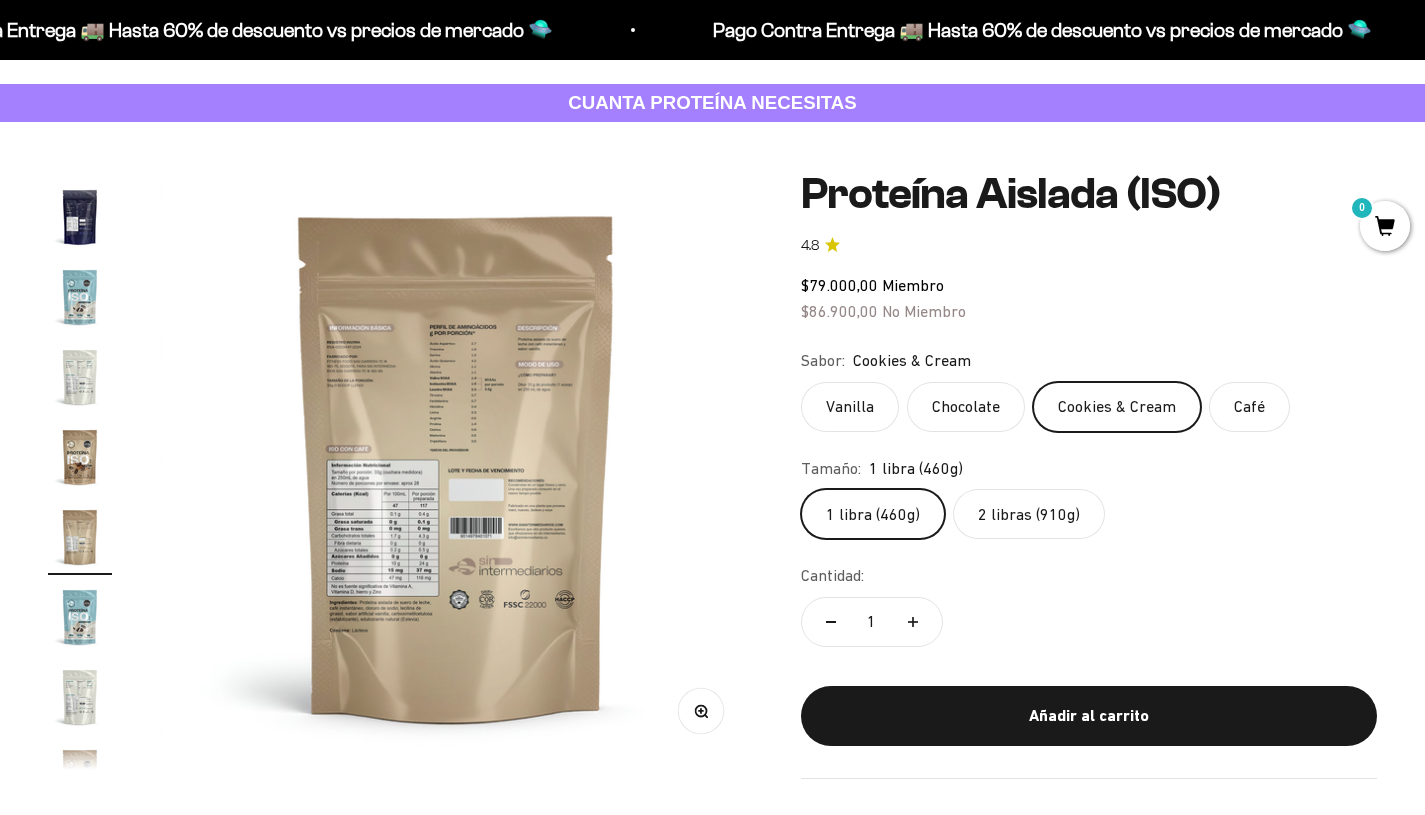 click at bounding box center [80, 617] 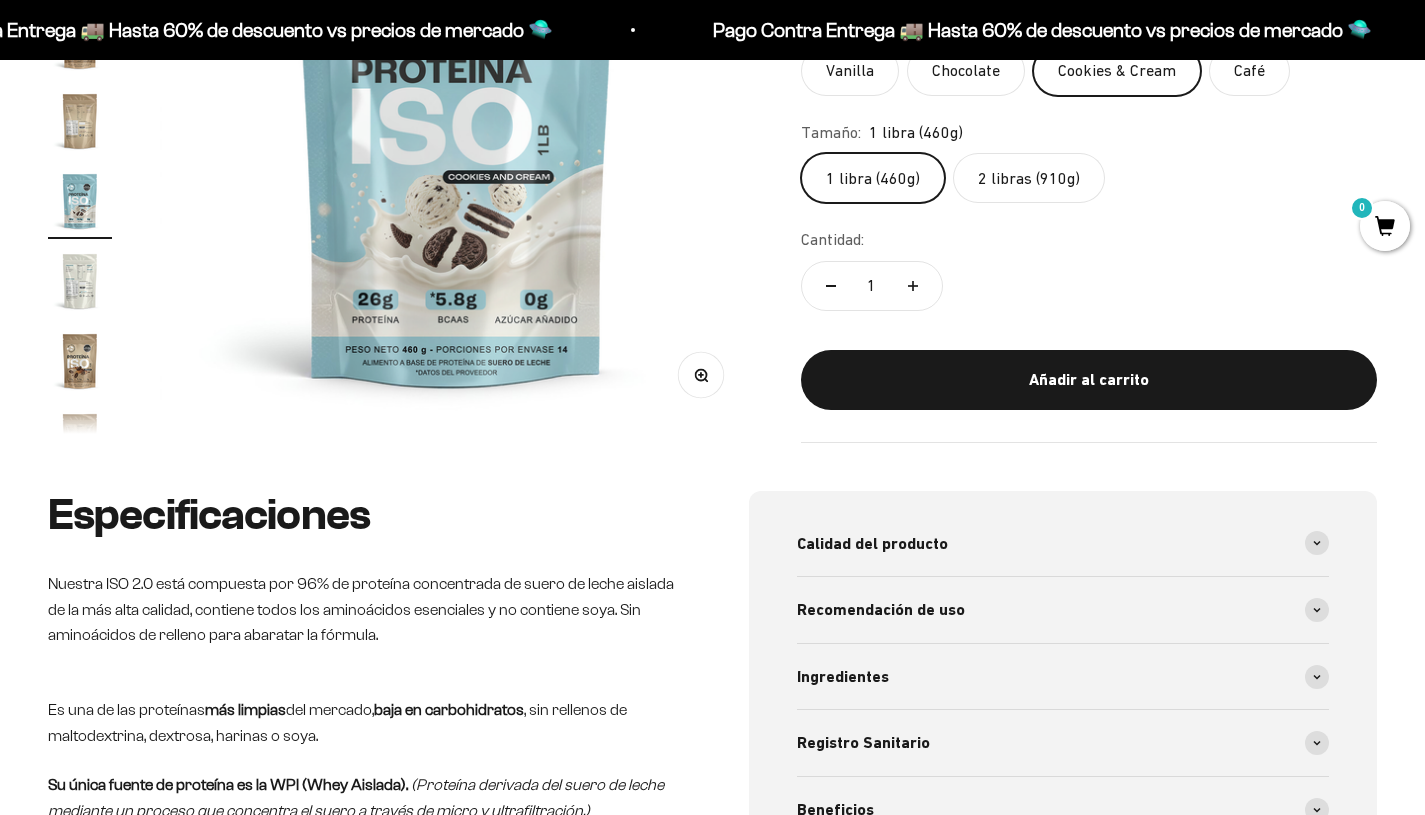 click at bounding box center [80, 281] 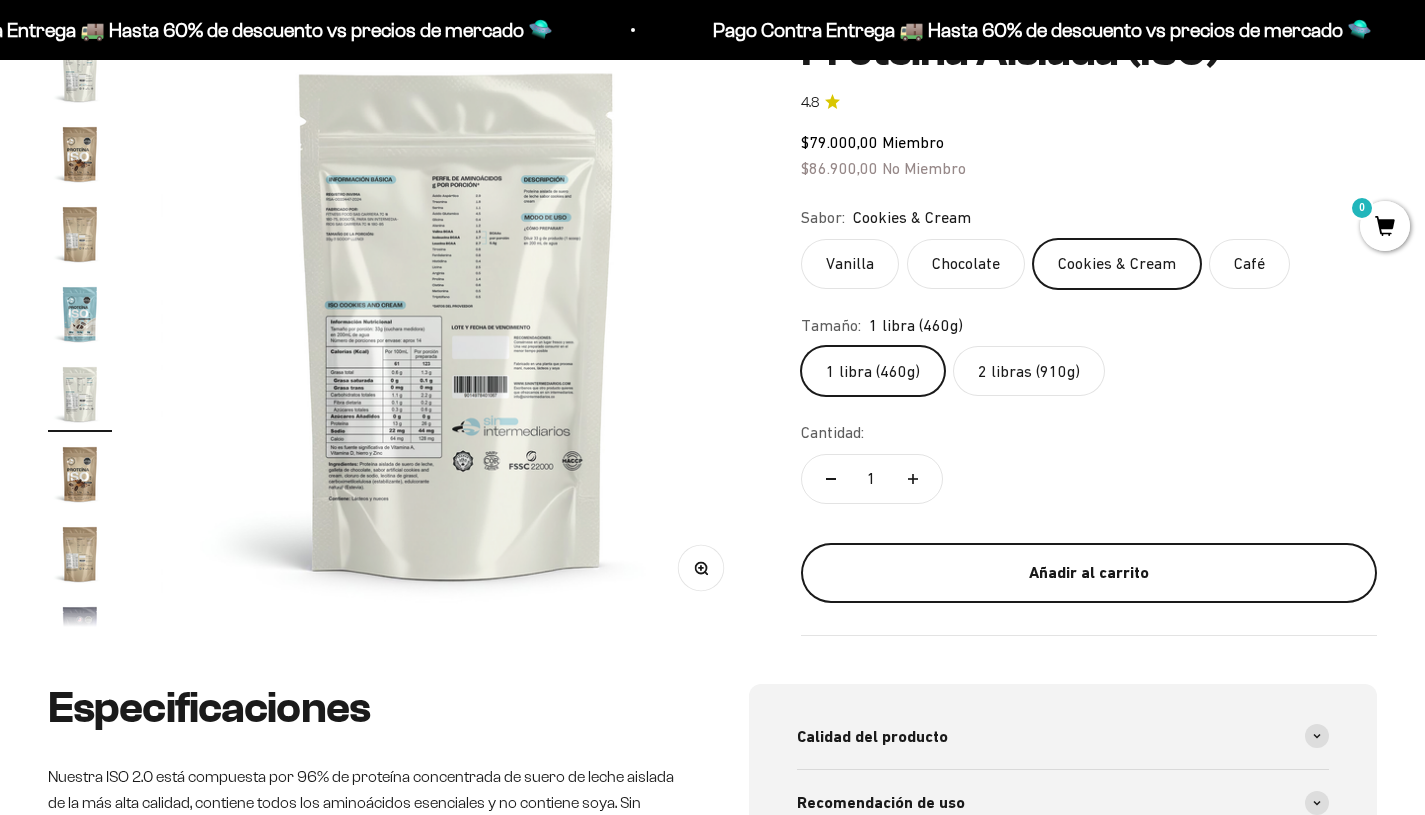 click on "Añadir al carrito" at bounding box center [1089, 573] 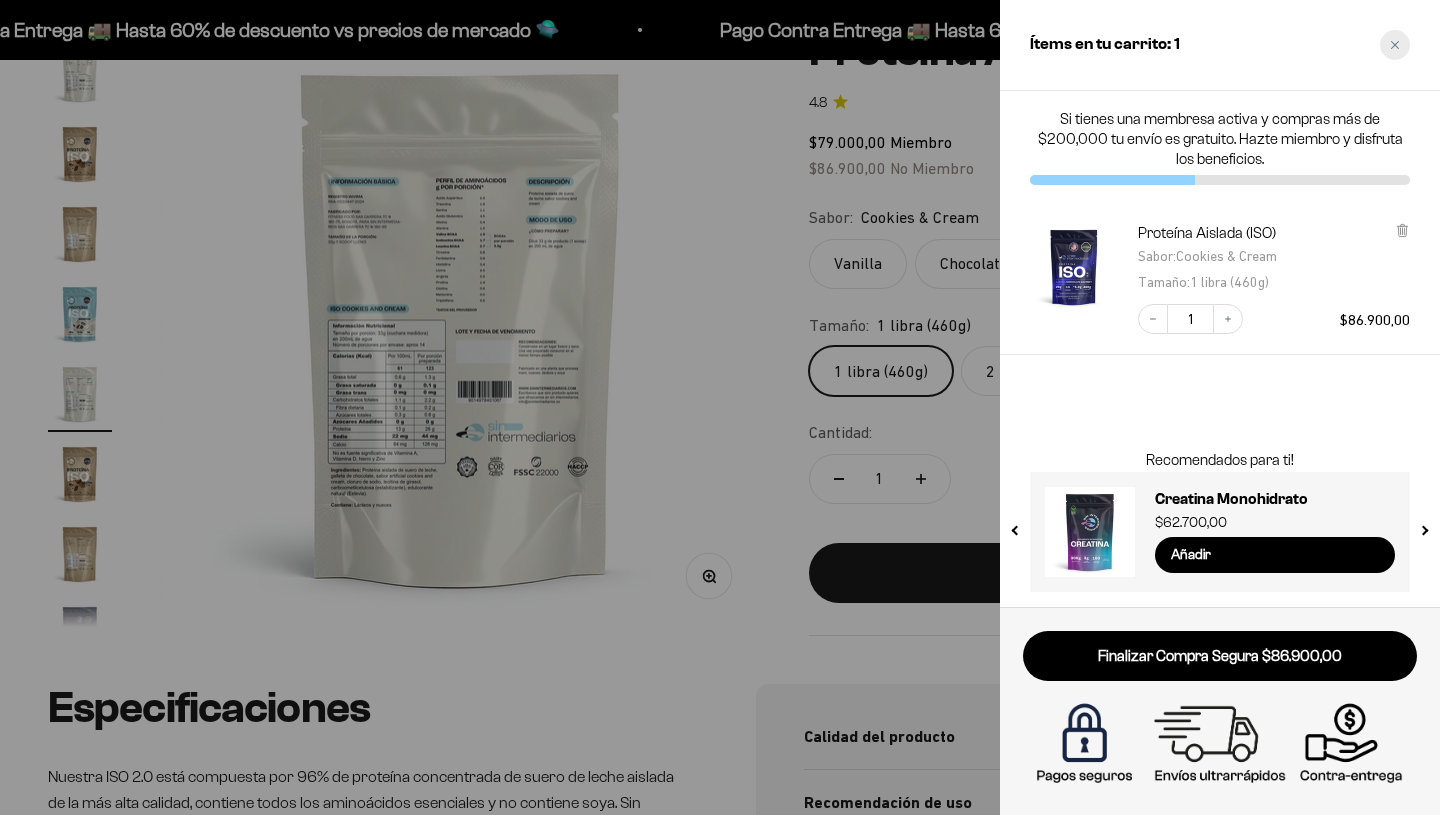 click at bounding box center (1395, 45) 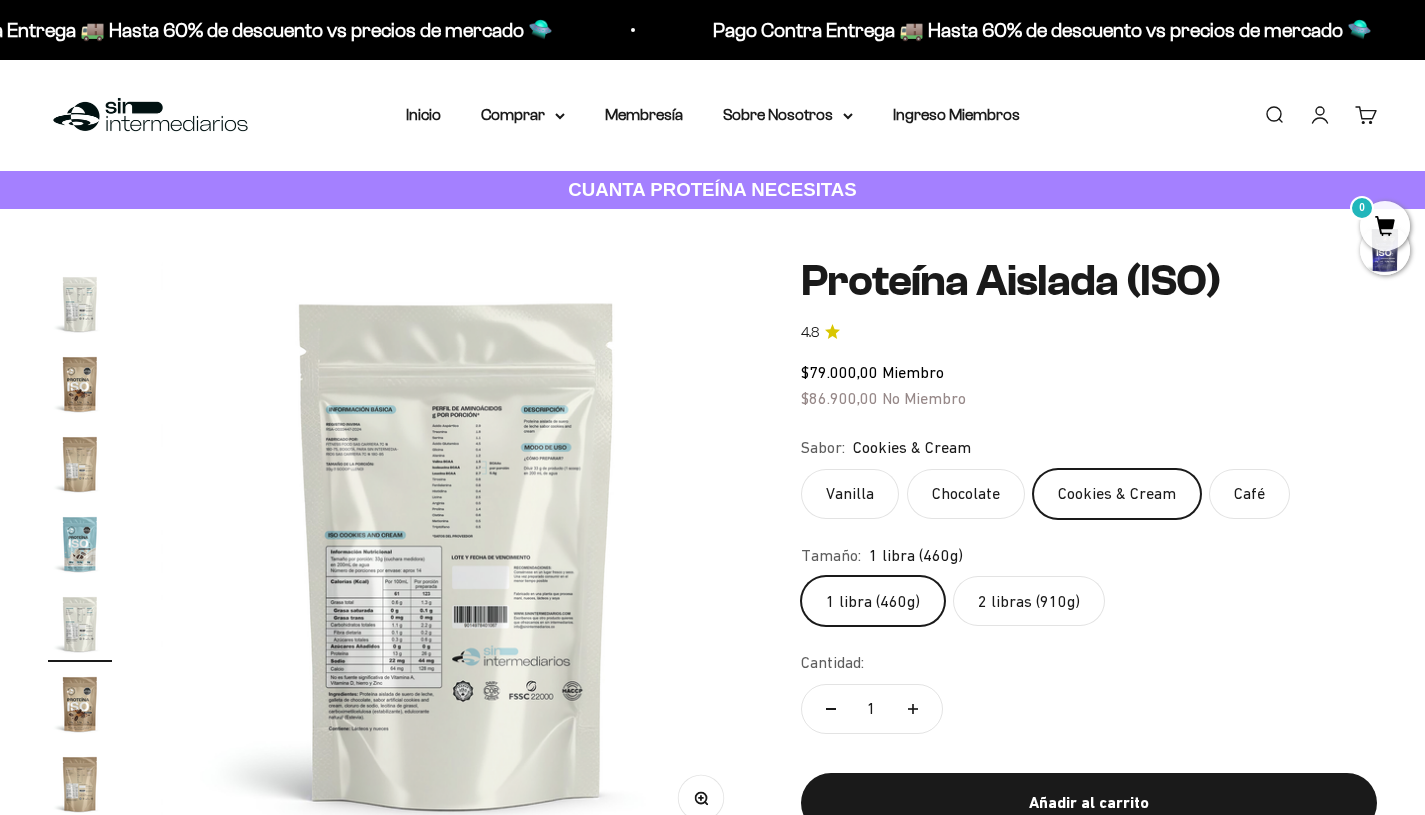 click on "Chocolate" 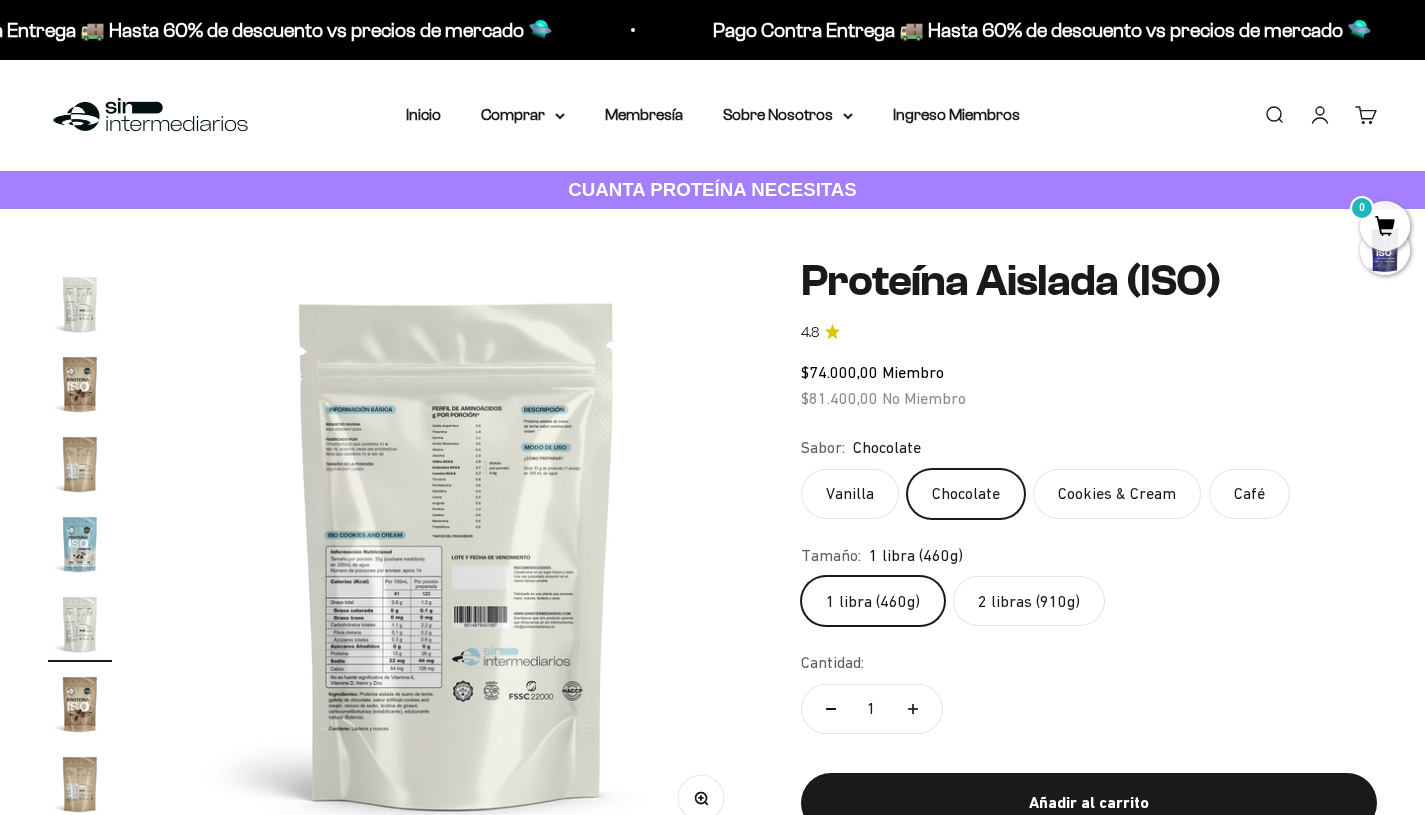 click on "2 libras (910g)" 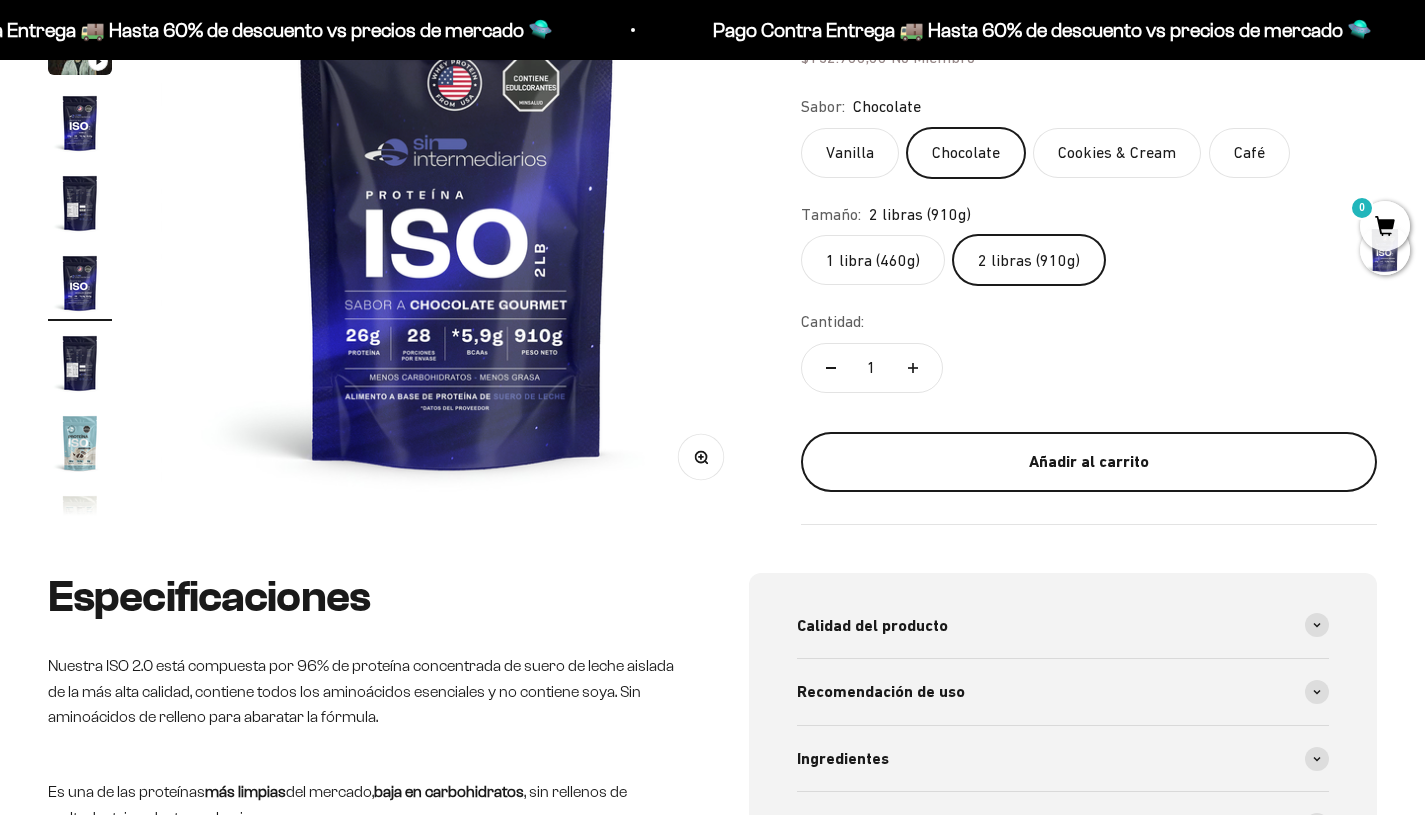 click on "Añadir al carrito" at bounding box center (1089, 462) 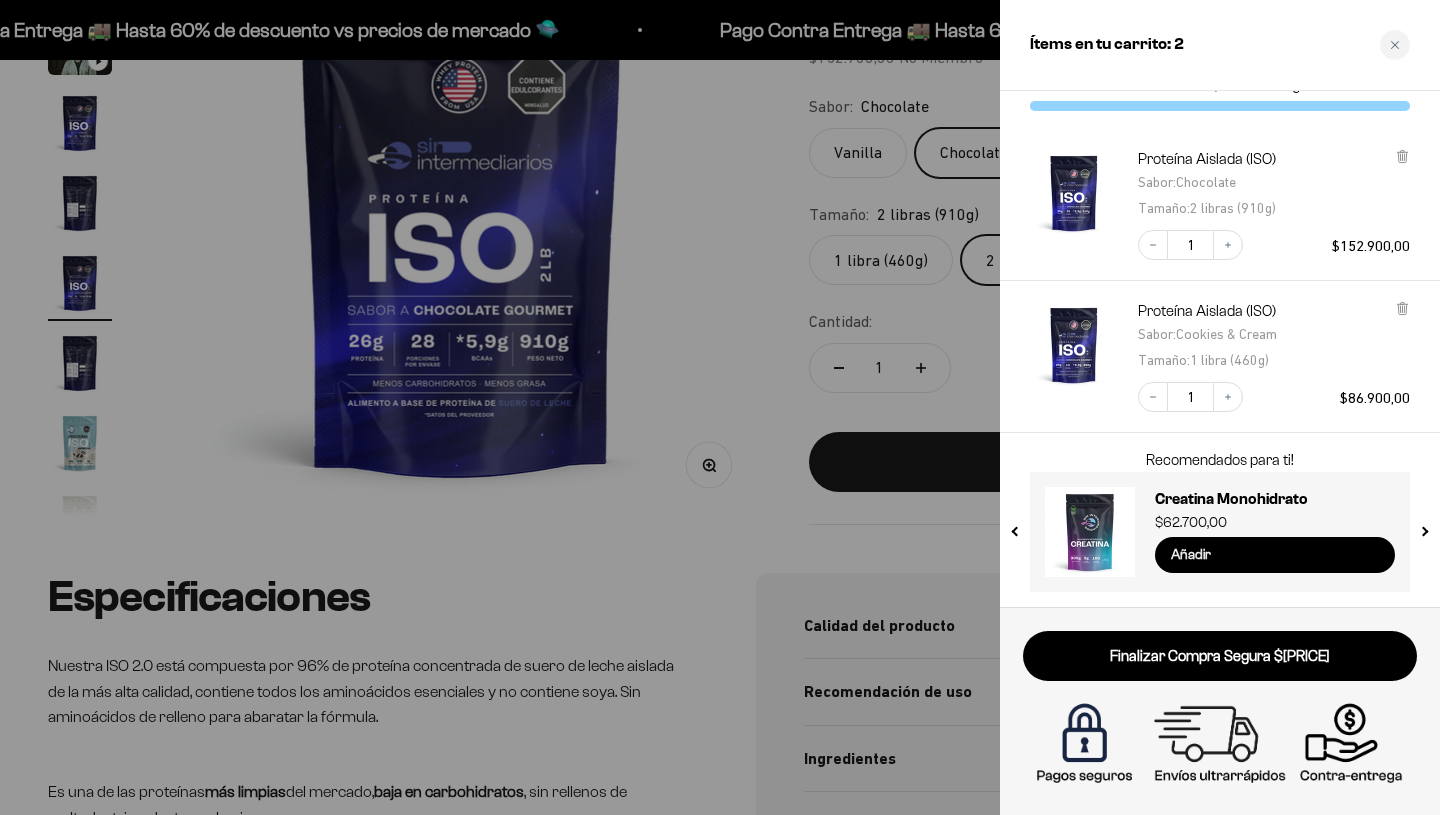 click on "Añadir" at bounding box center [1275, 555] 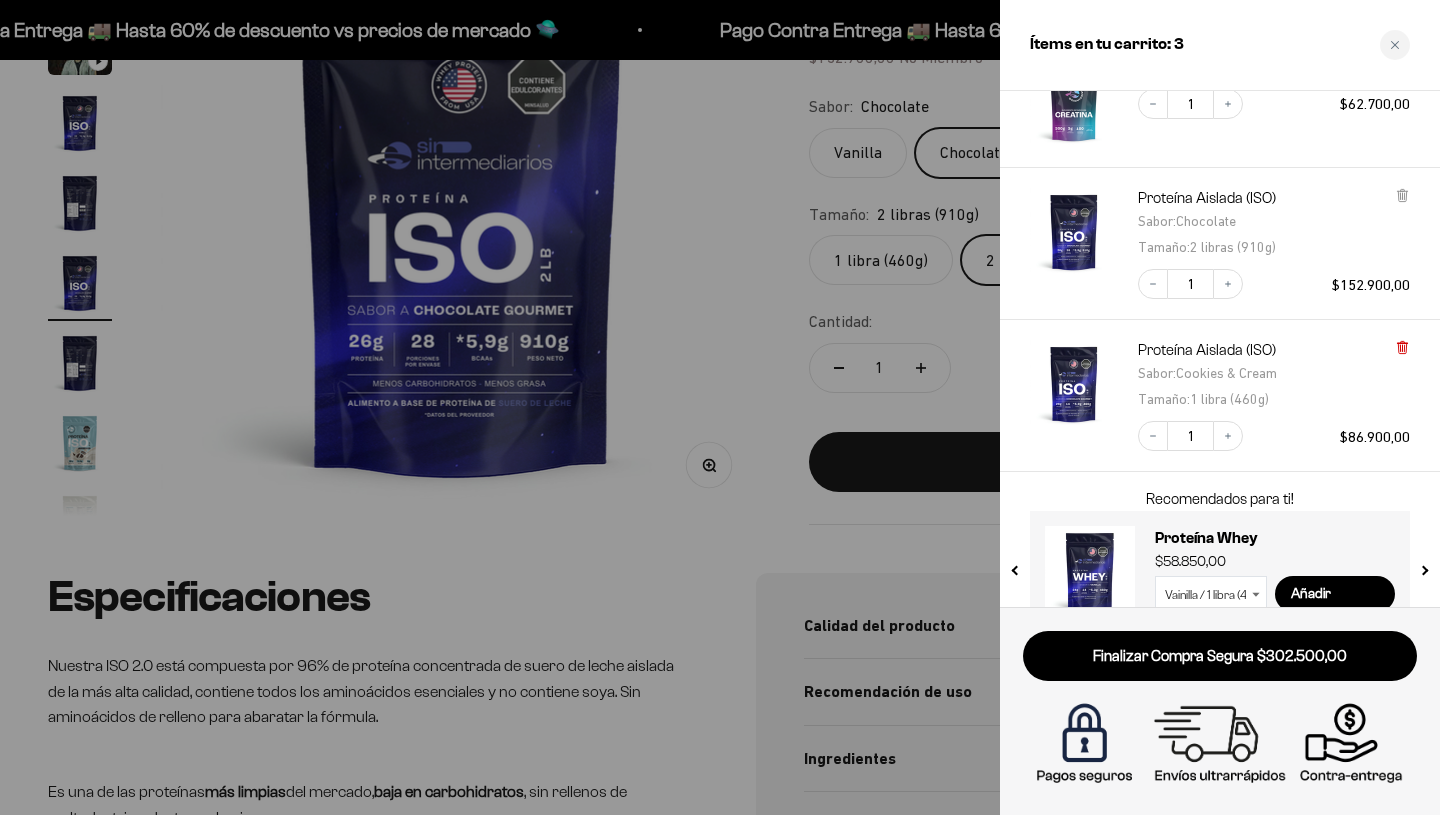 click 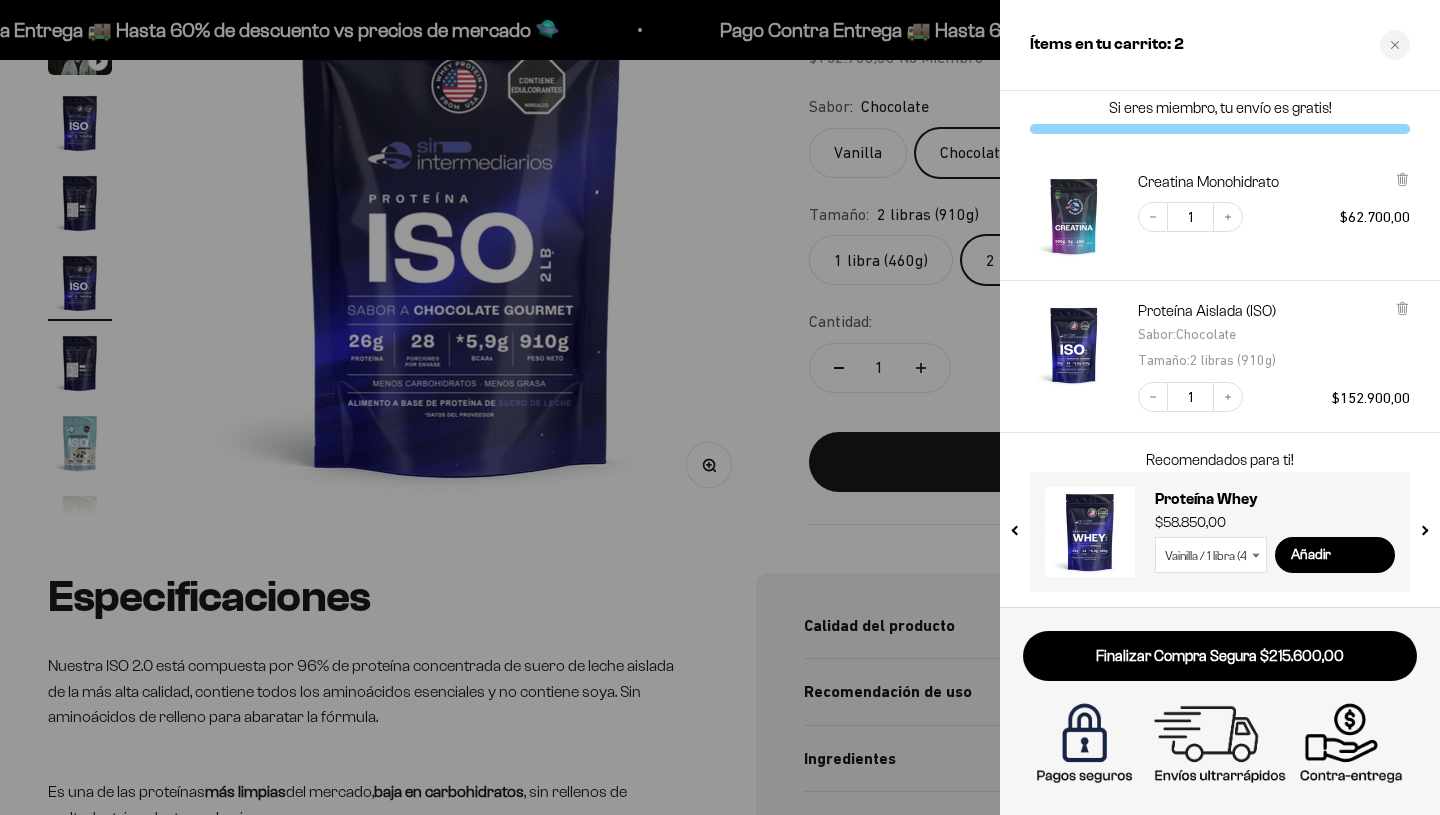scroll, scrollTop: 0, scrollLeft: 0, axis: both 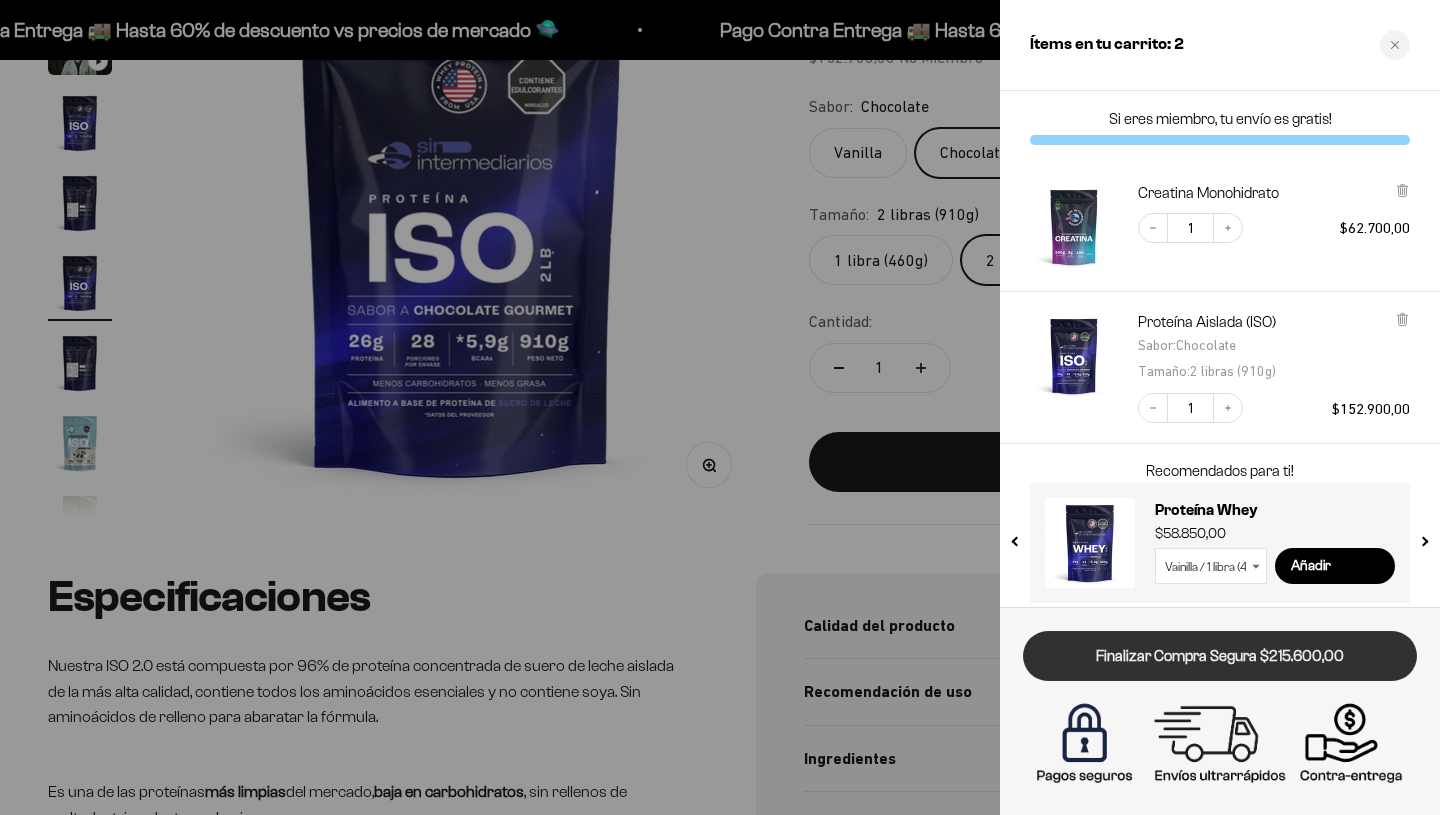 click on "Finalizar Compra Segura $215.600,00" at bounding box center (1220, 656) 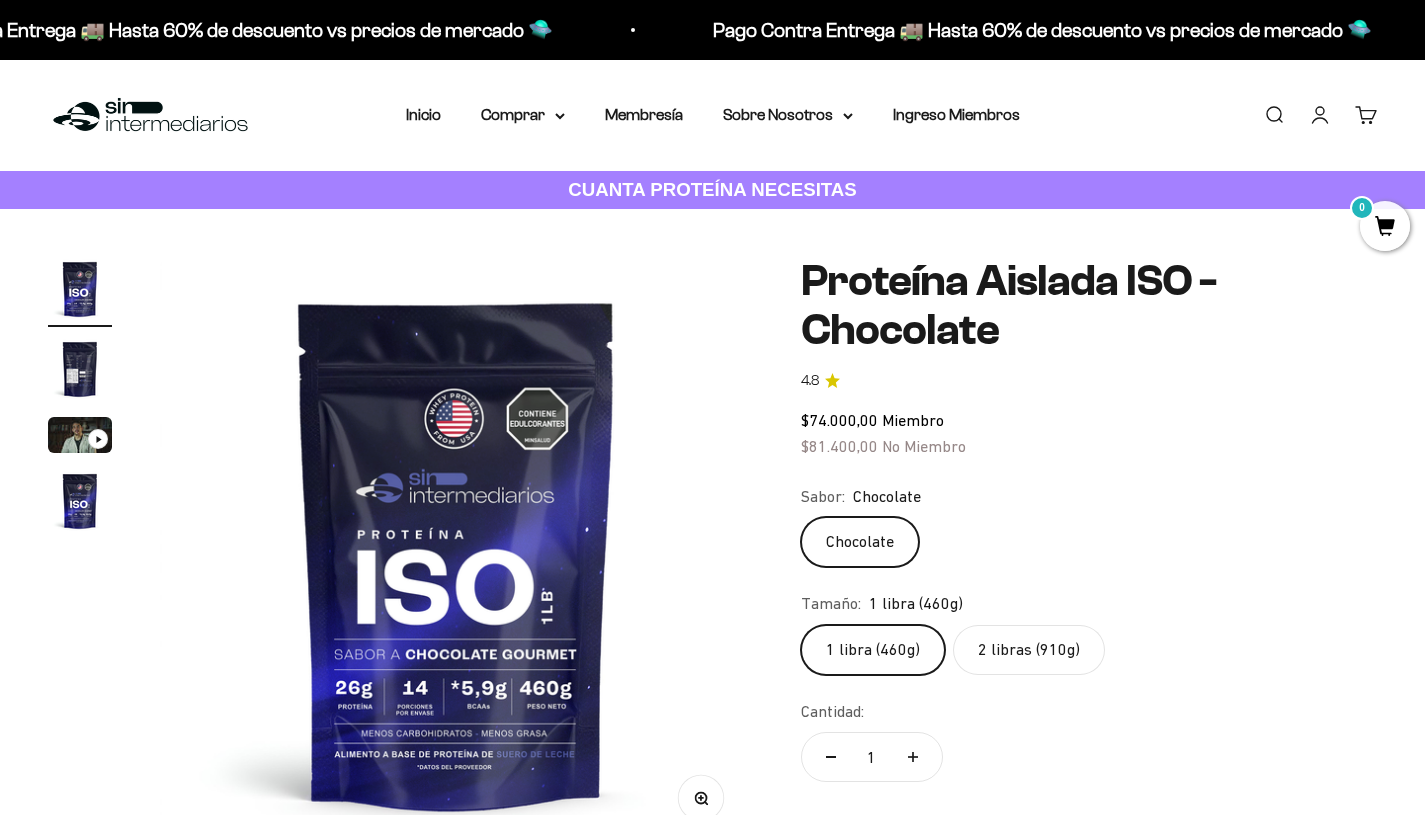 scroll, scrollTop: 0, scrollLeft: 0, axis: both 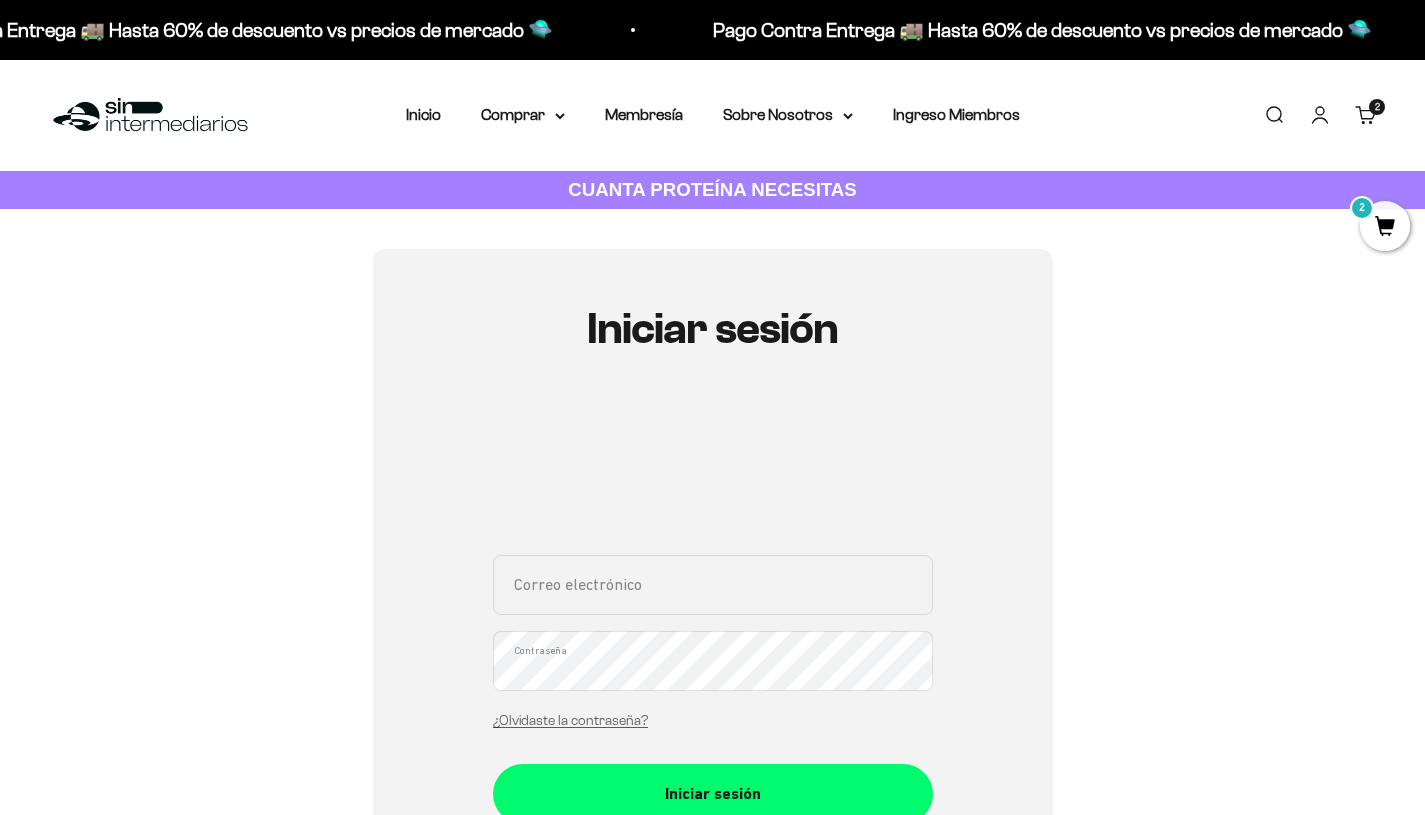 click on "Correo electrónico" at bounding box center (713, 585) 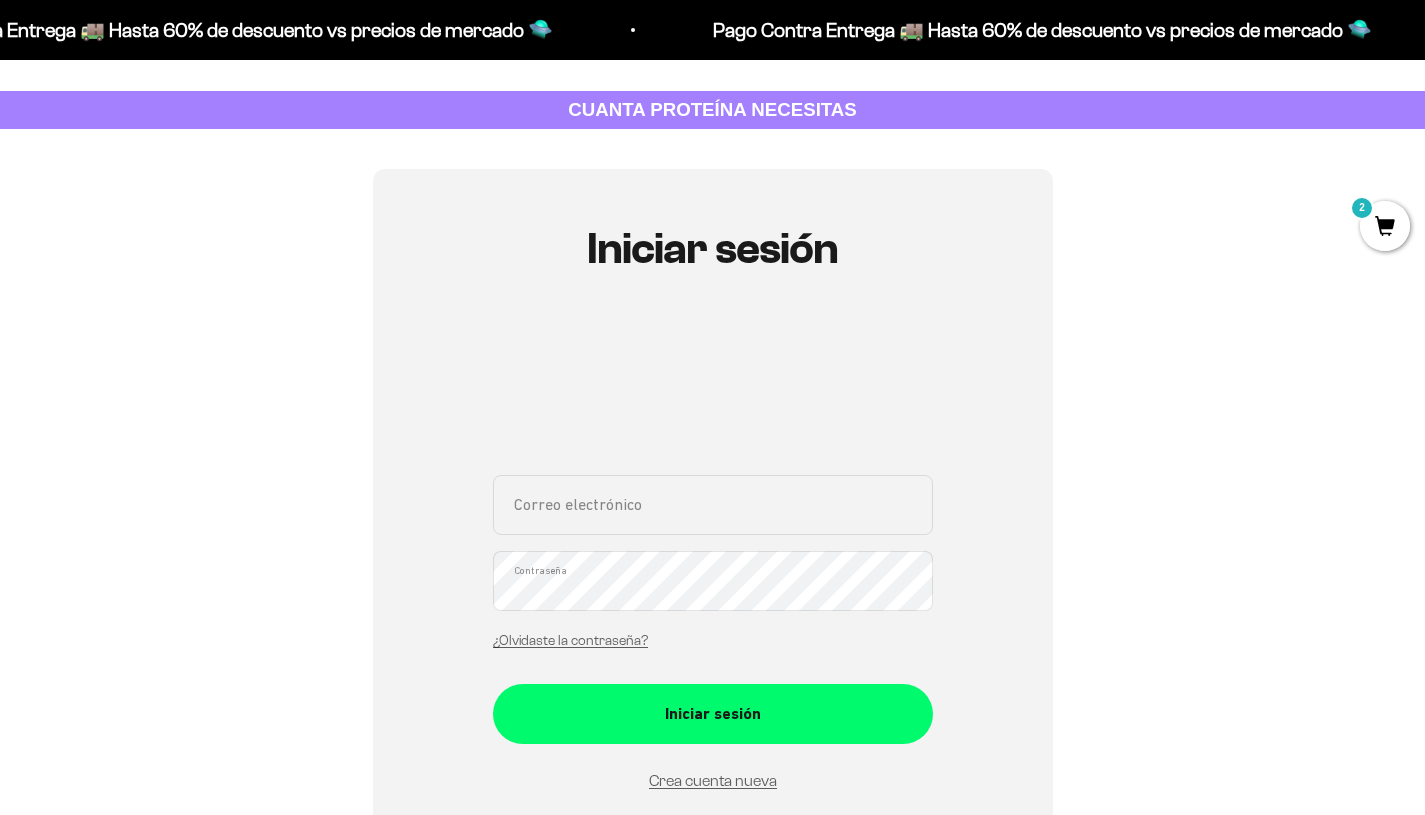 scroll, scrollTop: 0, scrollLeft: 0, axis: both 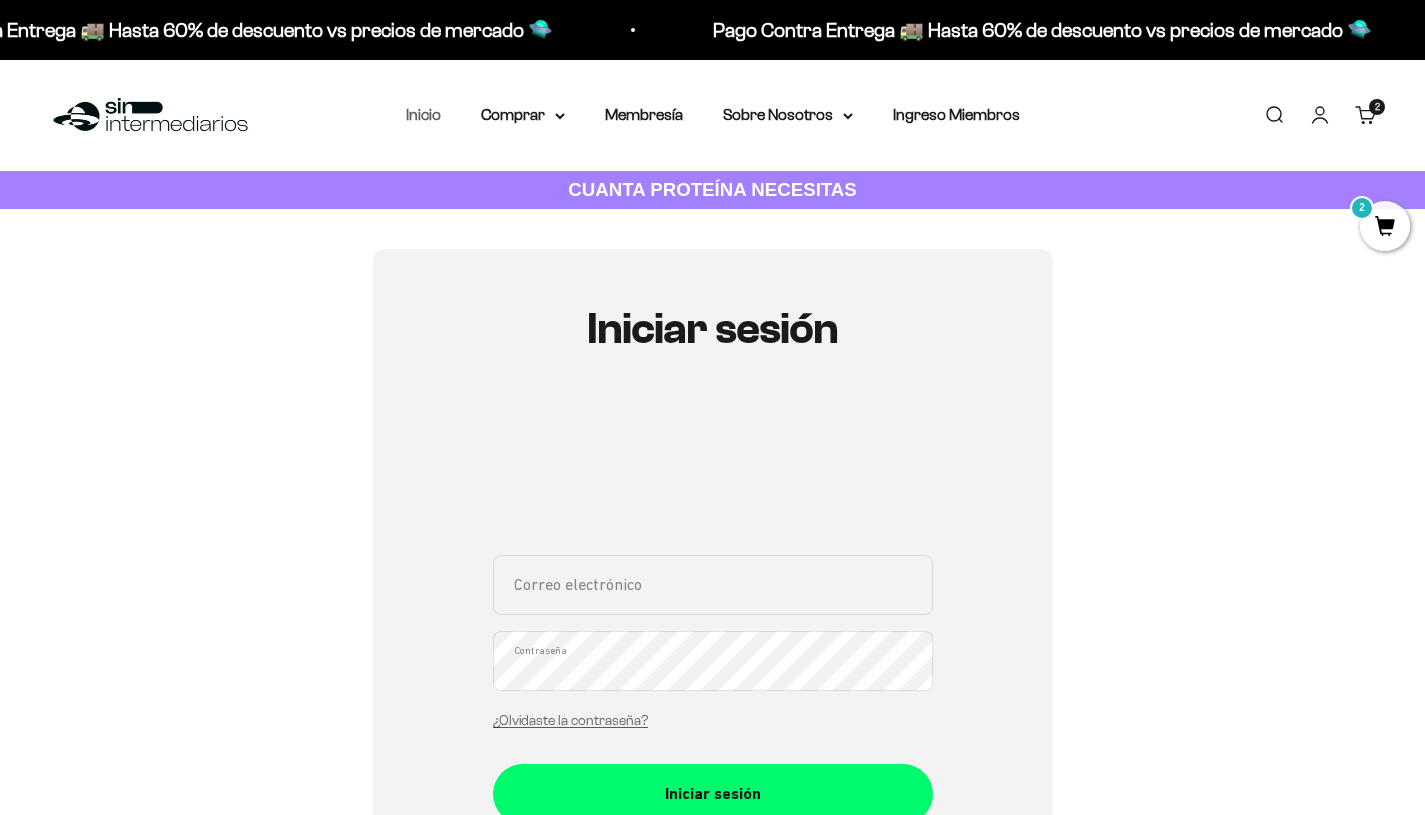 click on "Inicio" at bounding box center [423, 114] 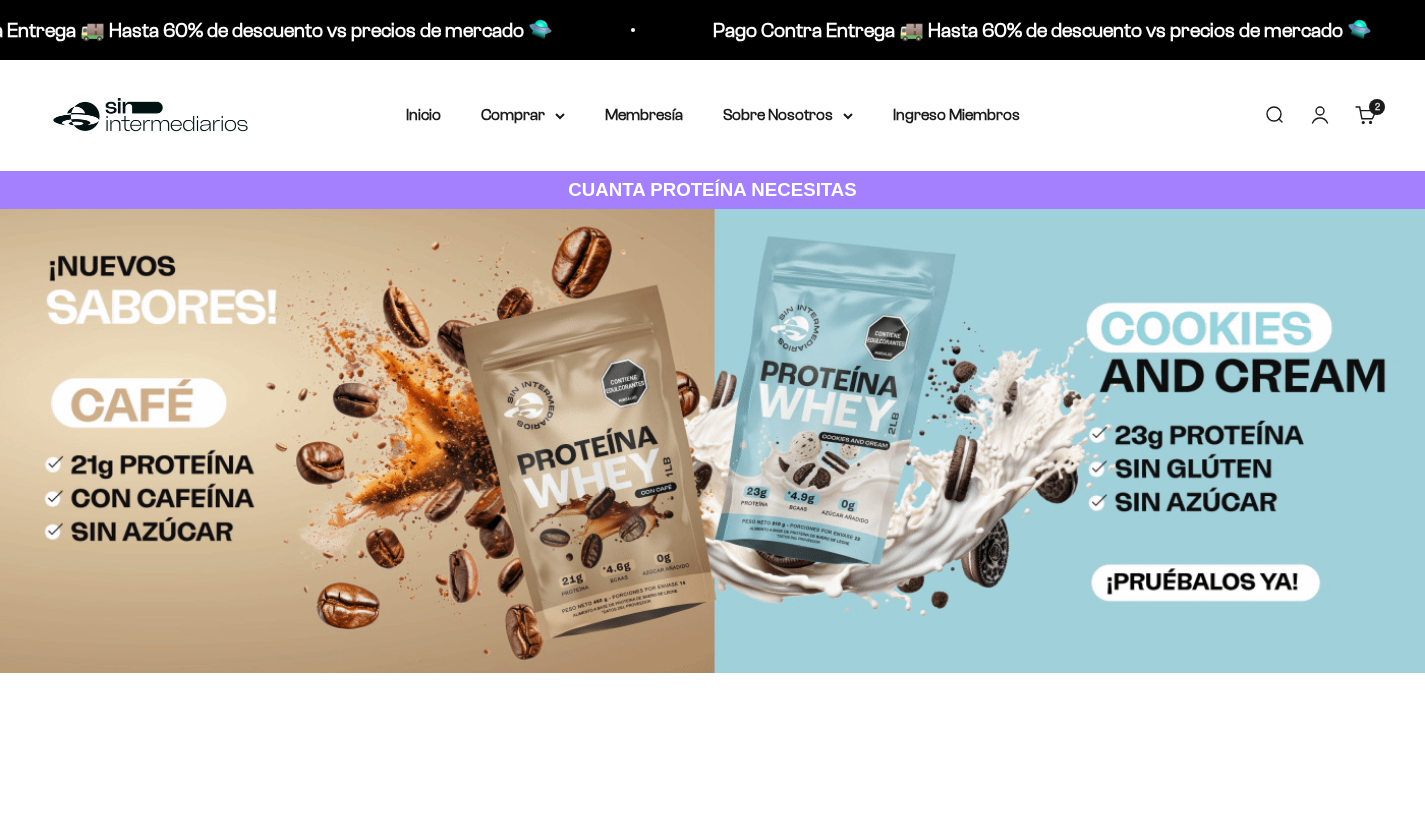 scroll, scrollTop: 0, scrollLeft: 0, axis: both 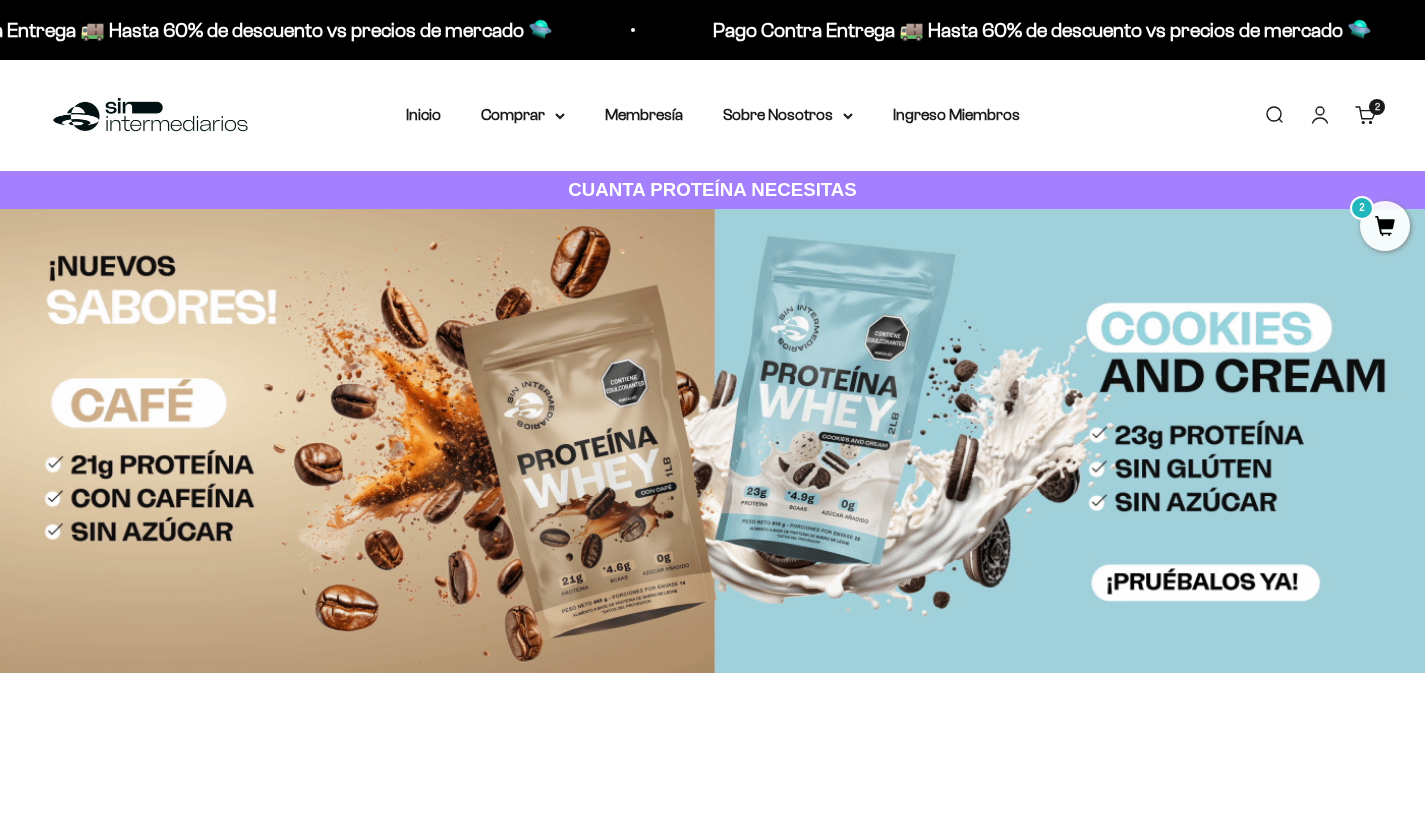 click on "Iniciar sesión" at bounding box center [1320, 115] 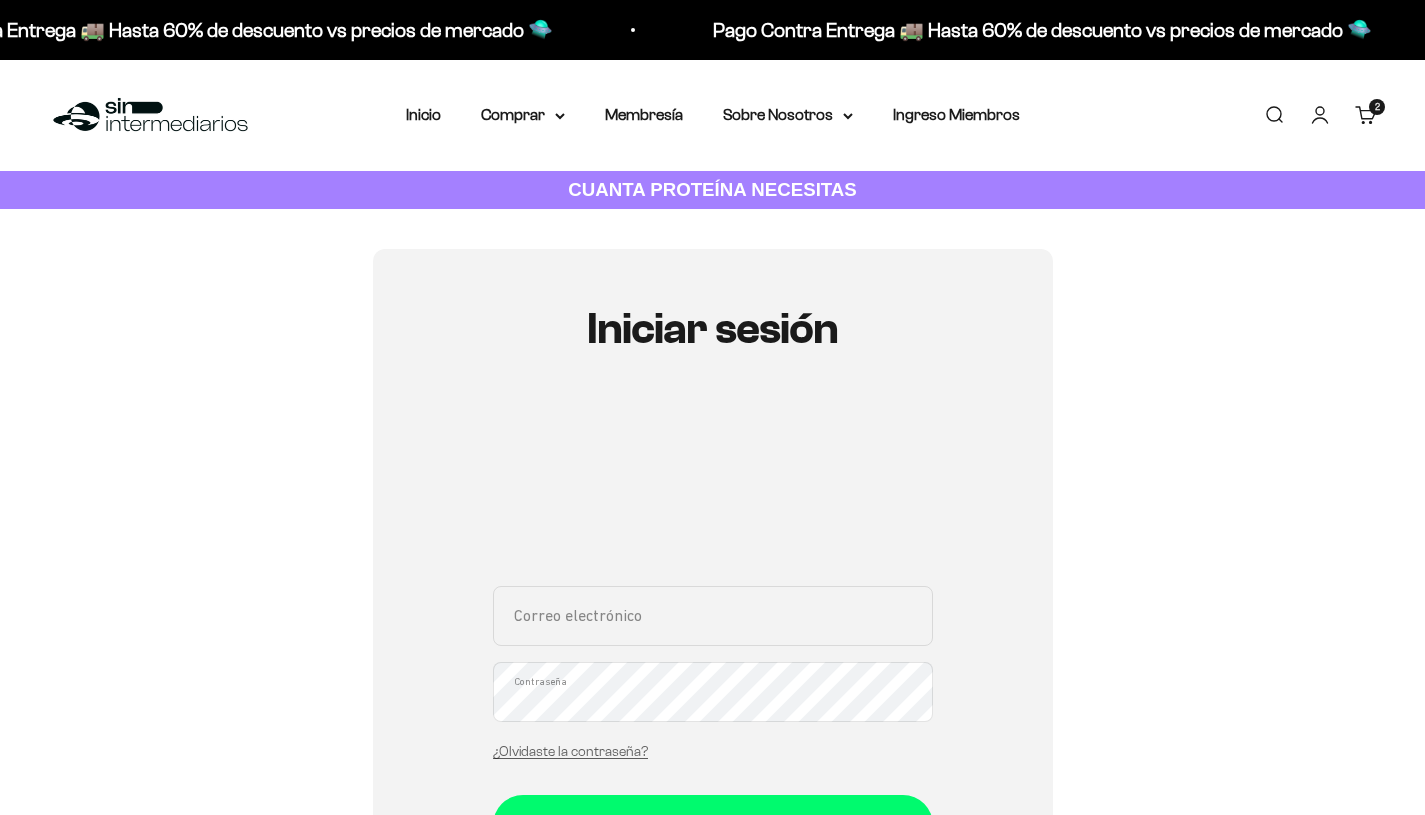 scroll, scrollTop: 0, scrollLeft: 0, axis: both 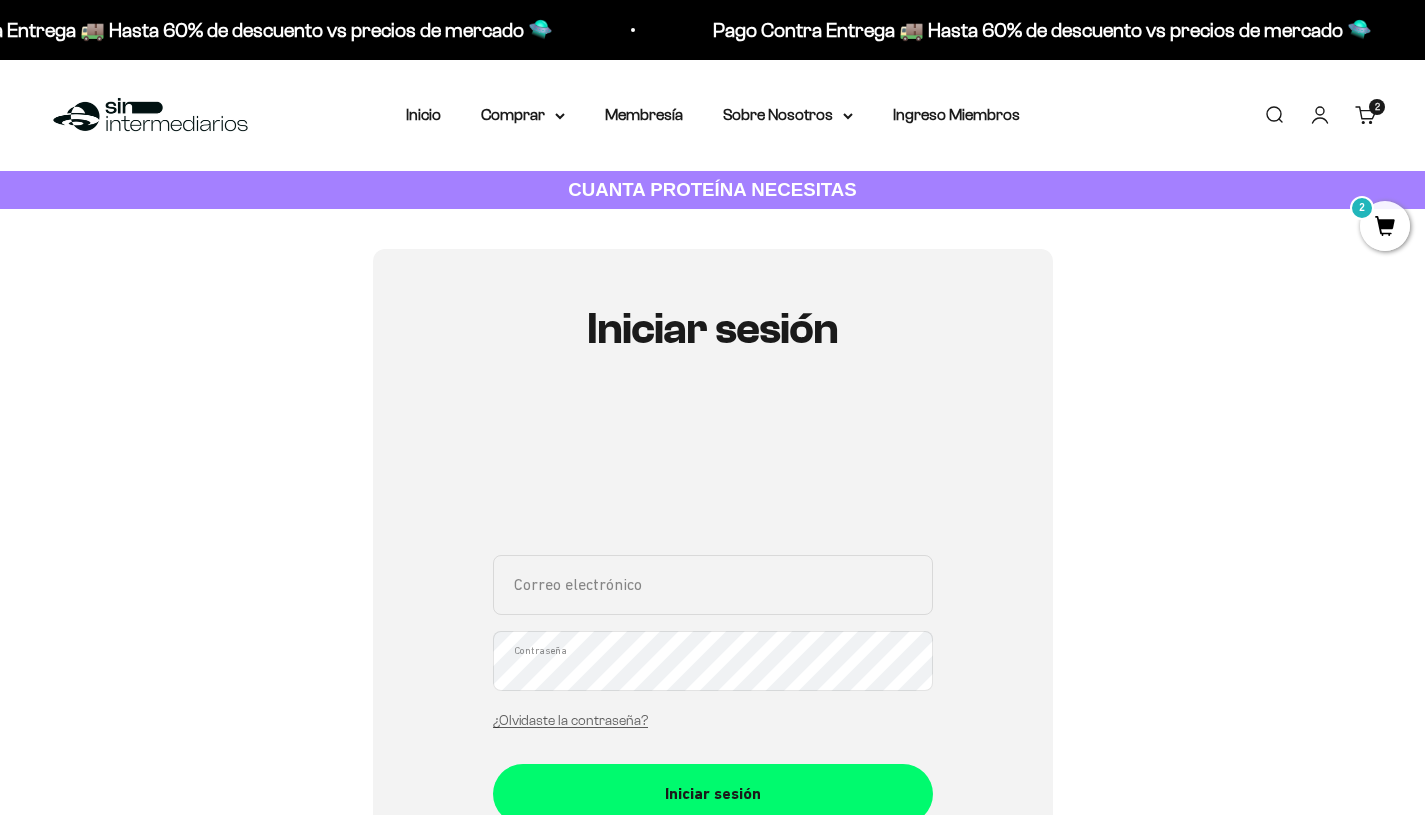 click on "Correo electrónico" at bounding box center (713, 585) 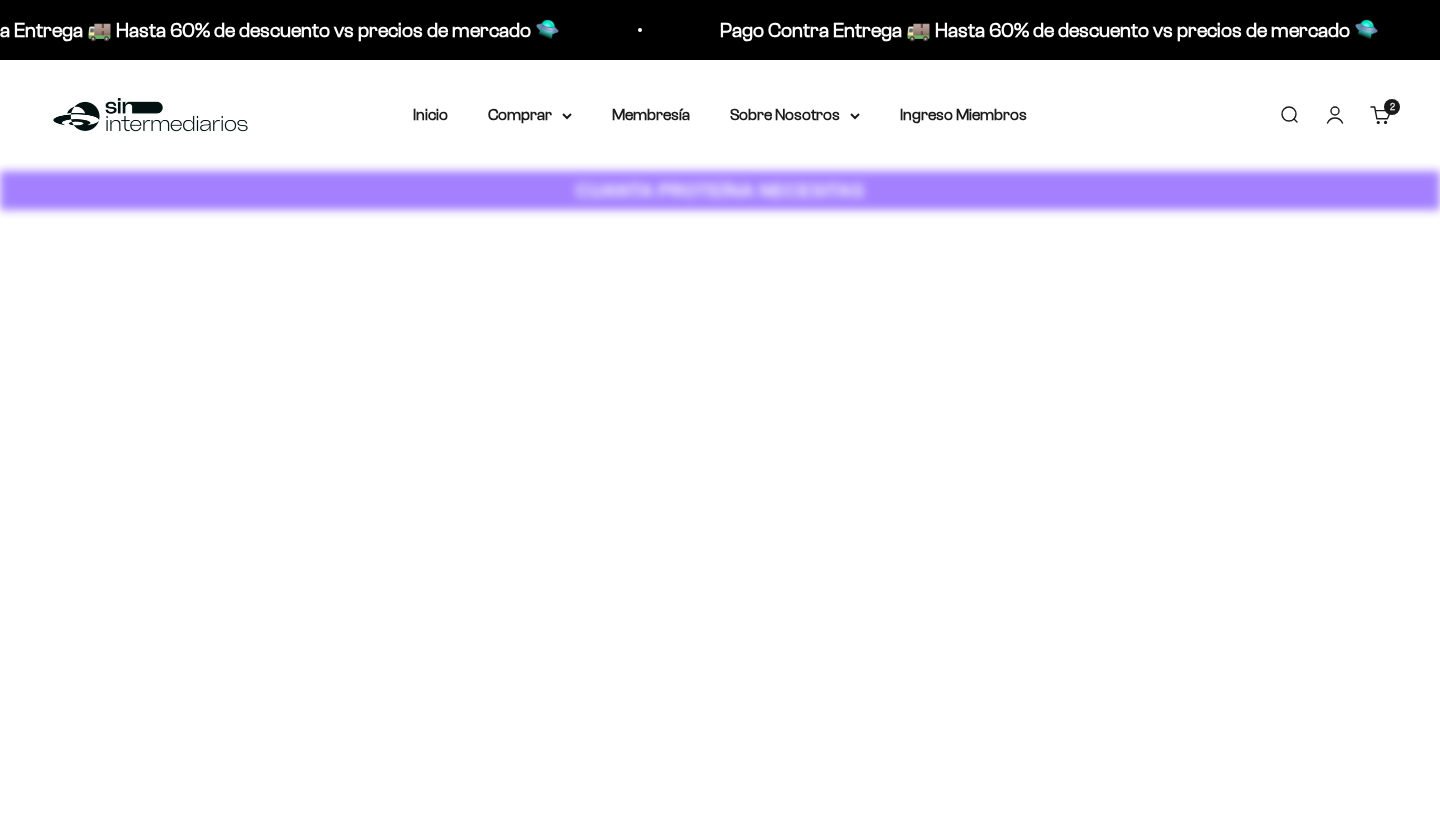 scroll, scrollTop: 0, scrollLeft: 0, axis: both 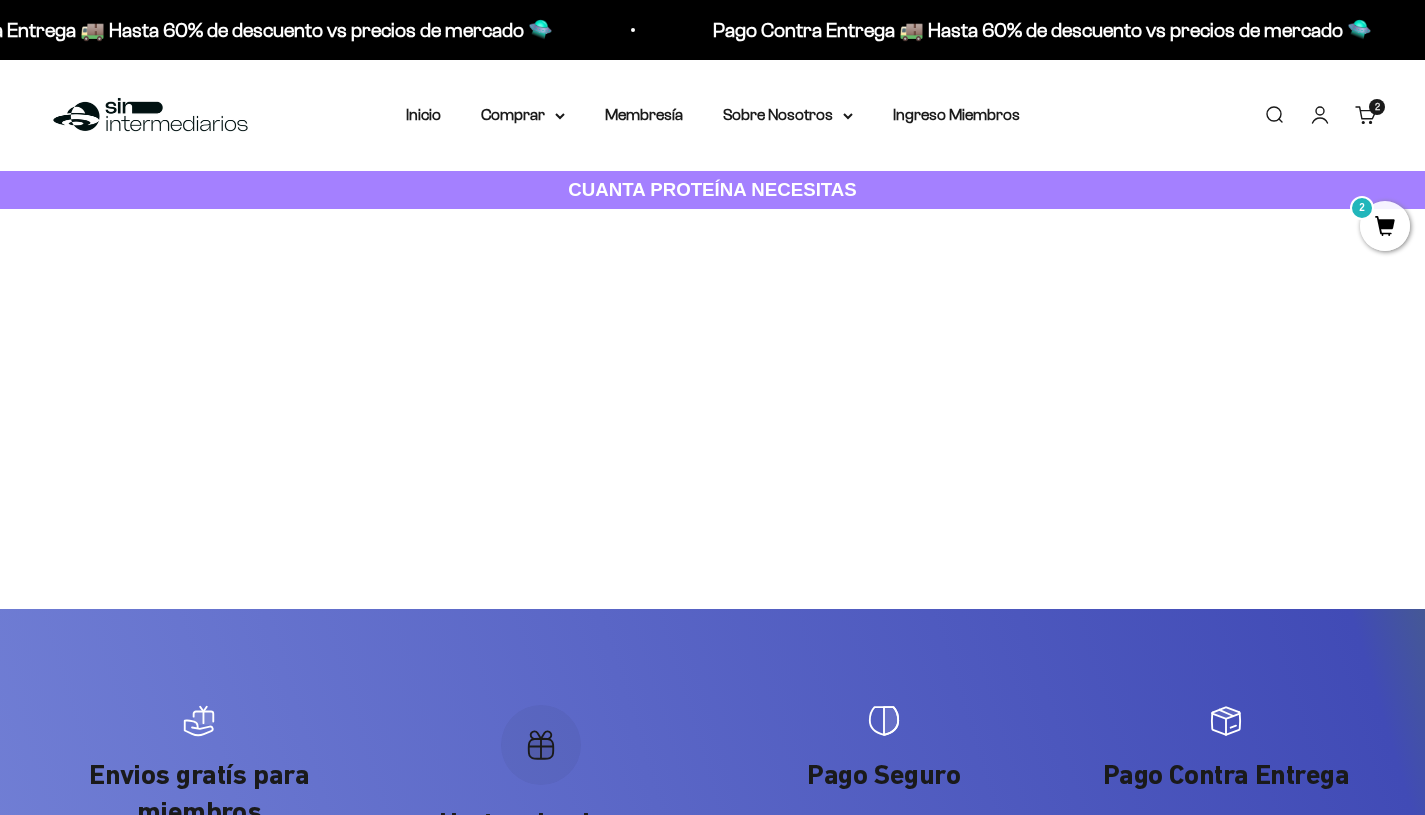 click on "2" at bounding box center [1385, 226] 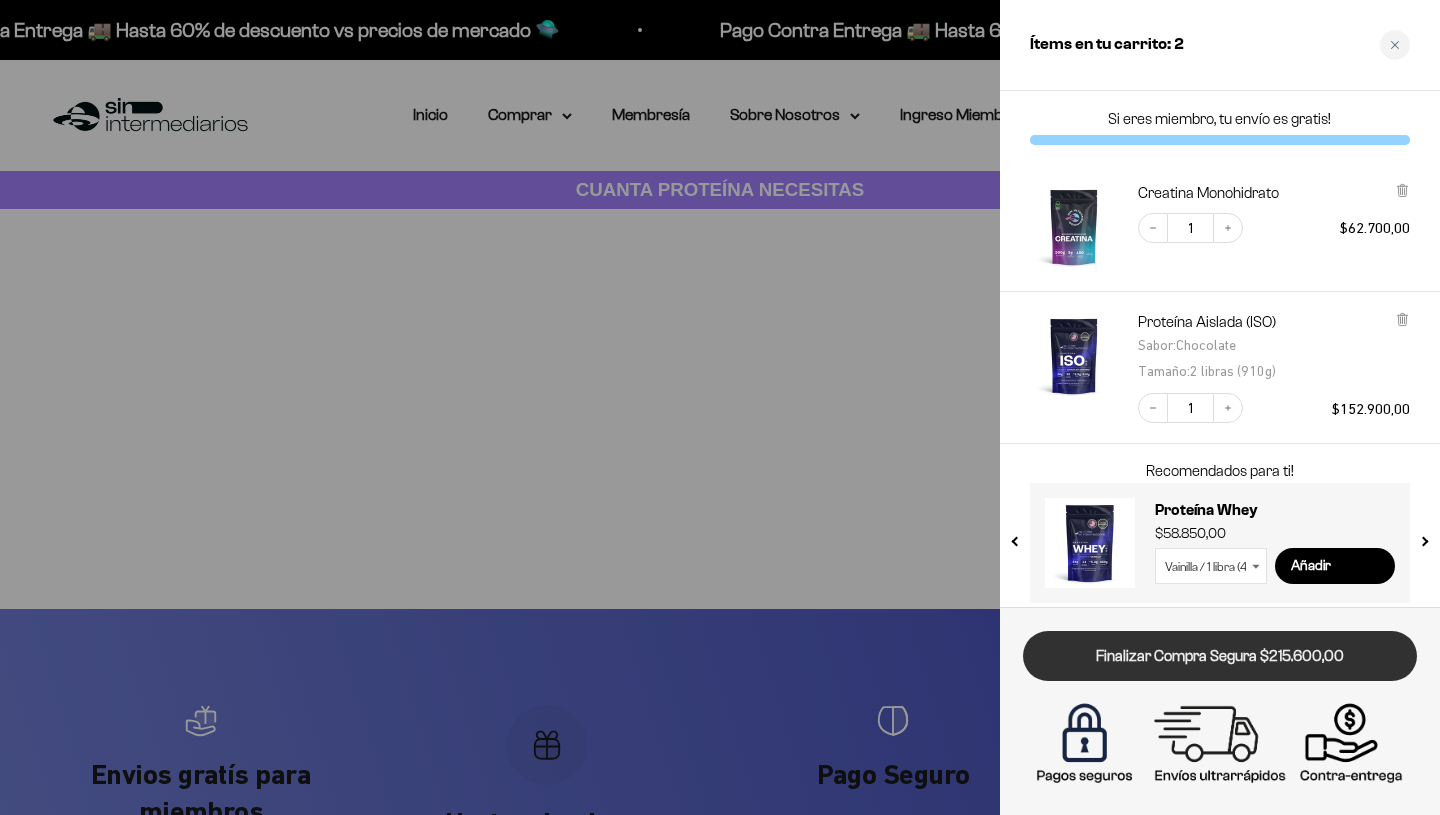 click on "Finalizar Compra Segura $215.600,00" at bounding box center [1220, 656] 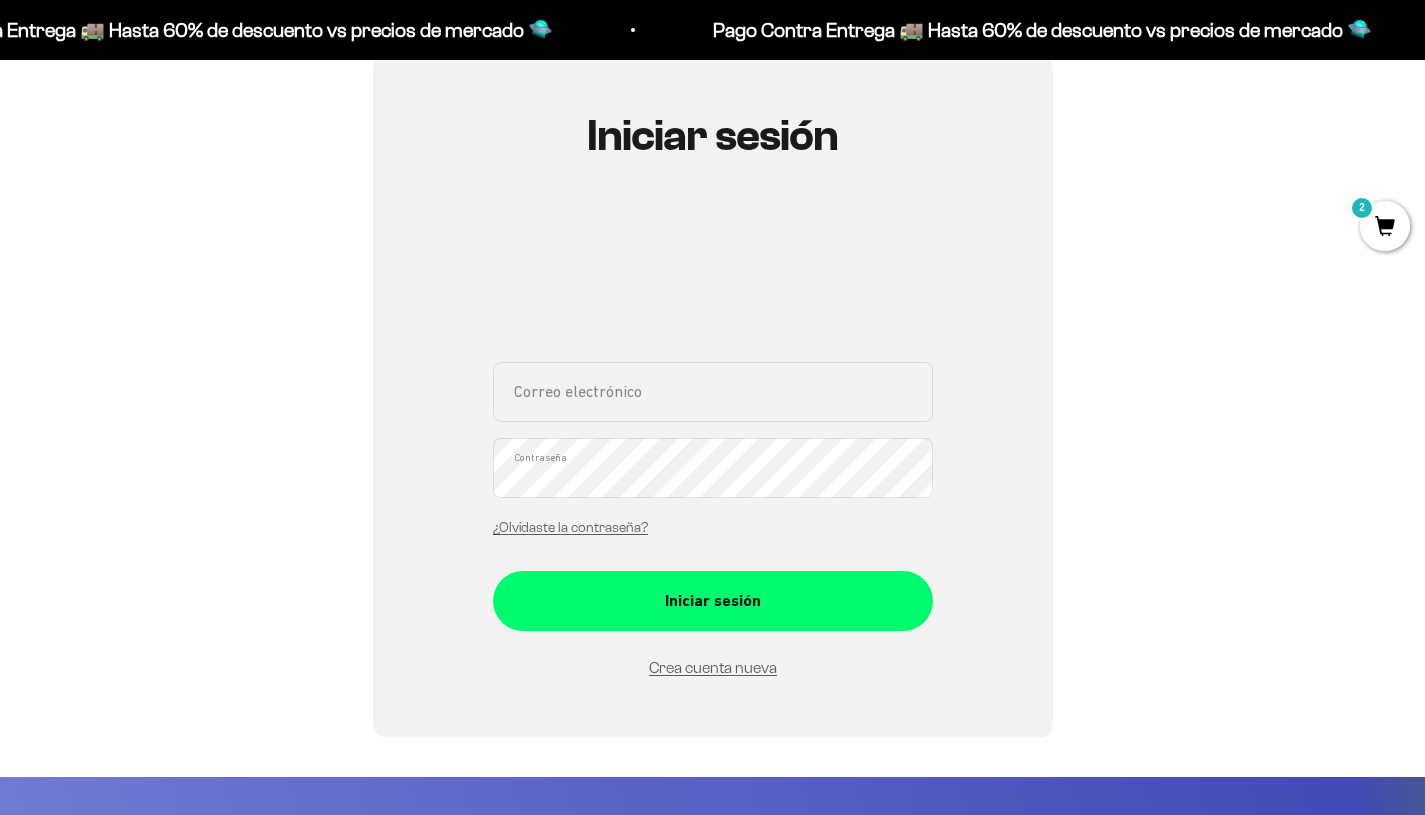 scroll, scrollTop: 216, scrollLeft: 0, axis: vertical 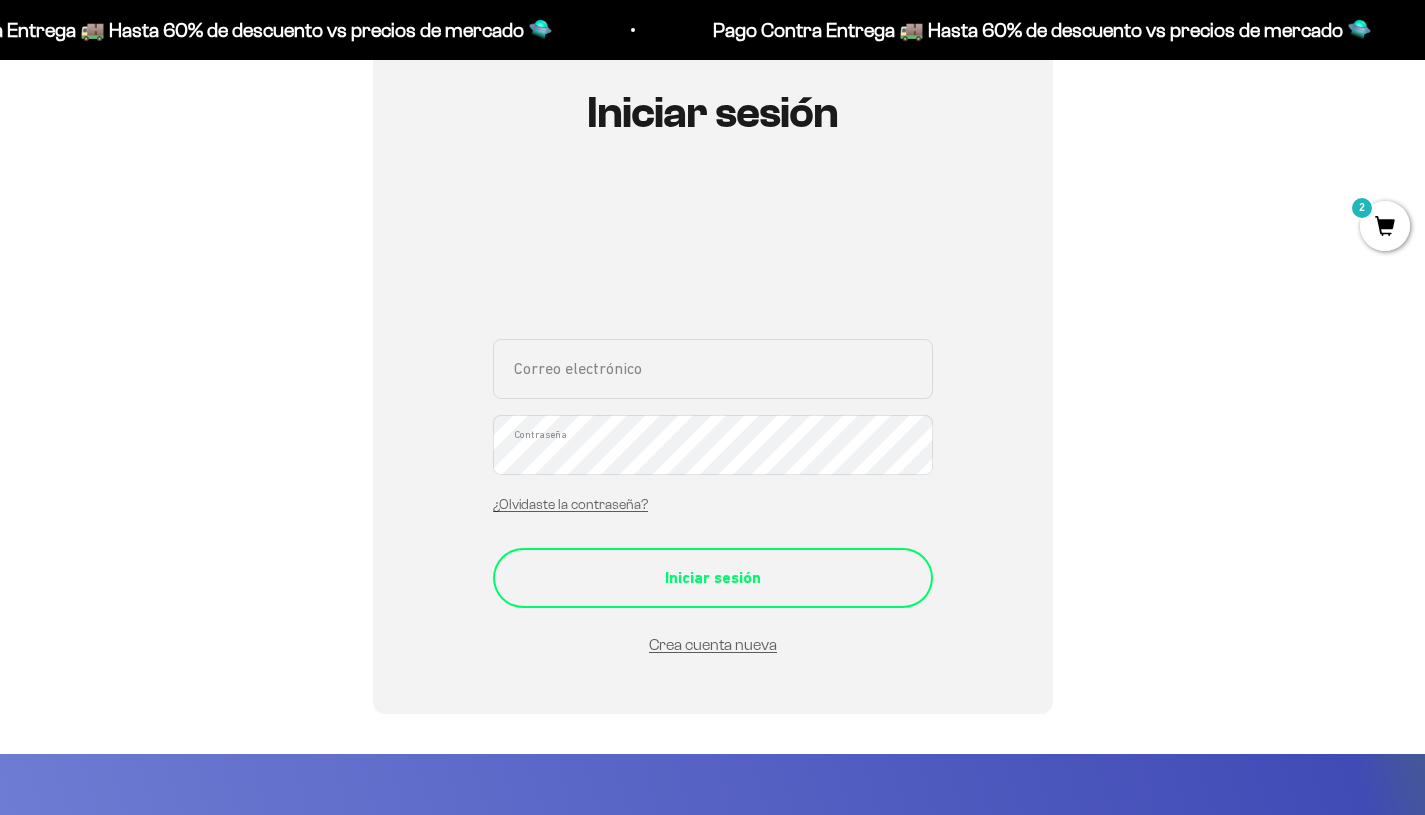 type on "[EMAIL]" 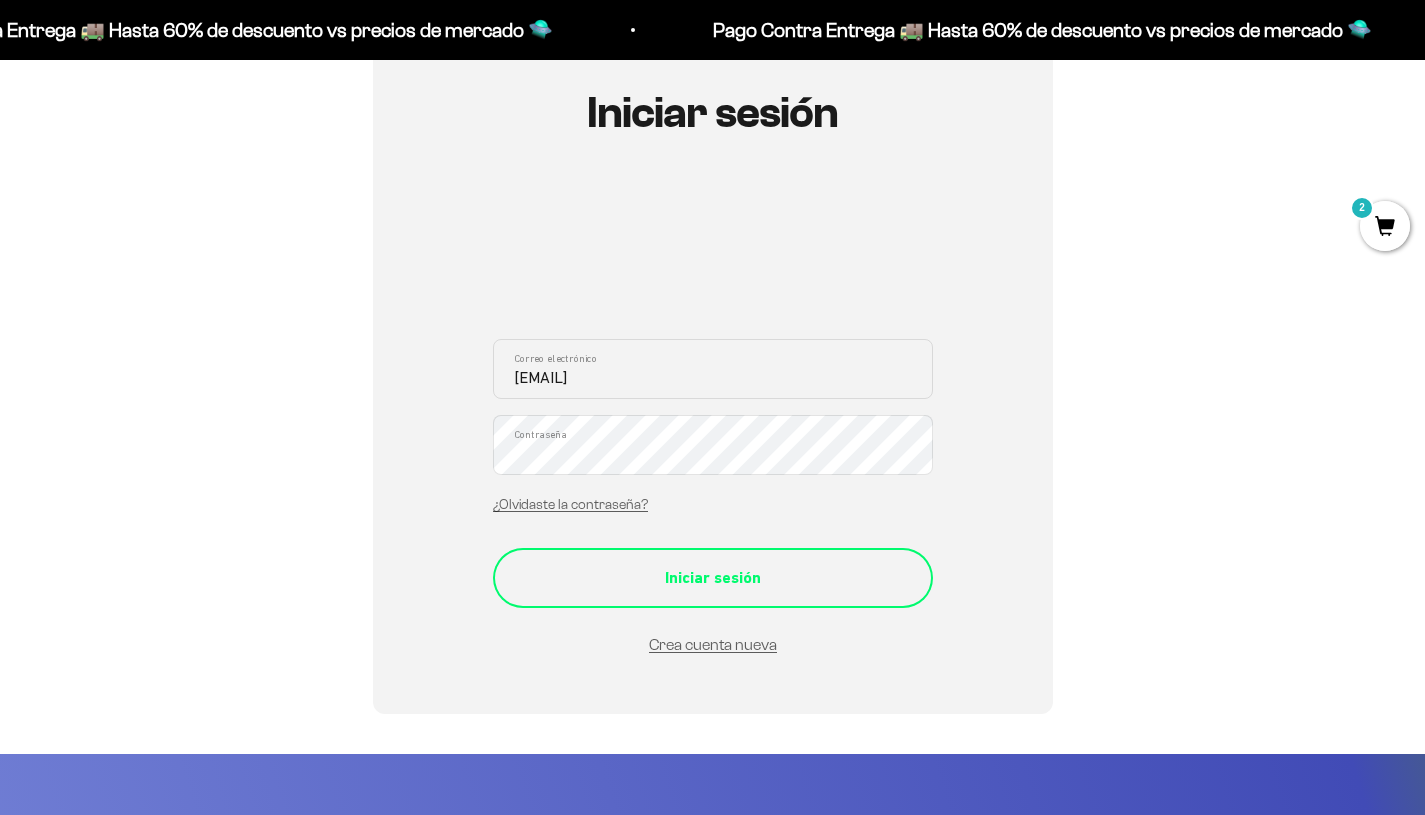 click on "Iniciar sesión" at bounding box center [713, 578] 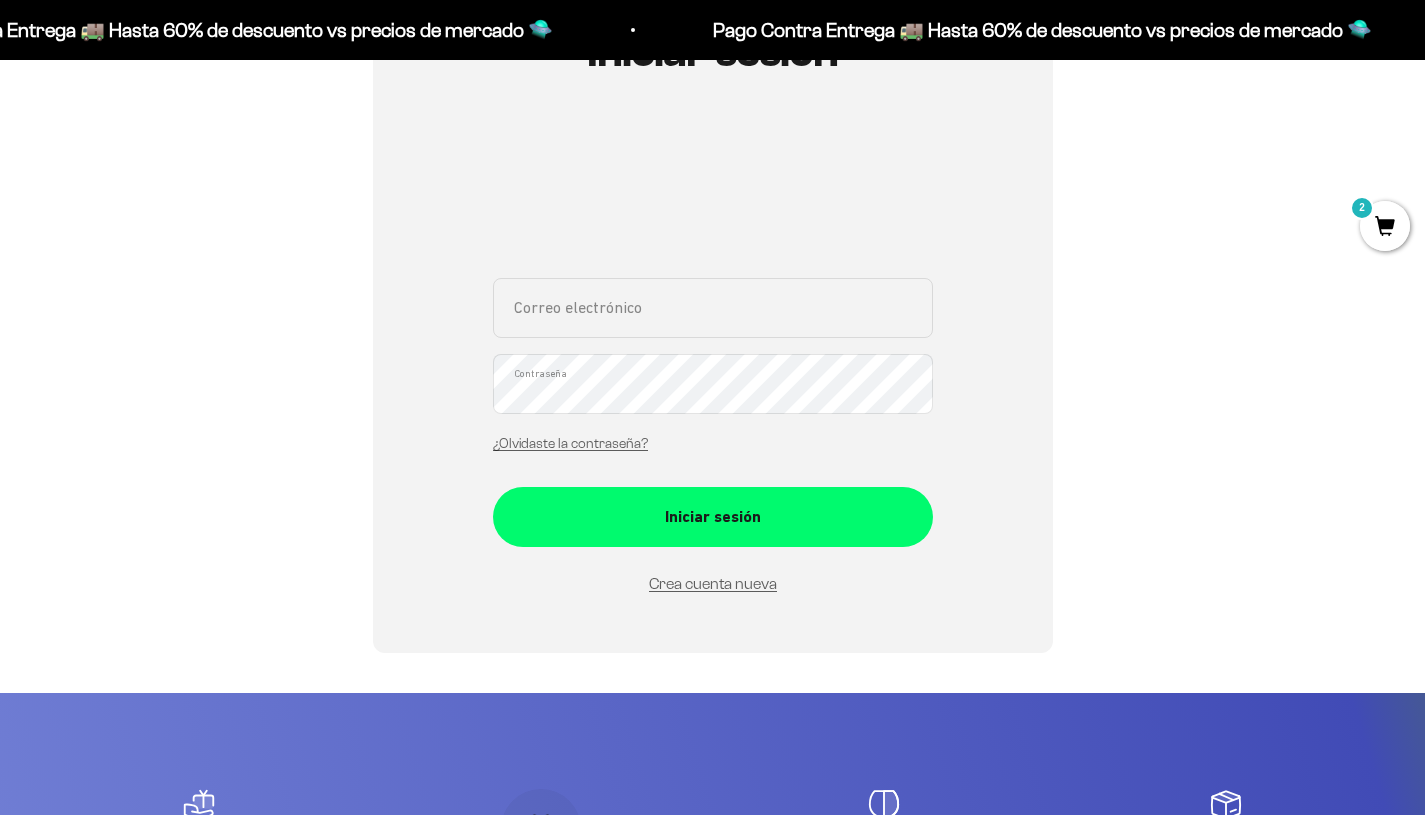 scroll, scrollTop: 278, scrollLeft: 0, axis: vertical 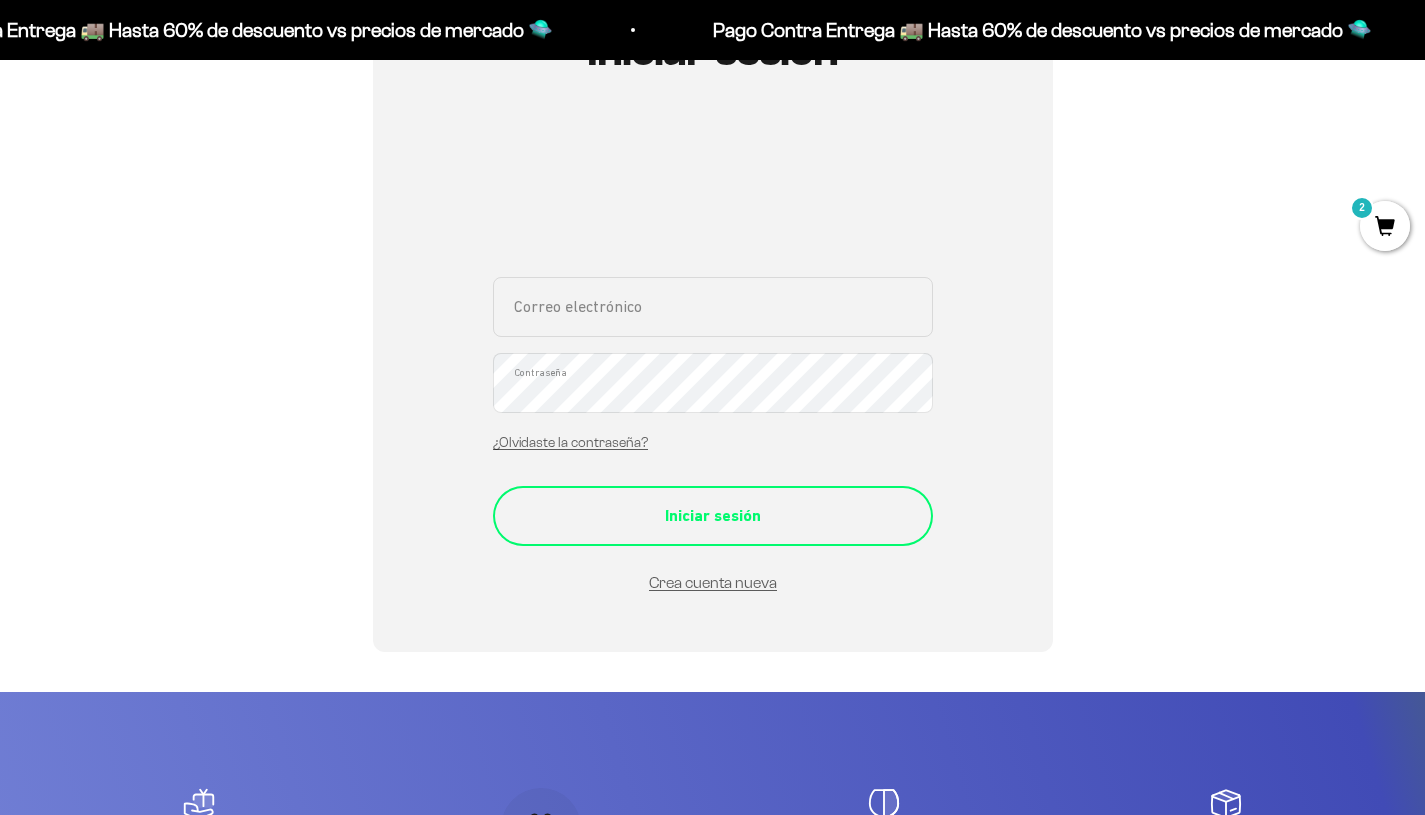 type on "[EMAIL]" 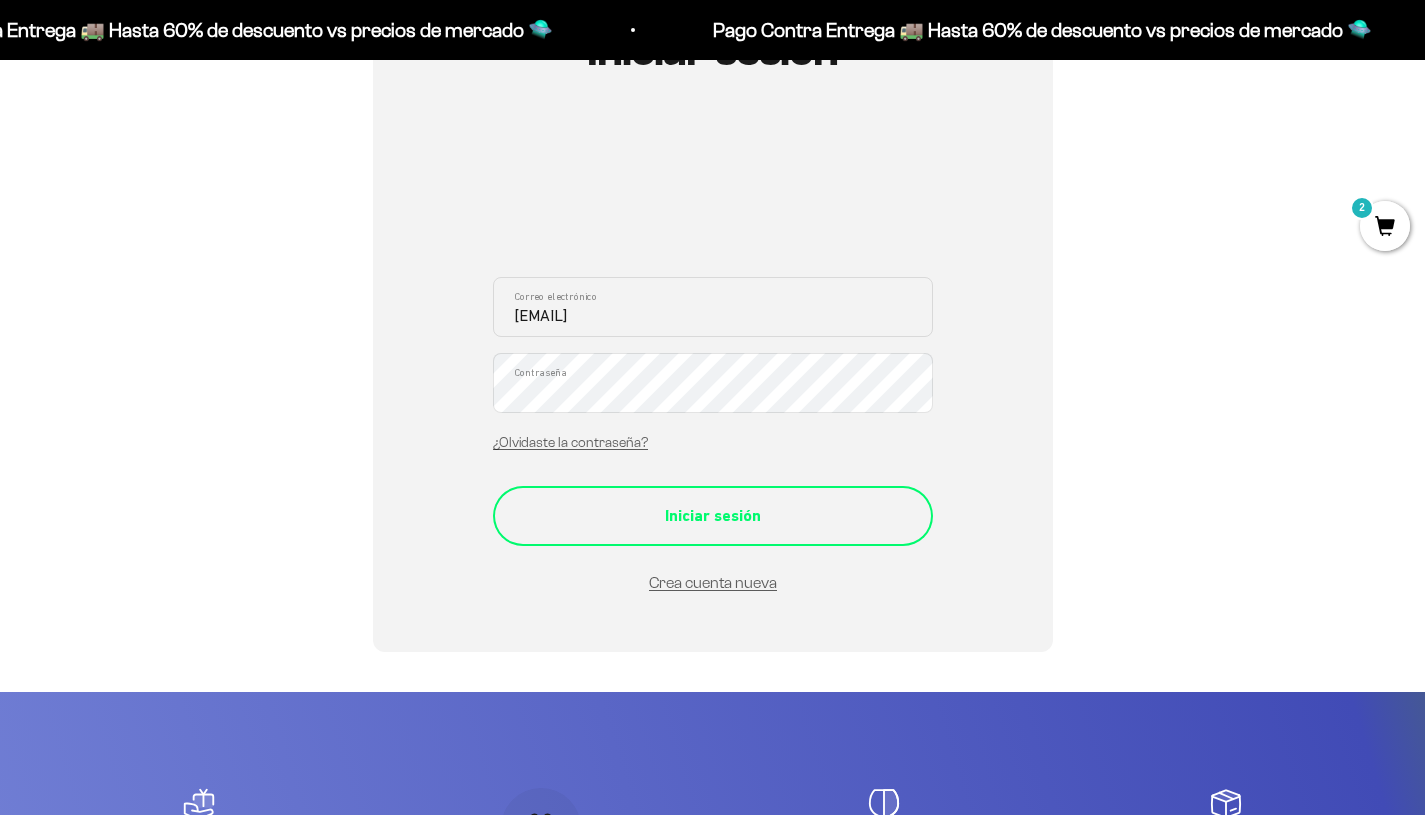 click on "Iniciar sesión" at bounding box center [713, 516] 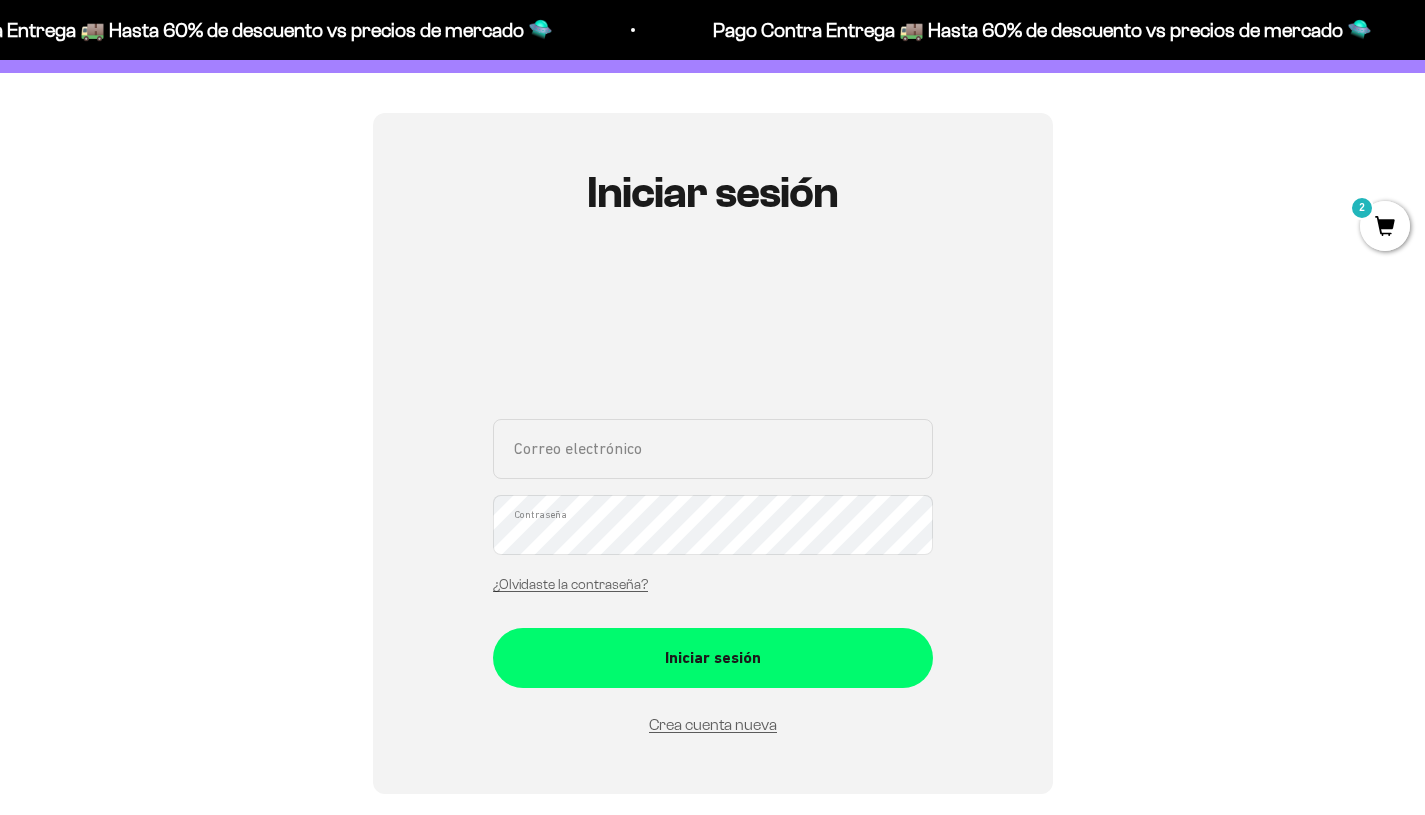 scroll, scrollTop: 191, scrollLeft: 0, axis: vertical 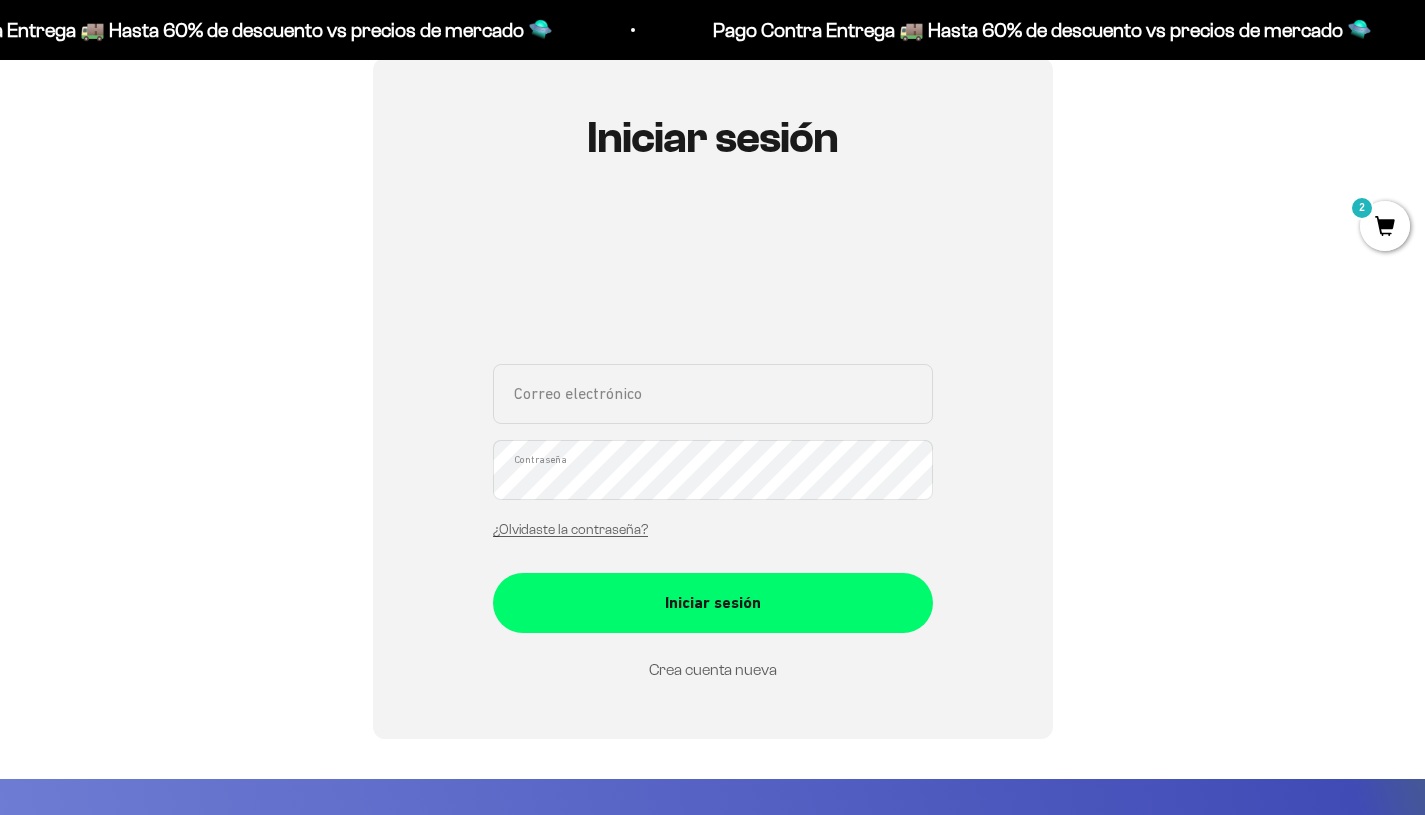 type on "[EMAIL]" 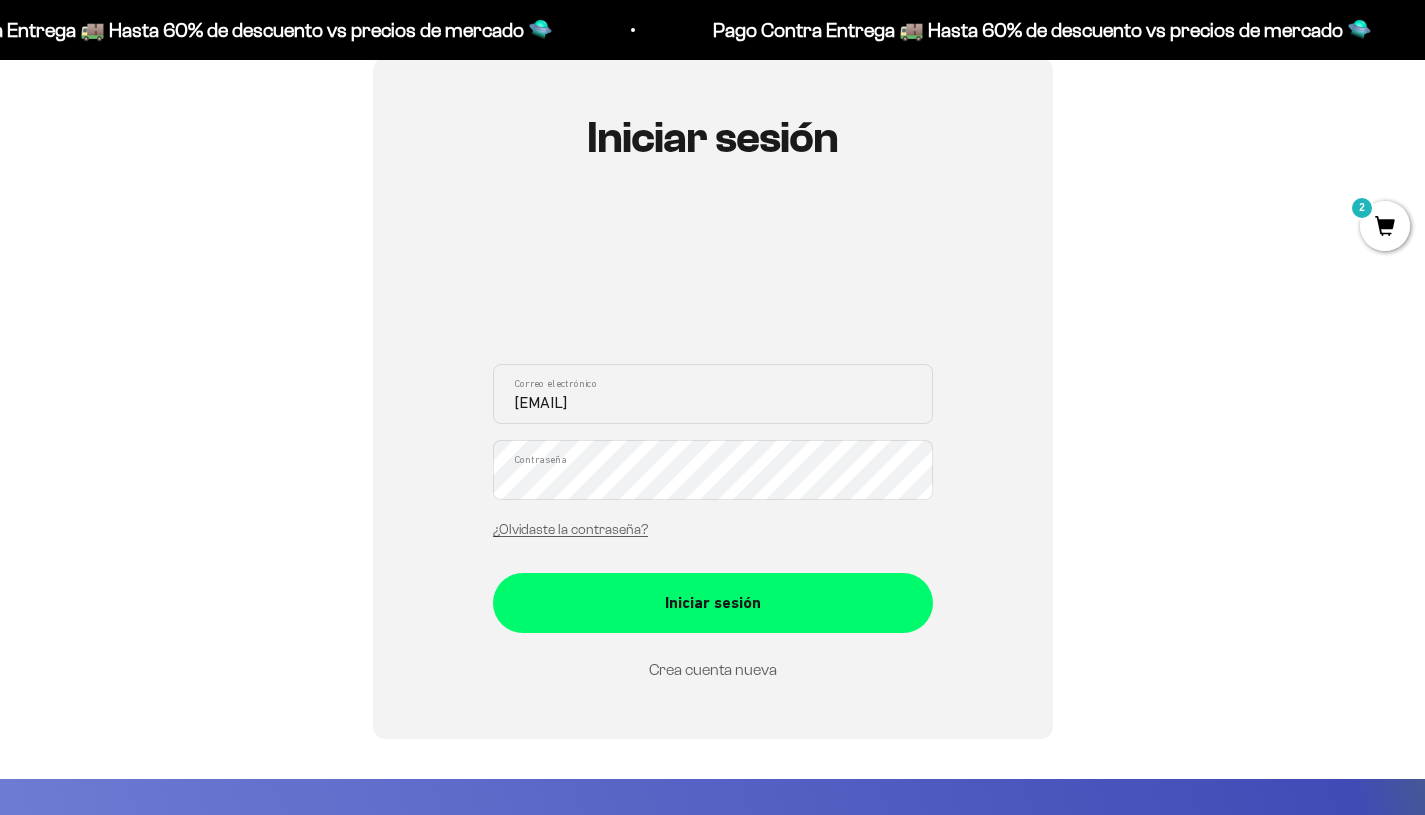 click on "Crea cuenta nueva" at bounding box center (713, 669) 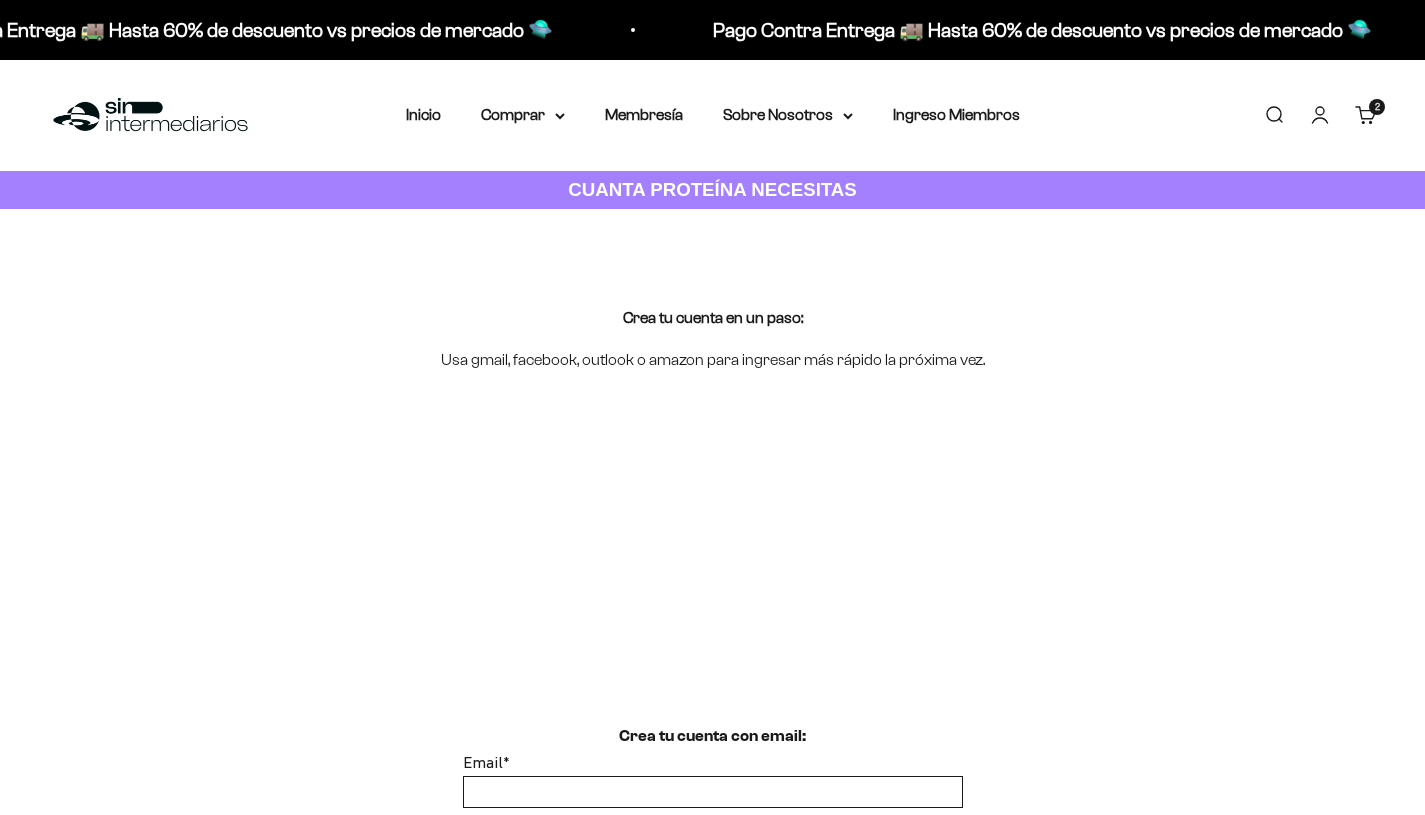 scroll, scrollTop: 0, scrollLeft: 0, axis: both 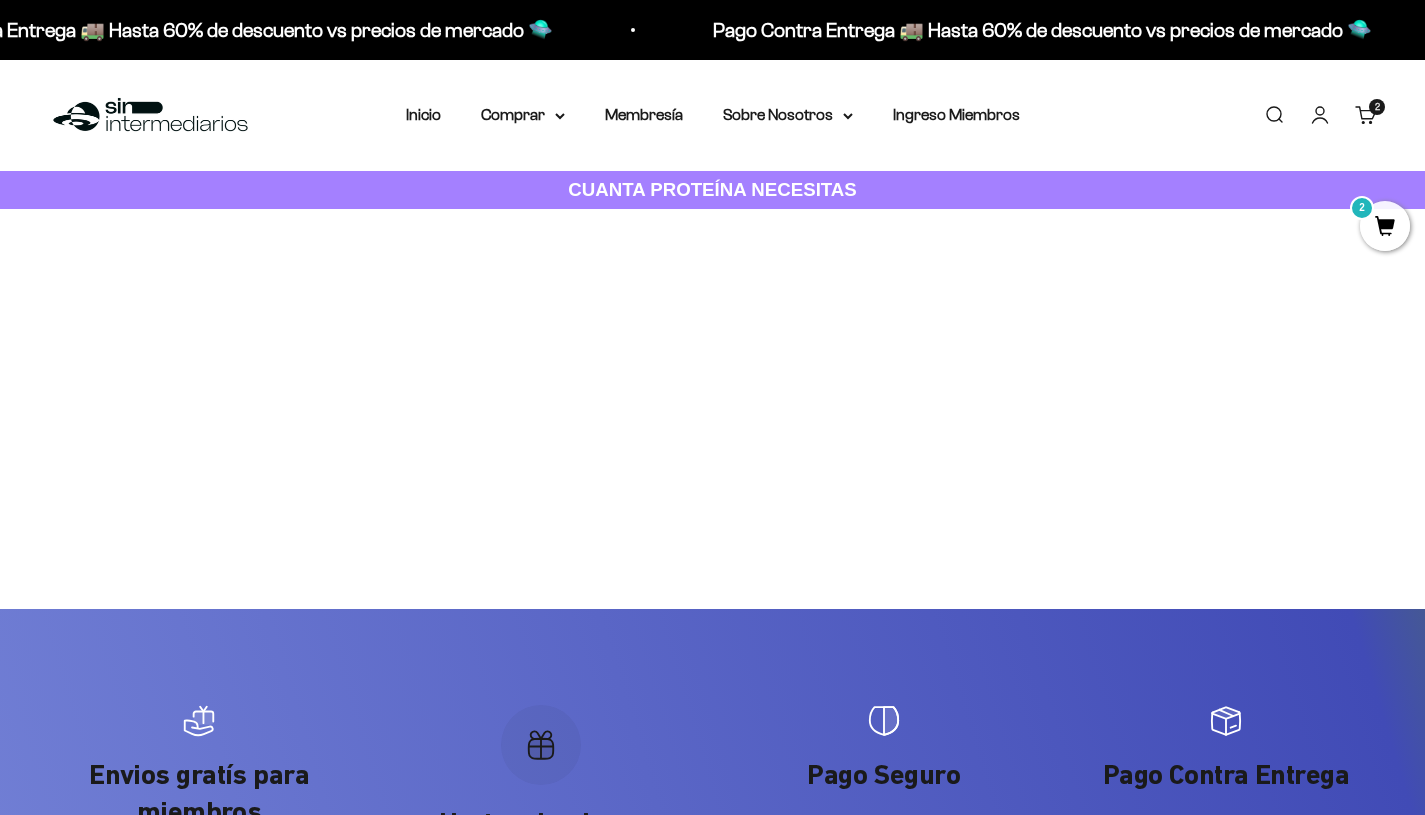click on "2" at bounding box center (1385, 226) 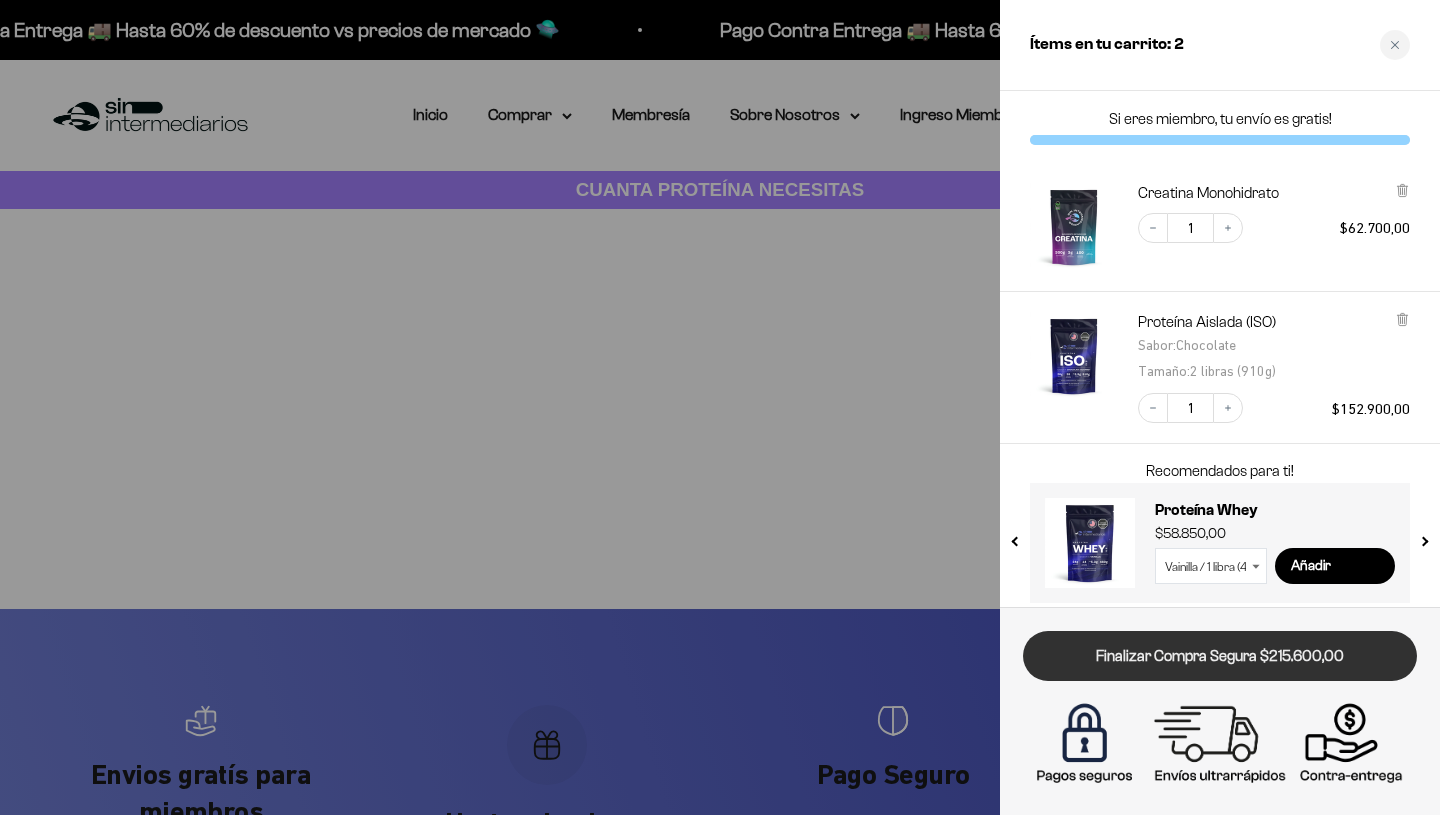 click on "Finalizar Compra Segura $215.600,00" at bounding box center (1220, 656) 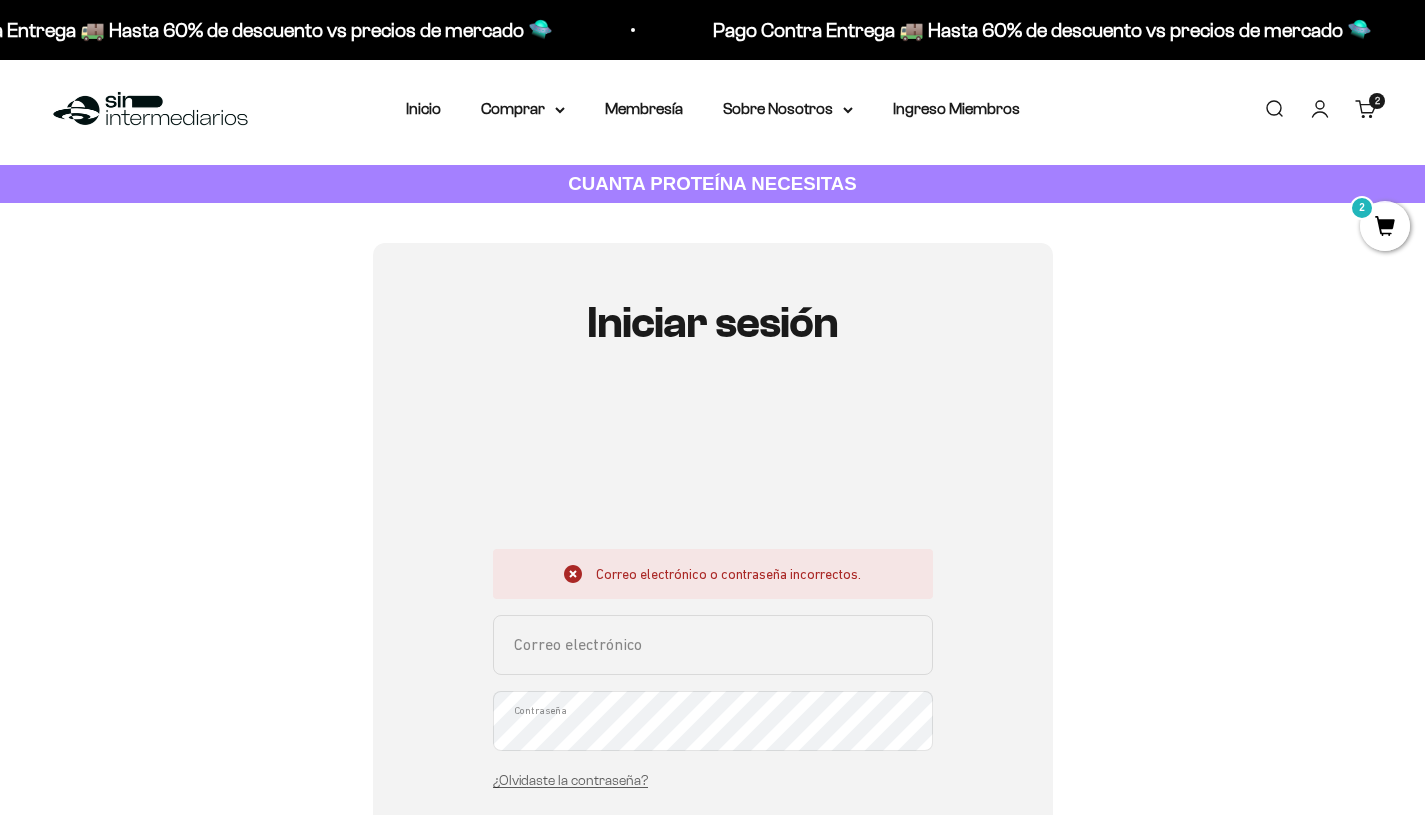 scroll, scrollTop: 0, scrollLeft: 0, axis: both 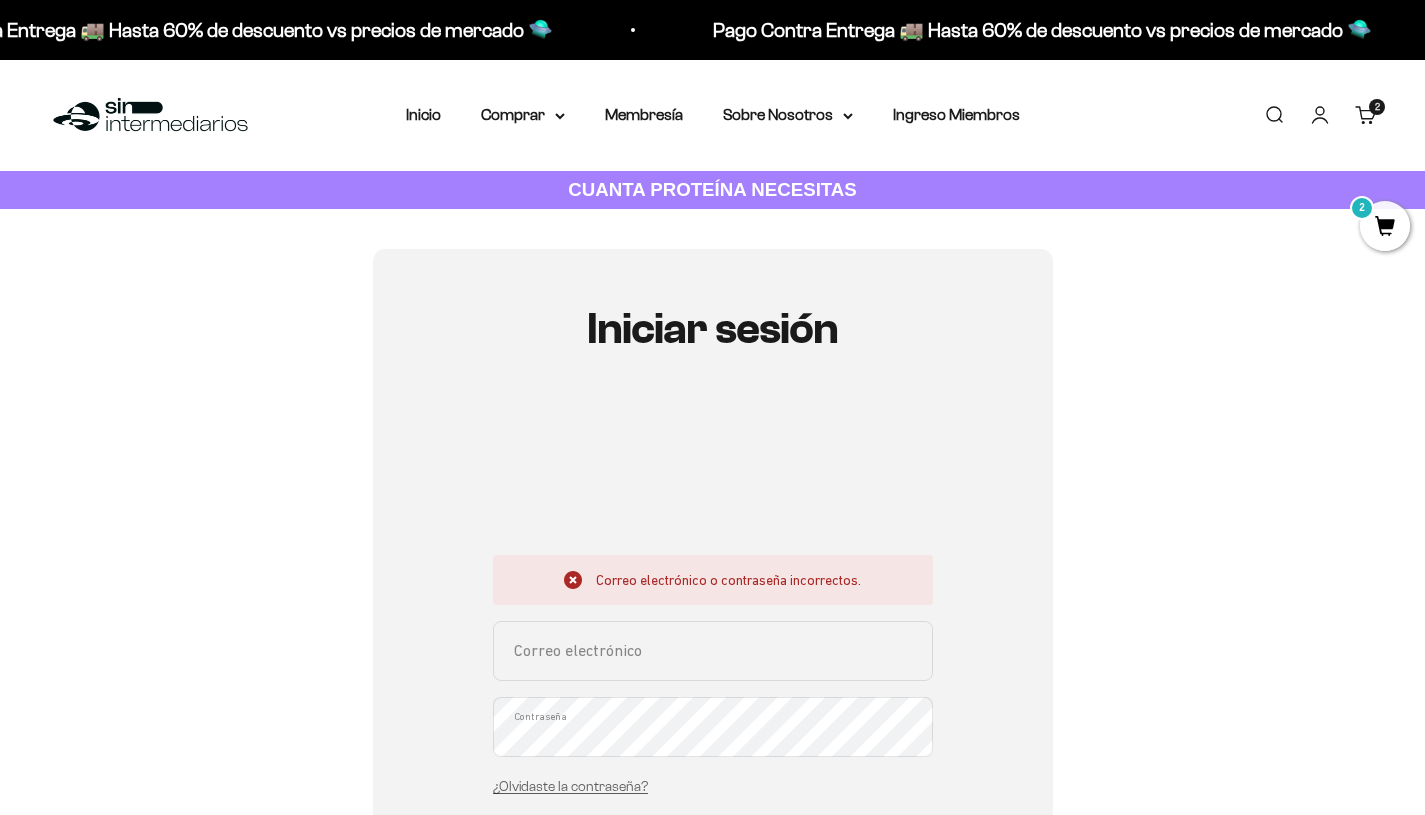 type on "[EMAIL]" 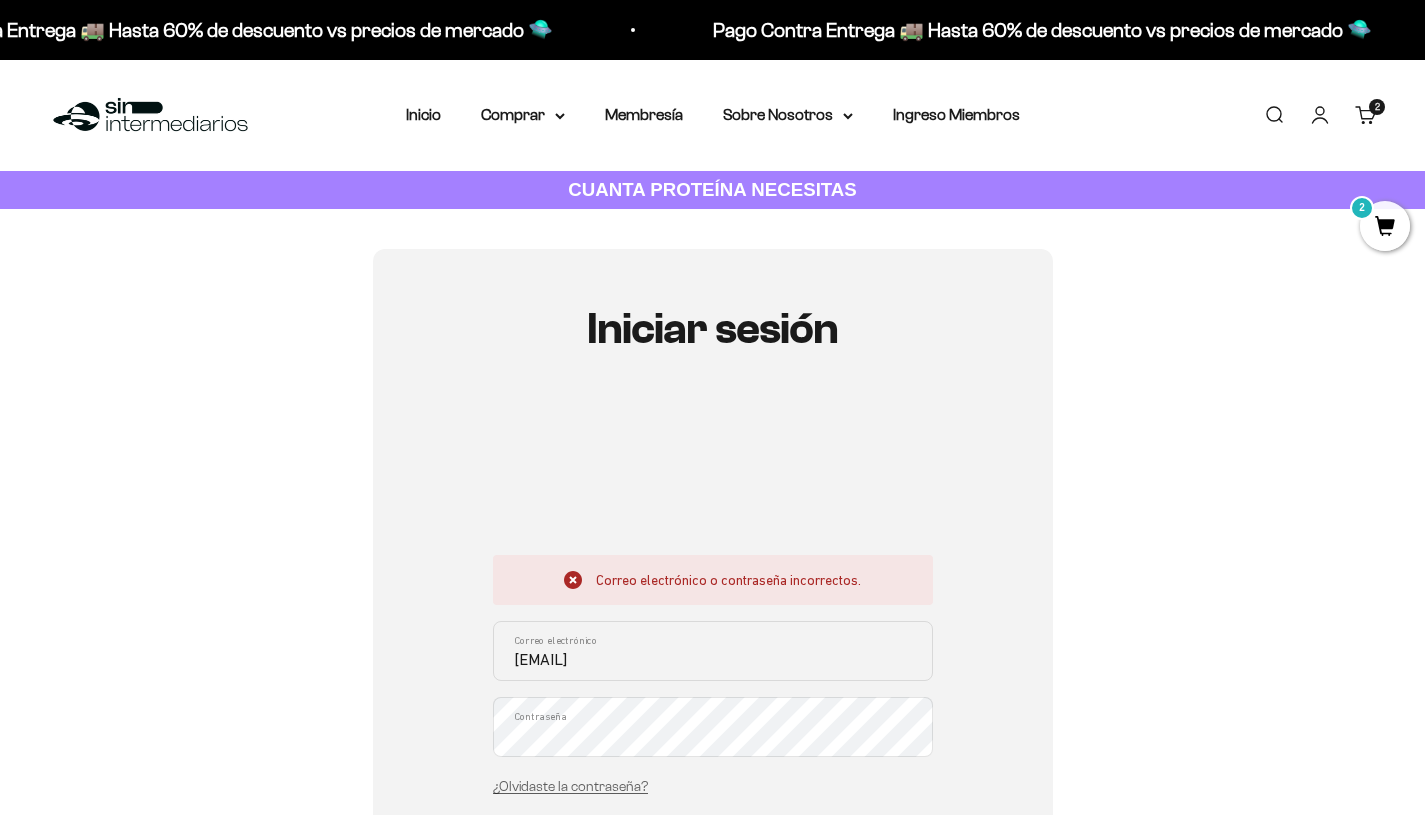 click on "Iniciar sesión" at bounding box center [1320, 115] 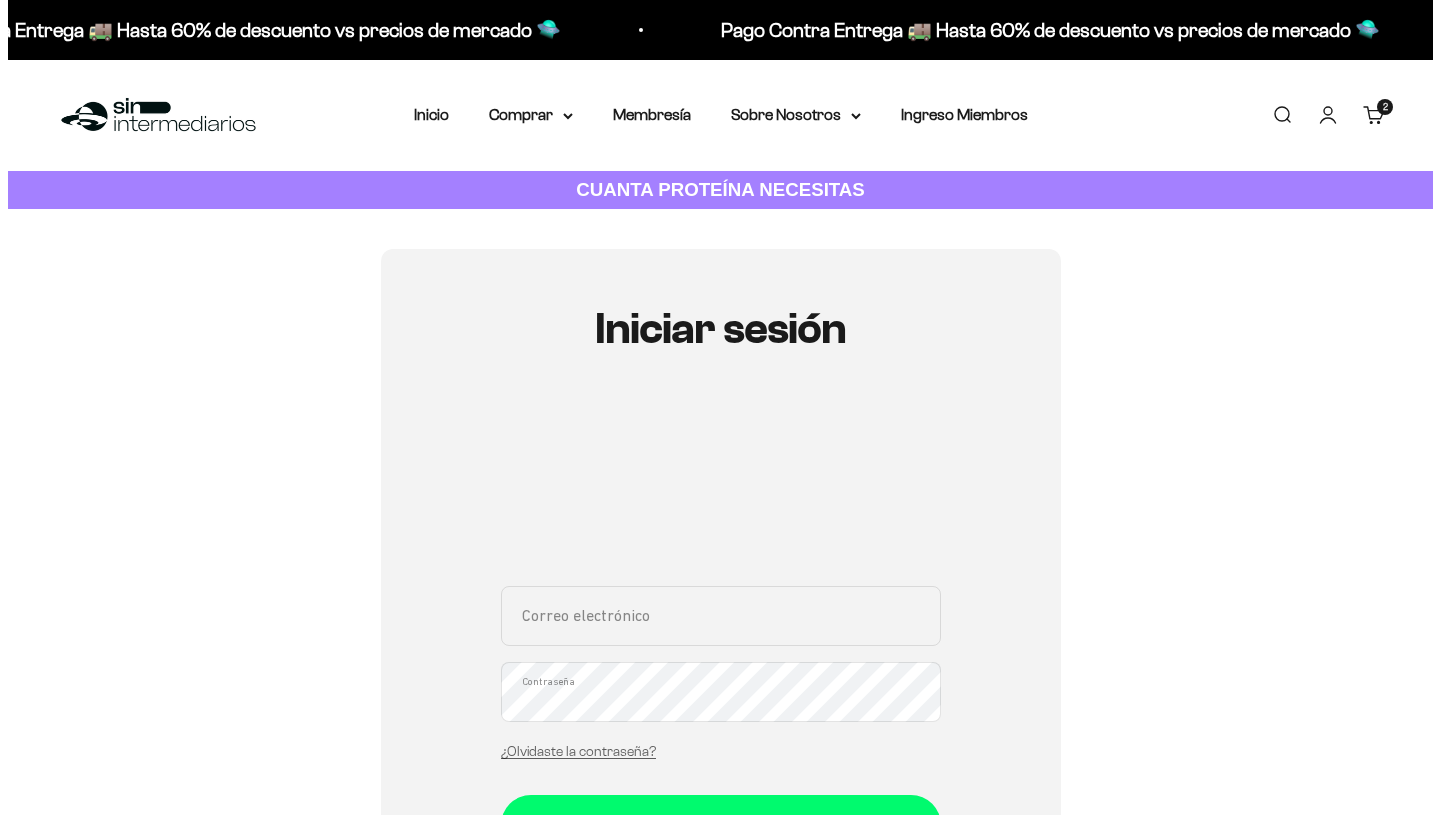 scroll, scrollTop: 0, scrollLeft: 0, axis: both 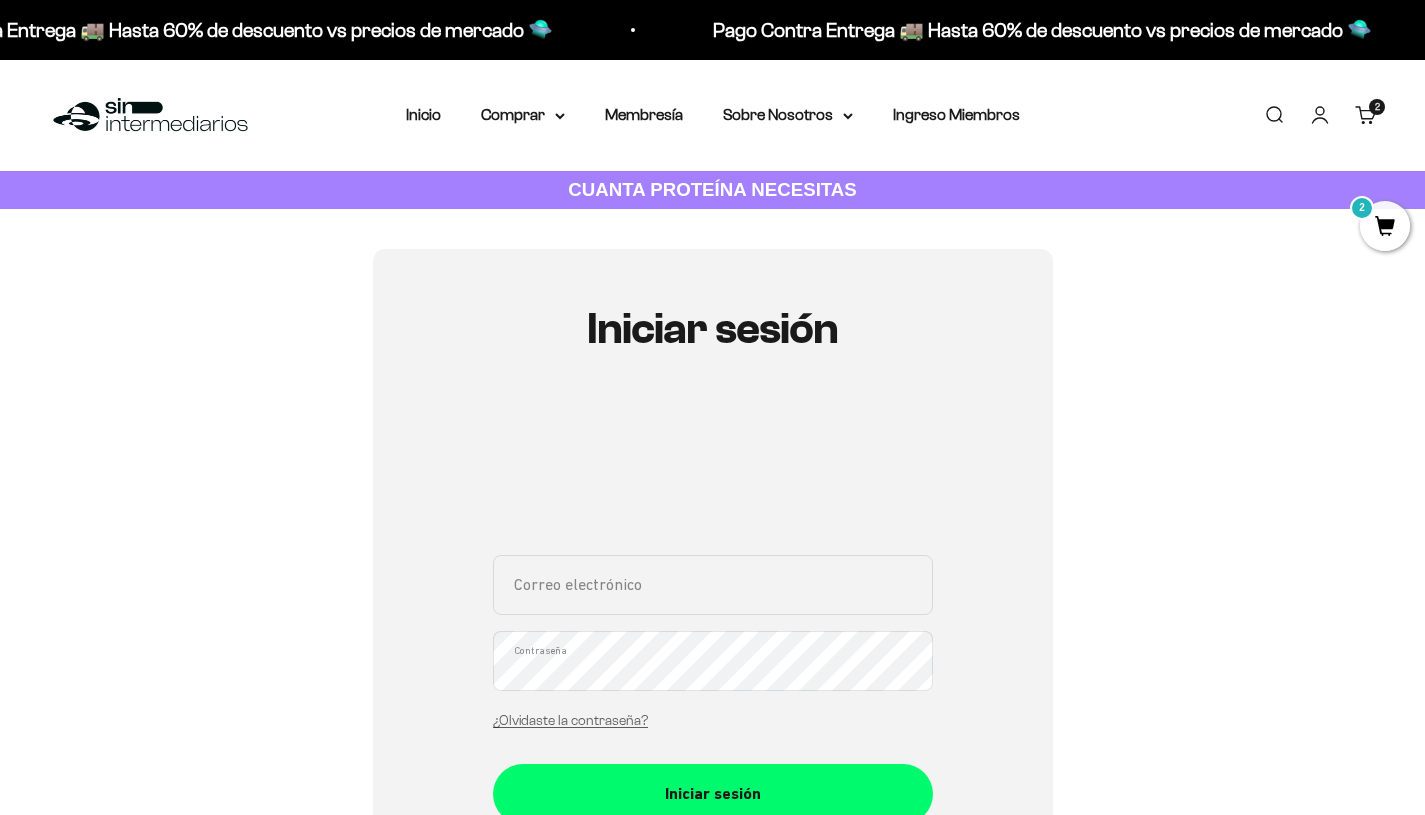 type on "[EMAIL]" 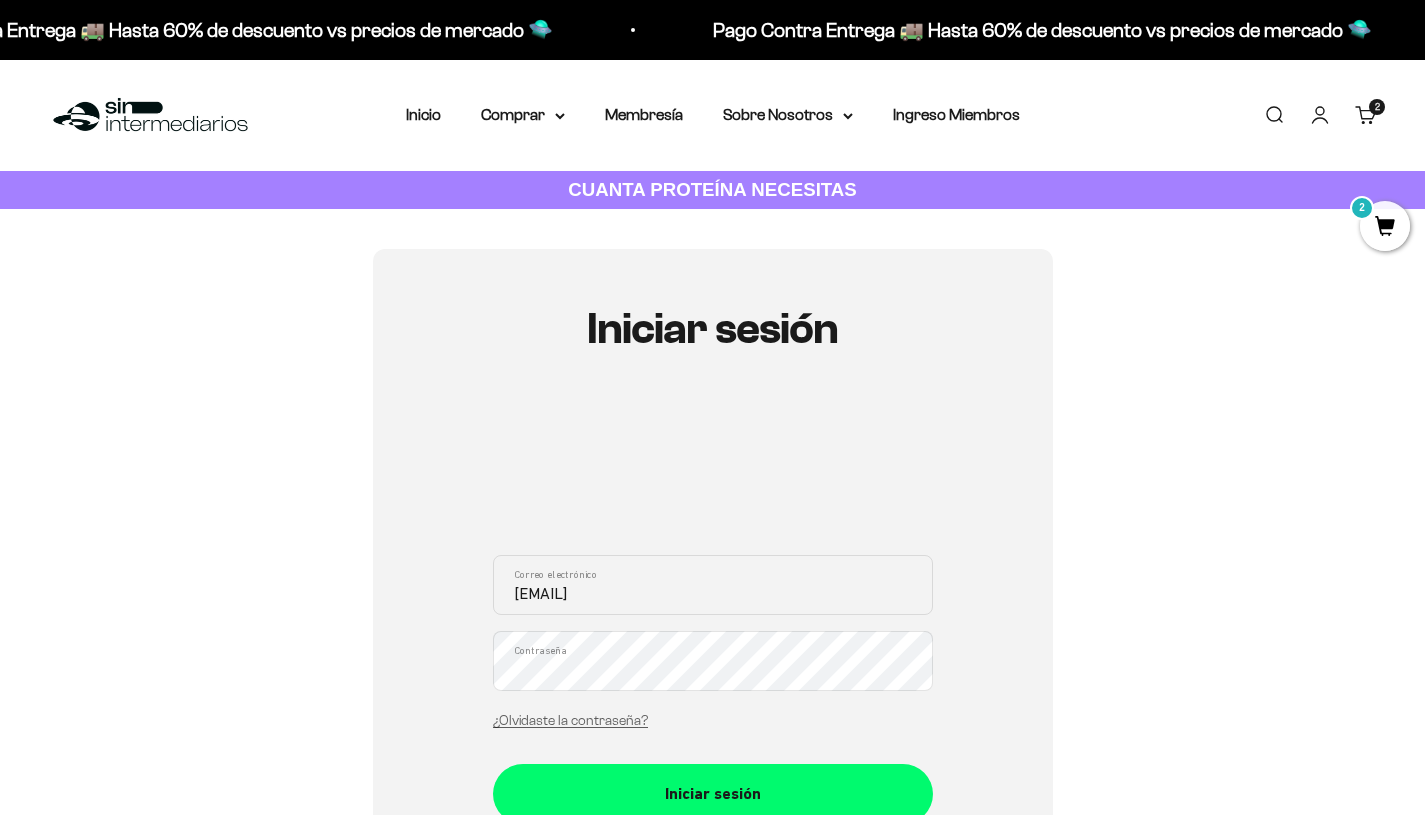 click on "2" at bounding box center (1377, 107) 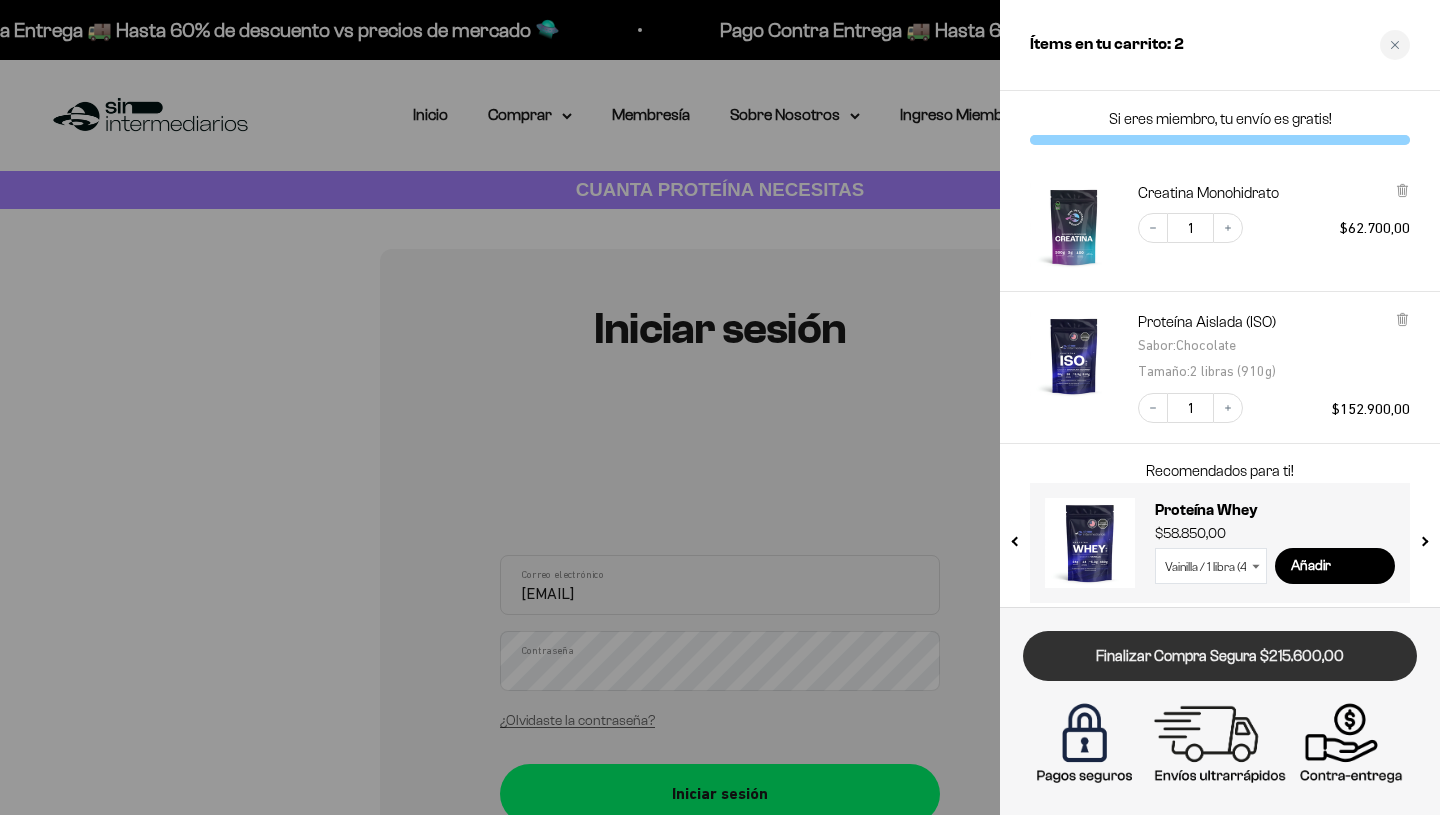 click on "Finalizar Compra Segura $215.600,00" at bounding box center [1220, 656] 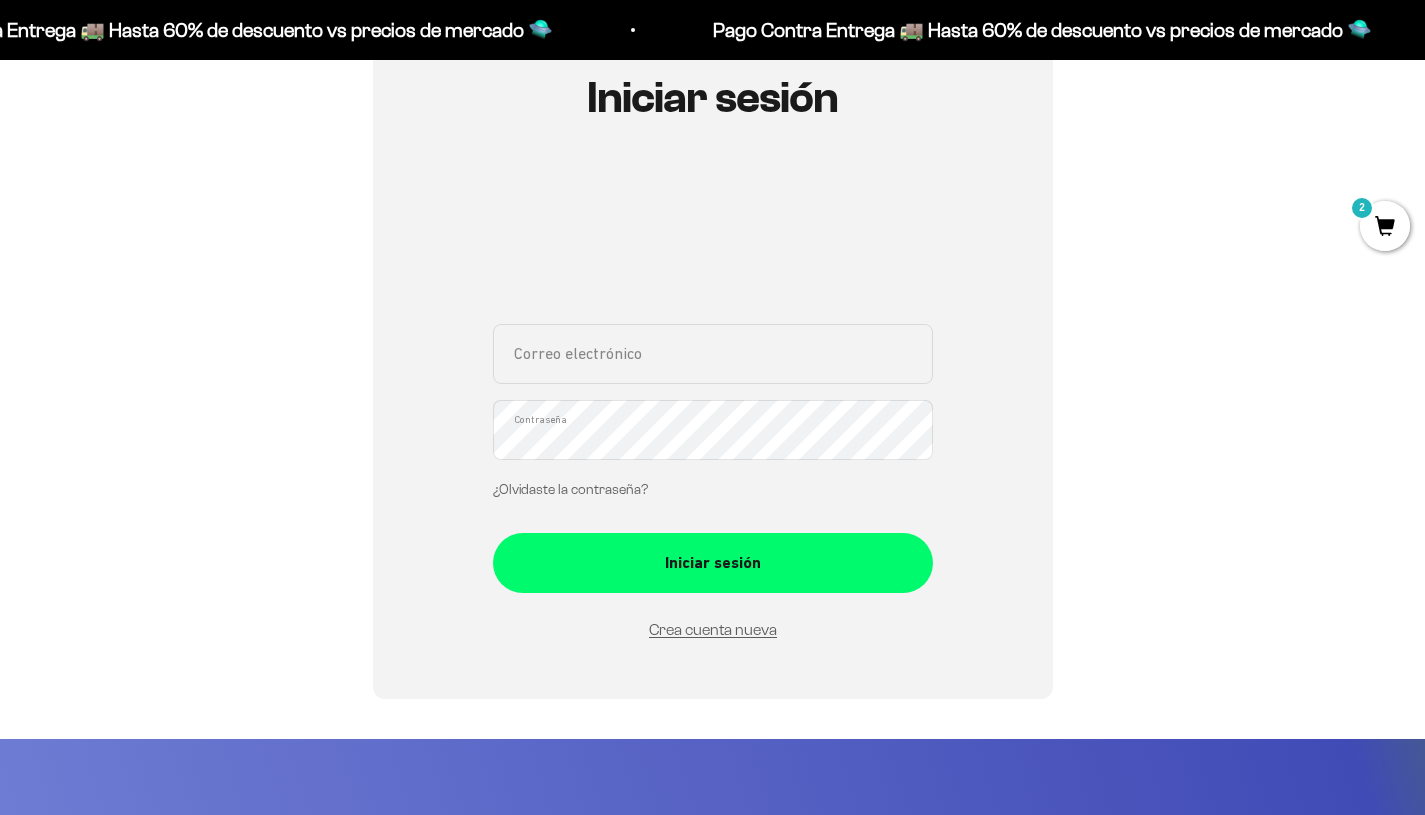 scroll, scrollTop: 245, scrollLeft: 0, axis: vertical 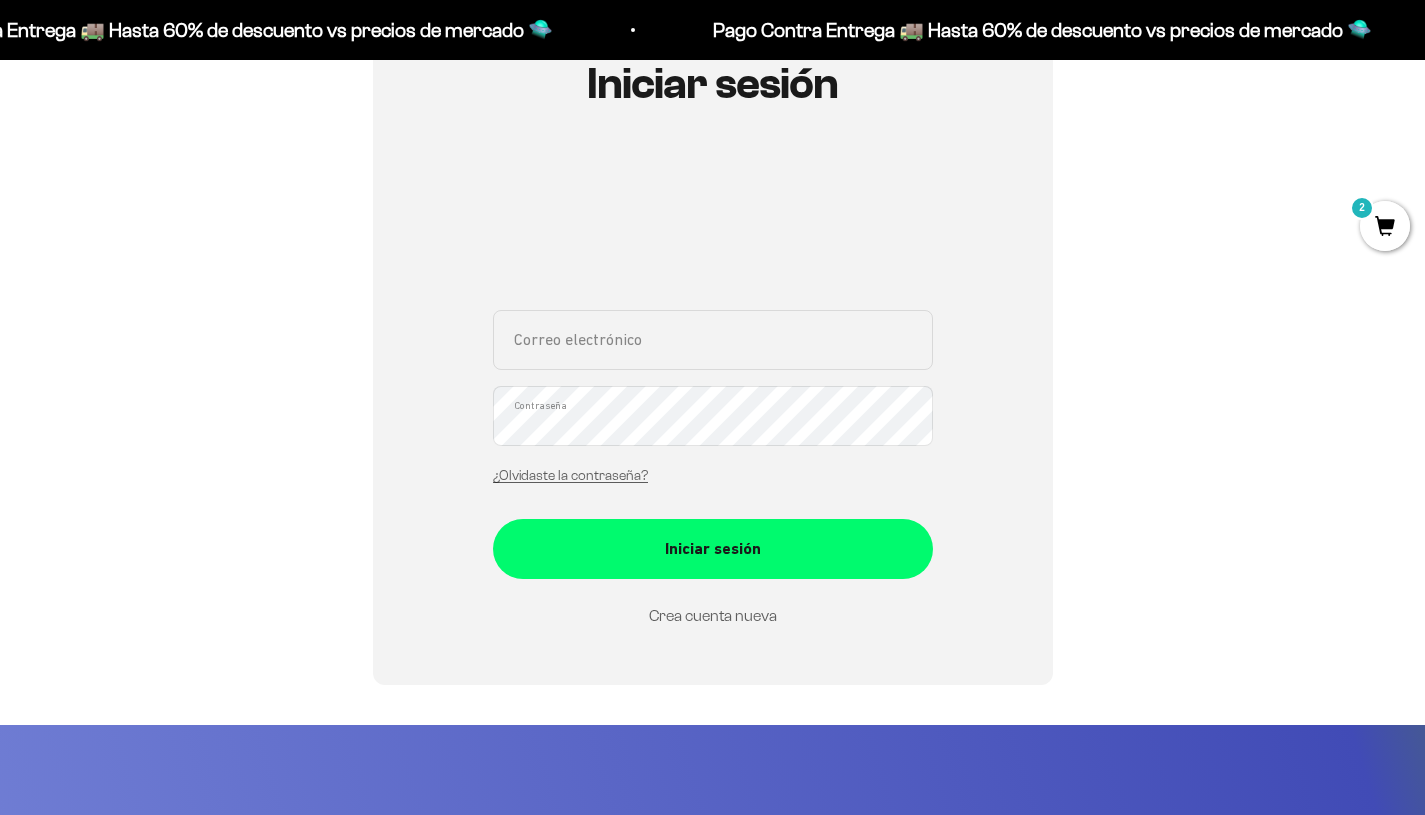 type on "[EMAIL]" 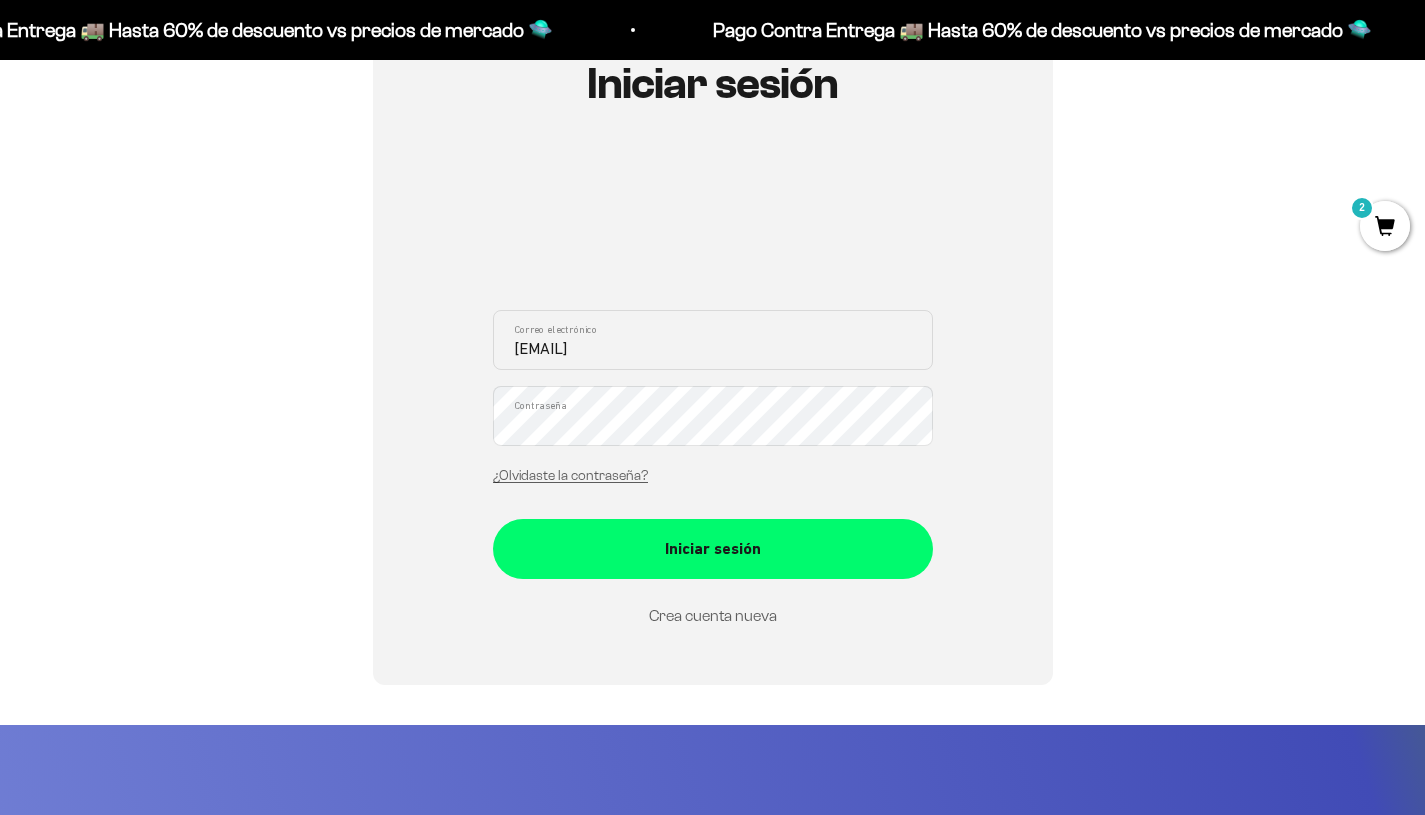 click on "Crea cuenta nueva" at bounding box center (713, 615) 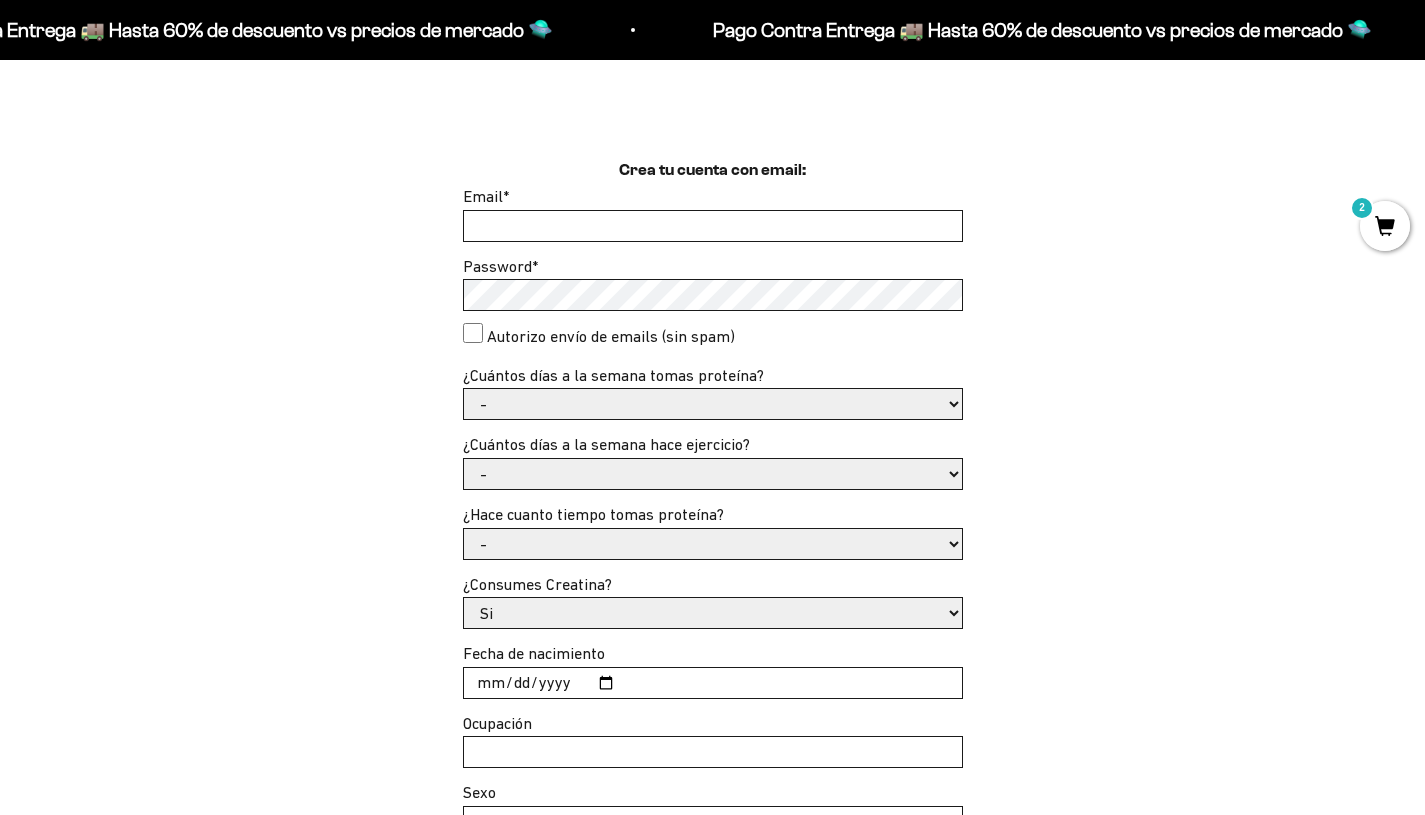 scroll, scrollTop: 516, scrollLeft: 0, axis: vertical 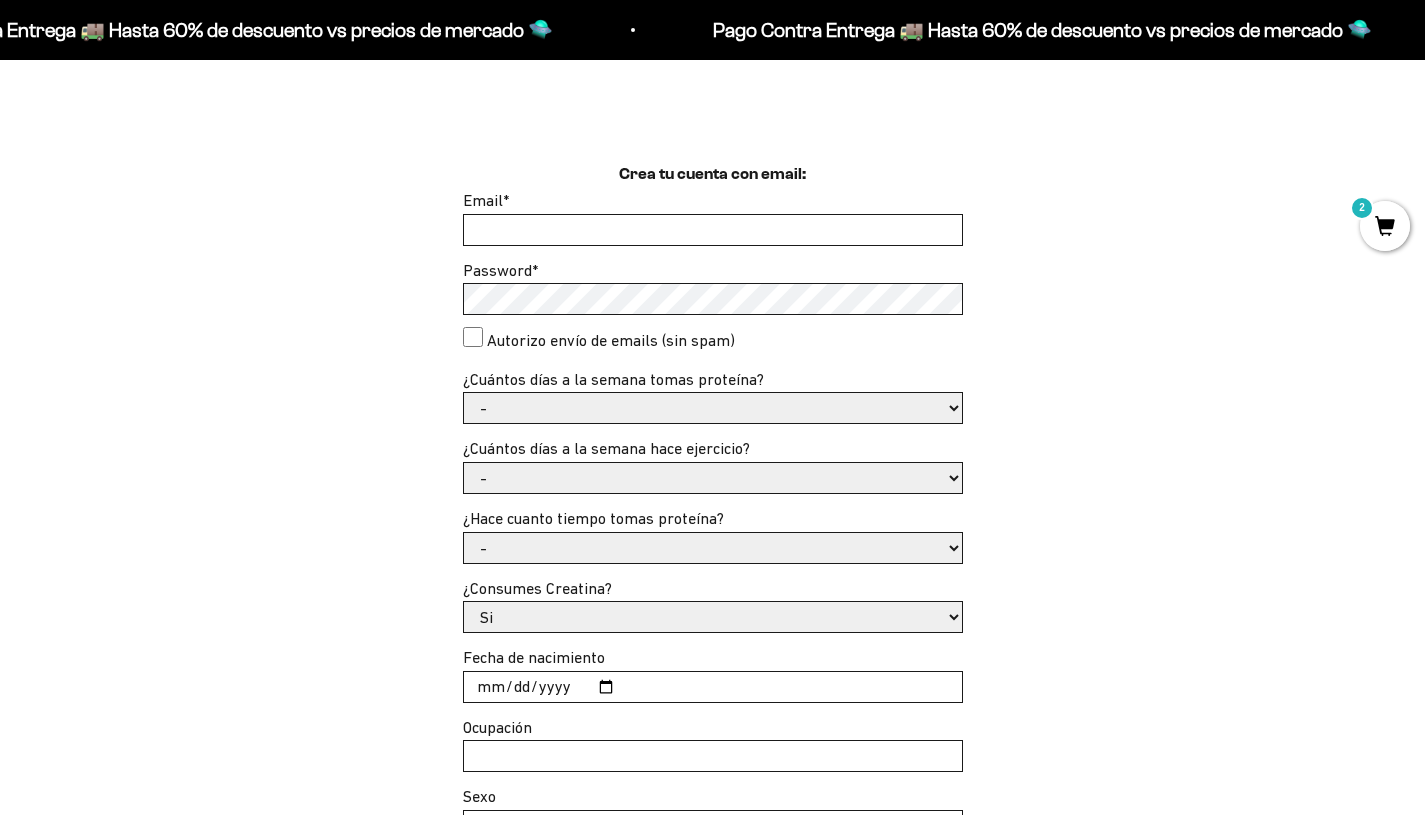 click on "Email
*" at bounding box center (713, 230) 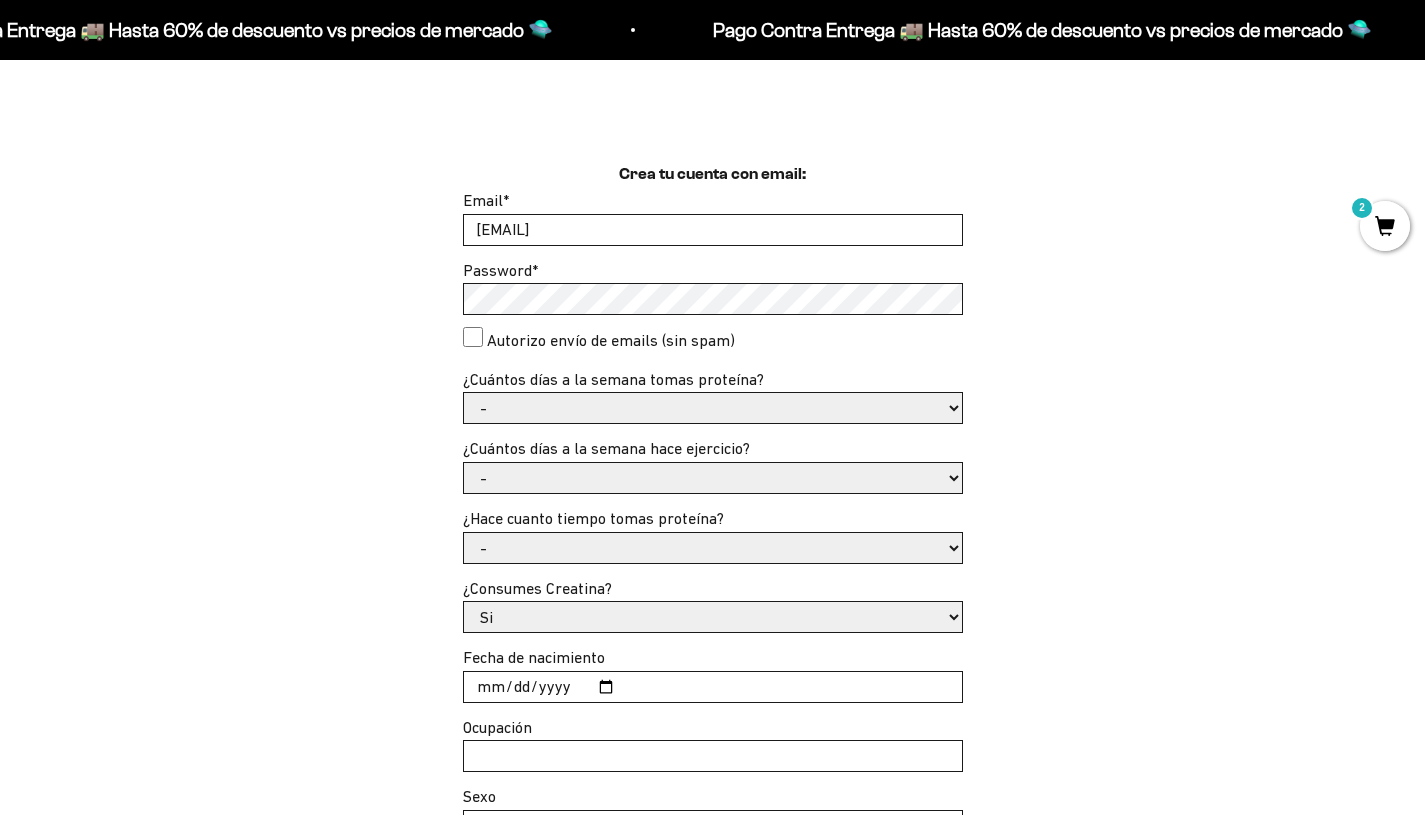 click on "-
1 o 2
3 a 5
6 o 7" at bounding box center [713, 408] 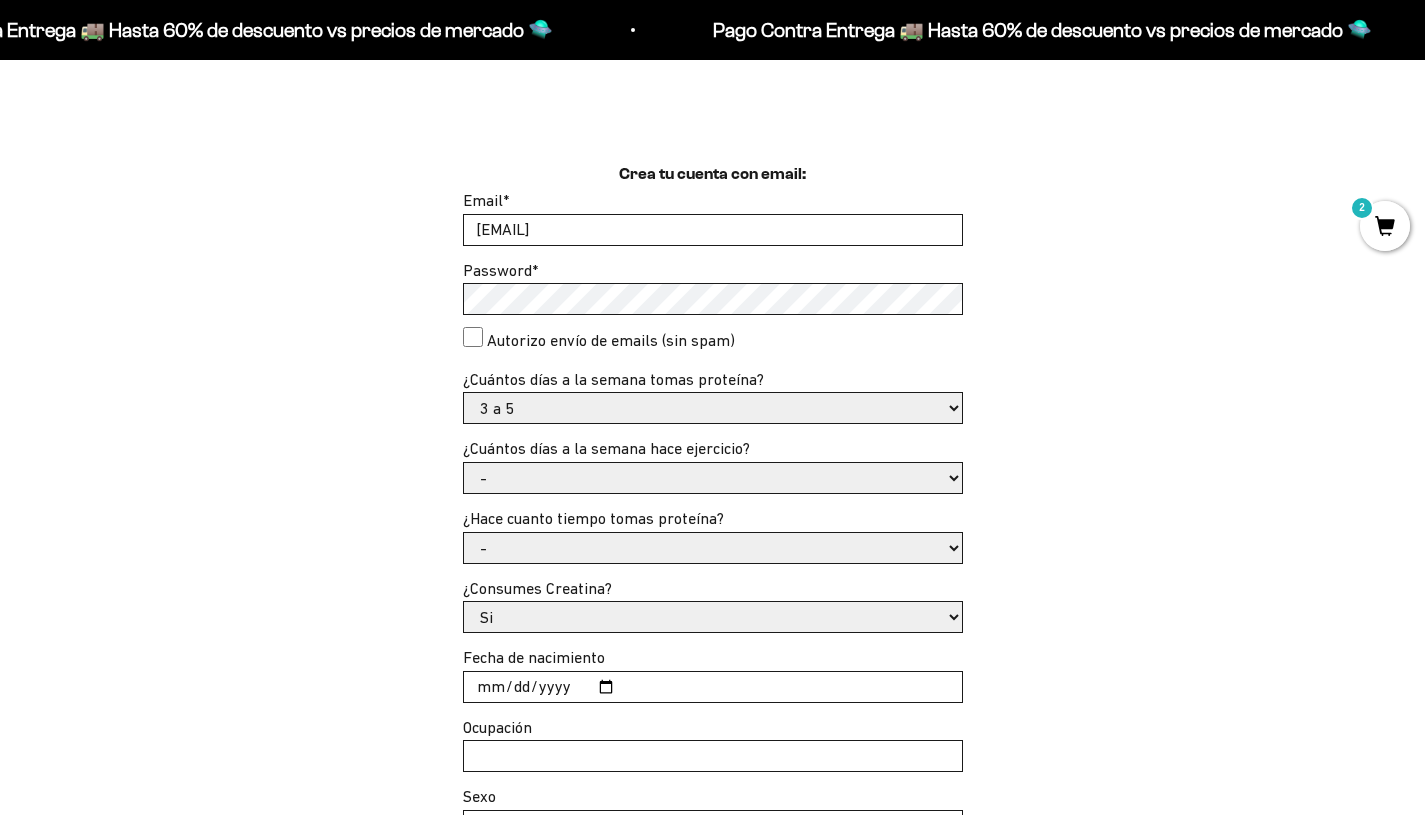 click on "-
No hago
1 a 2 días
3 a 5 días
6 o 7 días" at bounding box center (713, 478) 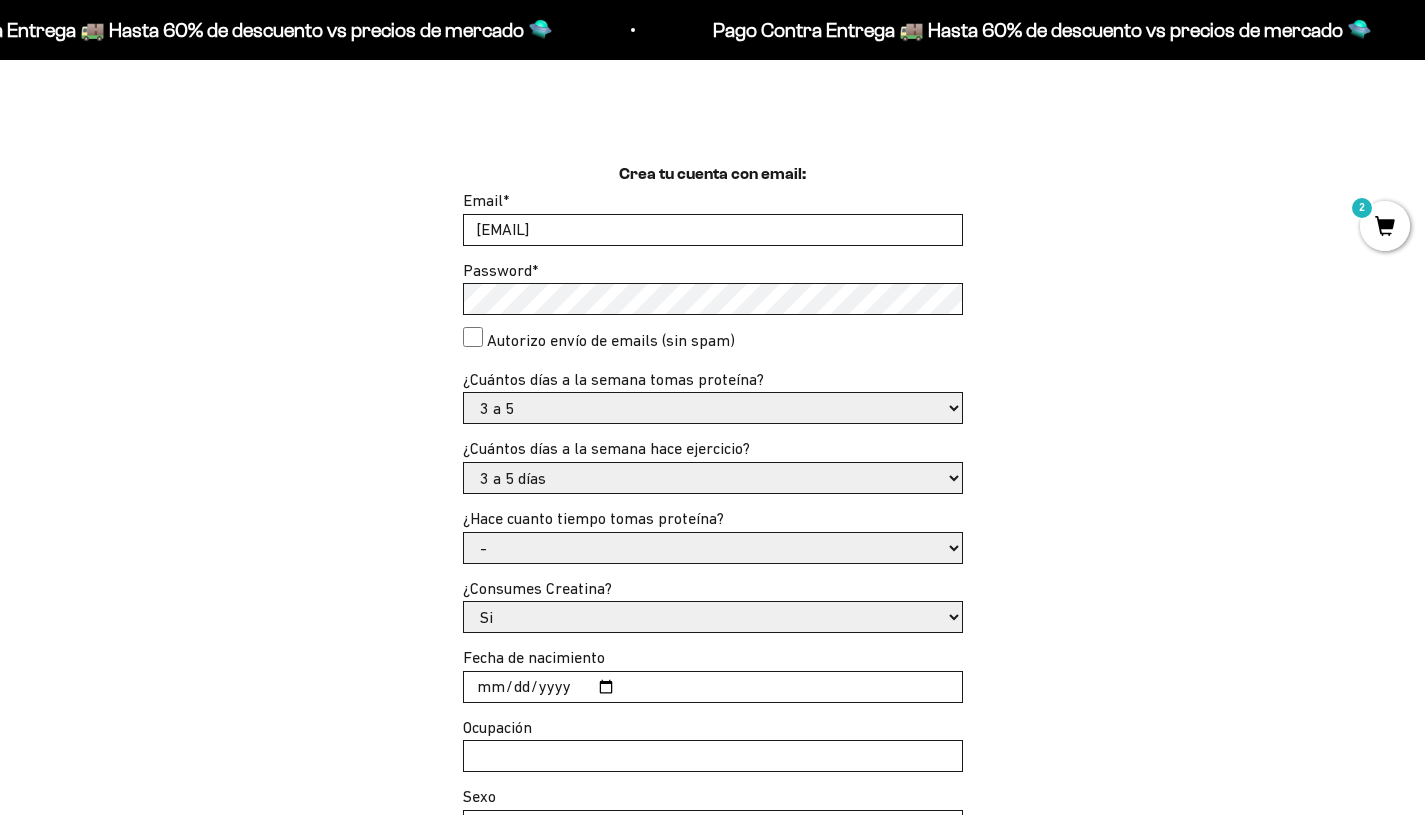 click on "-
Apenas estoy empezando
Menos de 6 meses
Más de 6 meses
Hace más de un año" at bounding box center (713, 548) 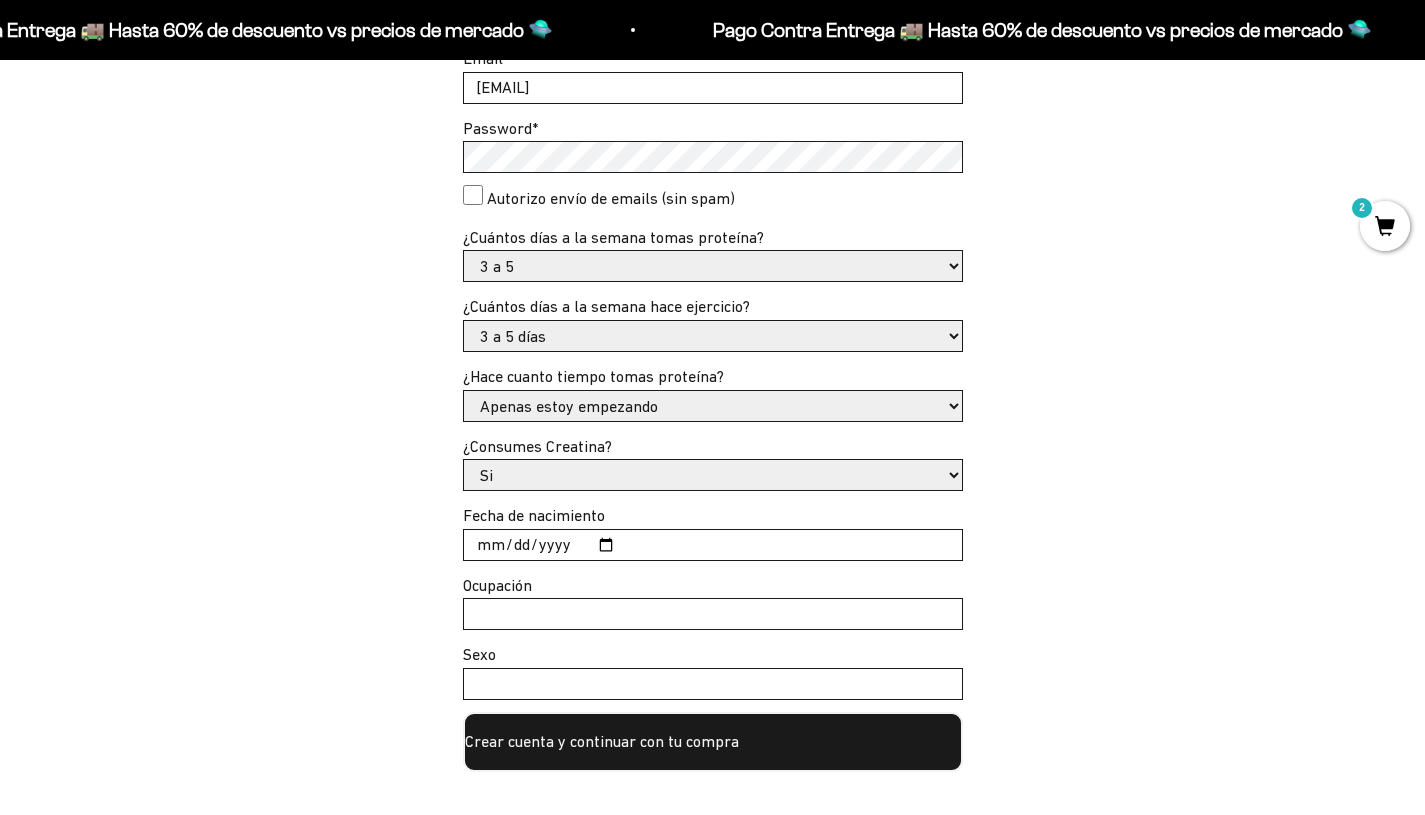 scroll, scrollTop: 661, scrollLeft: 0, axis: vertical 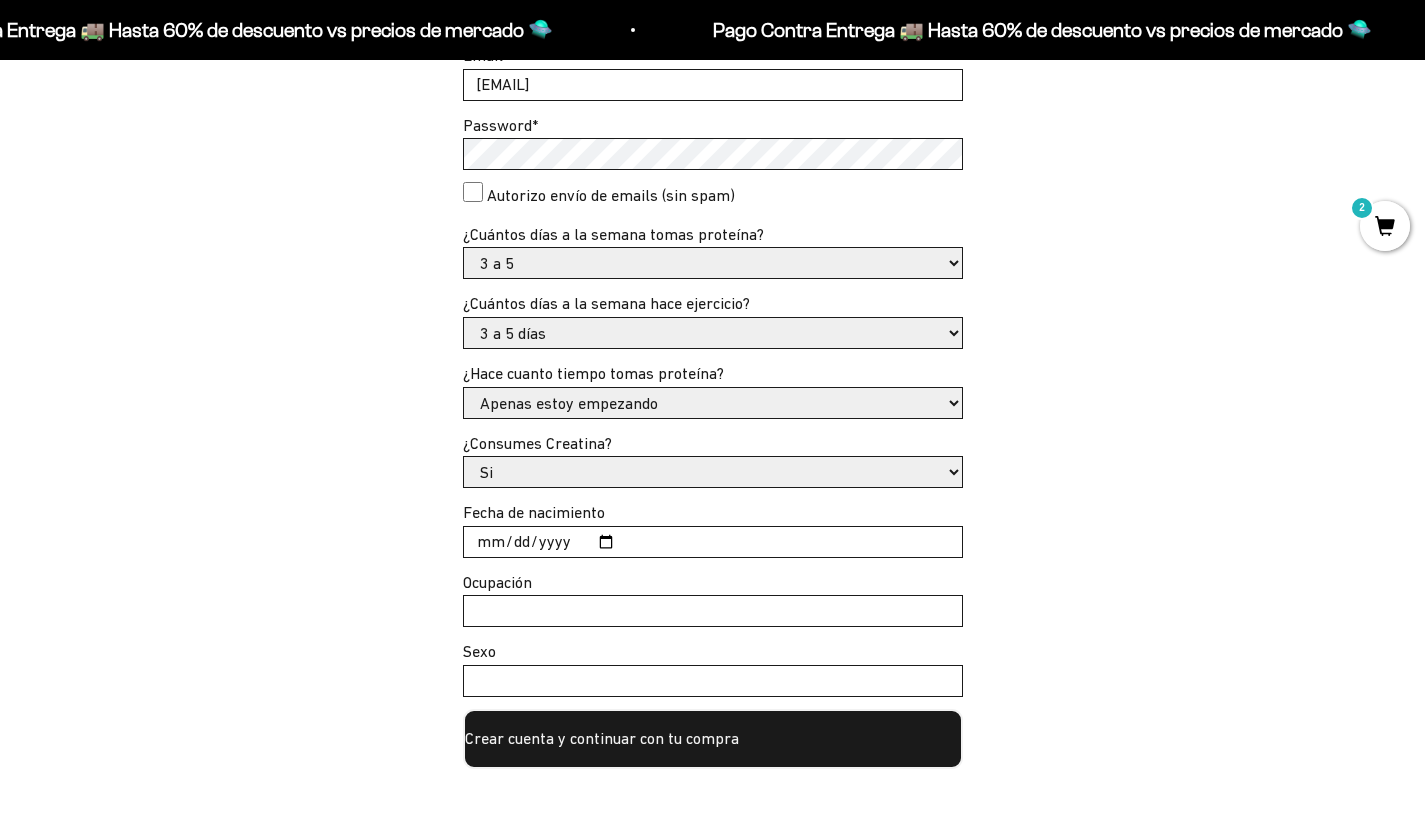 click on "Fecha de nacimiento" at bounding box center (713, 542) 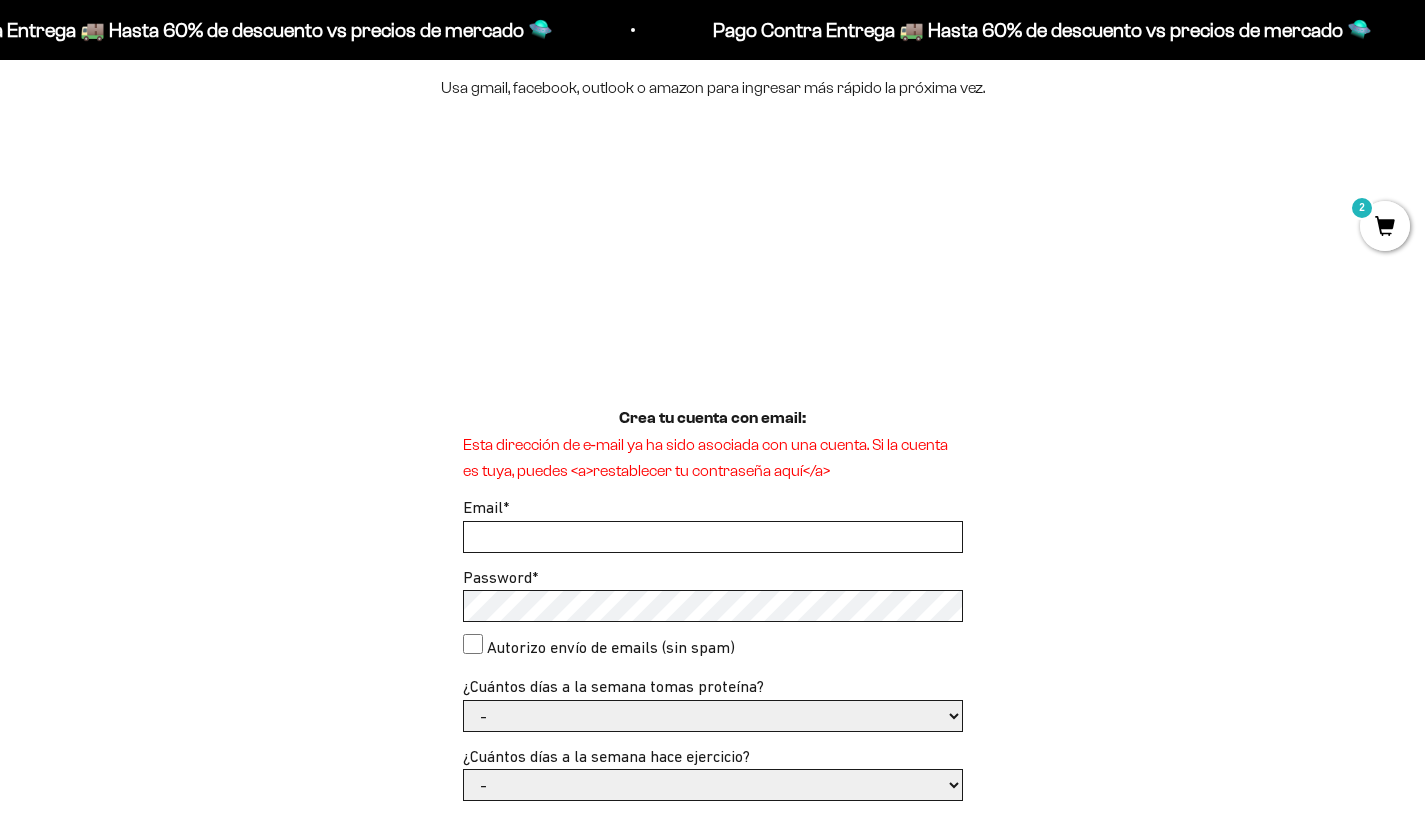 scroll, scrollTop: 0, scrollLeft: 0, axis: both 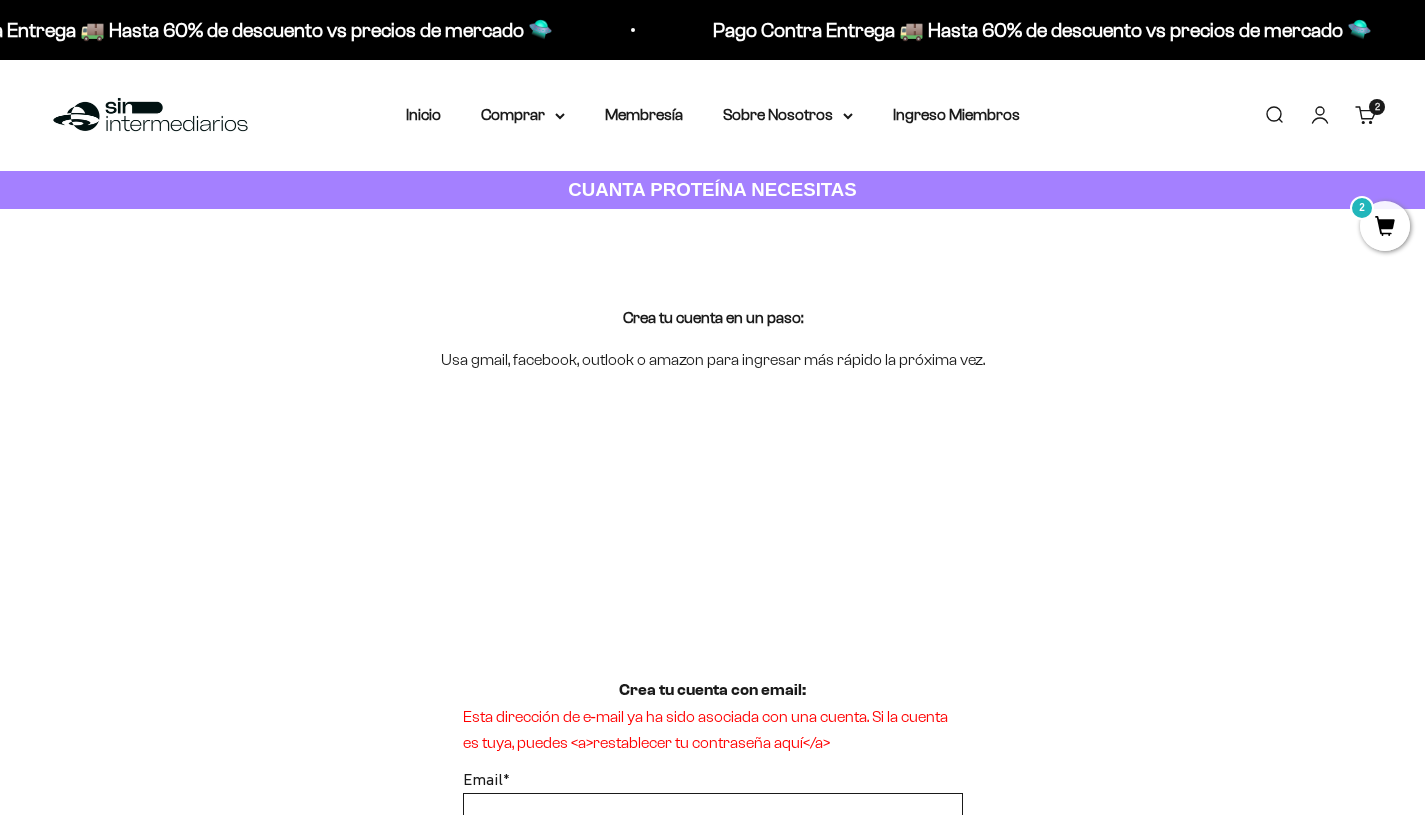 click on "Iniciar sesión" at bounding box center [1320, 115] 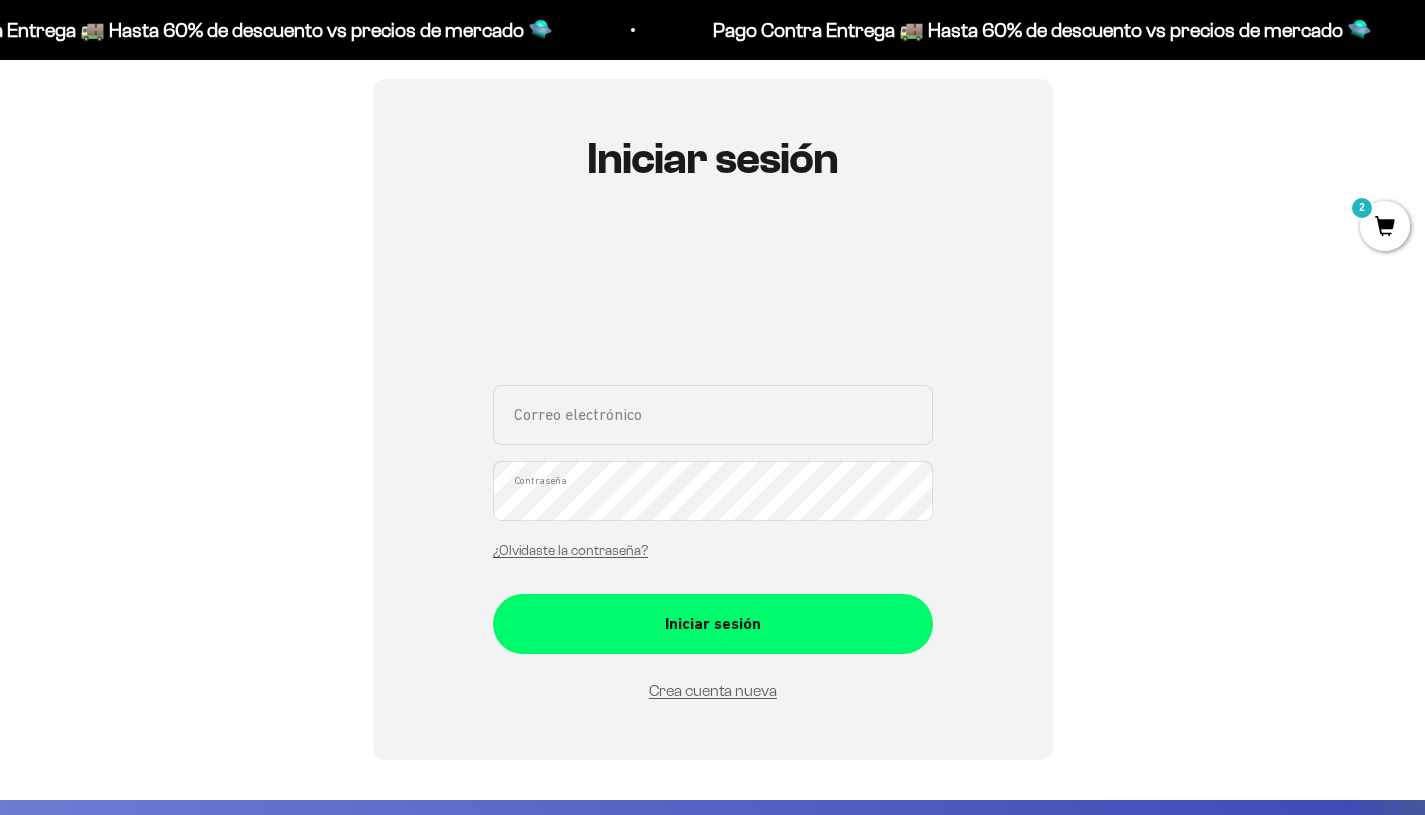 scroll, scrollTop: 186, scrollLeft: 0, axis: vertical 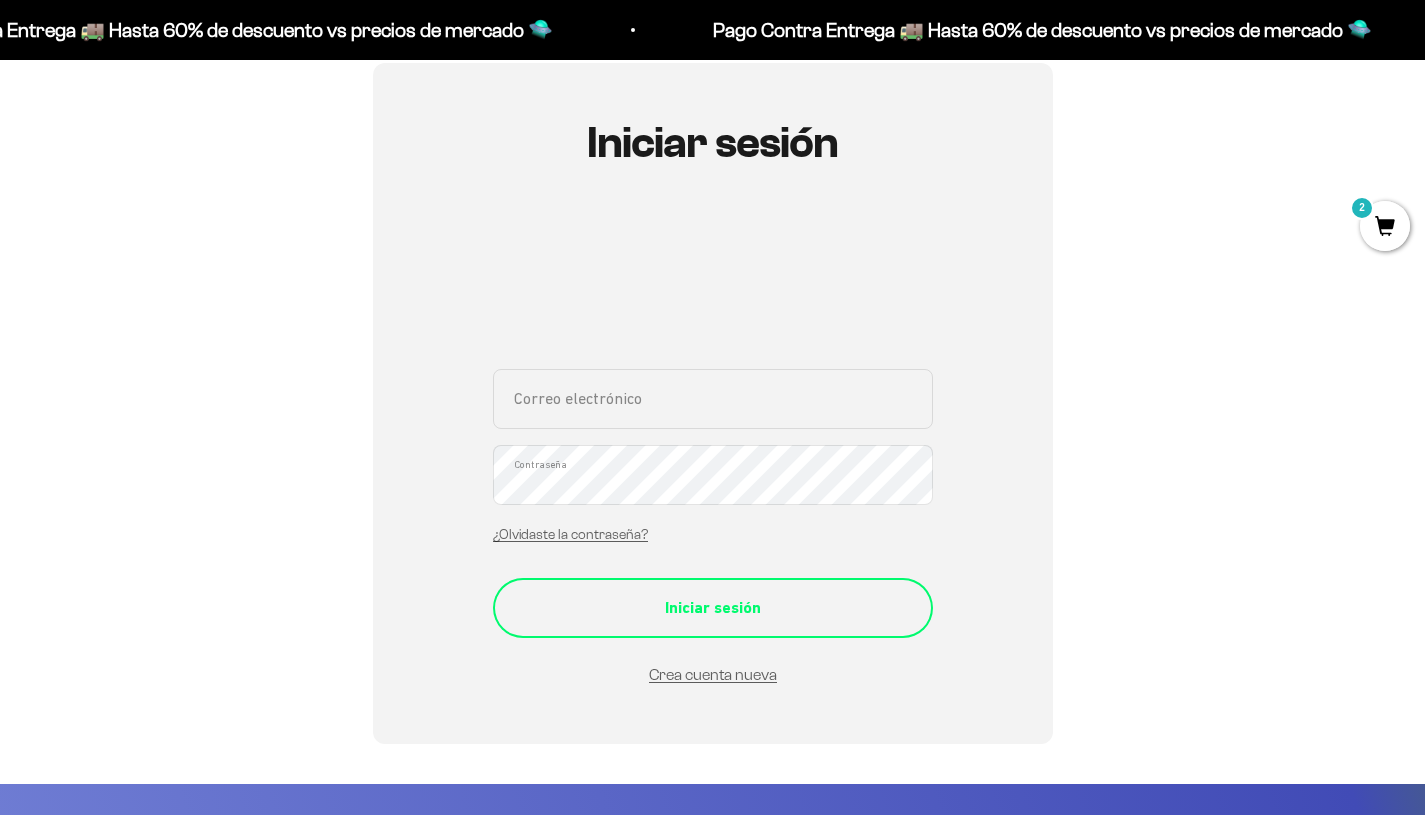 type on "[EMAIL]" 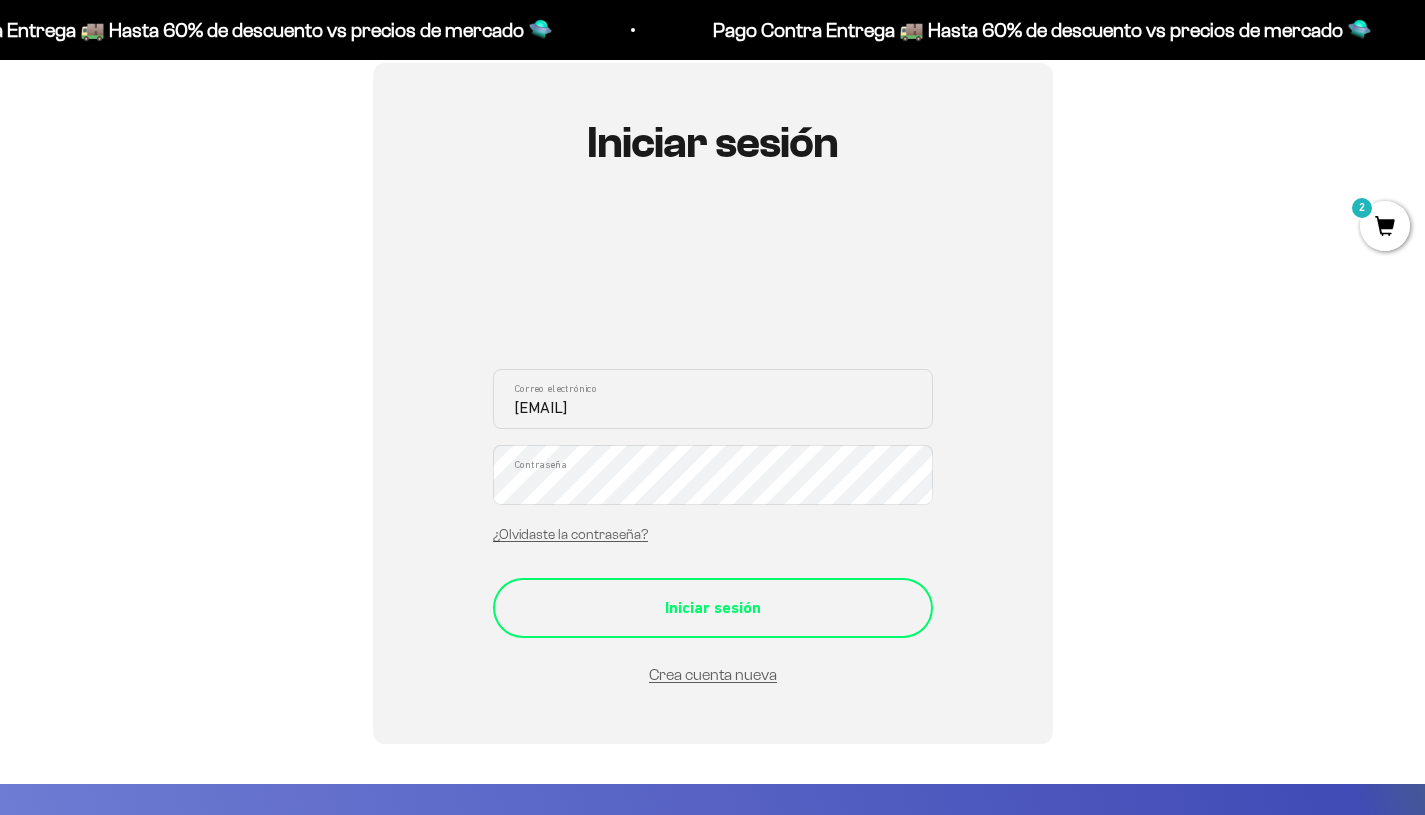 click on "Iniciar sesión" at bounding box center (713, 608) 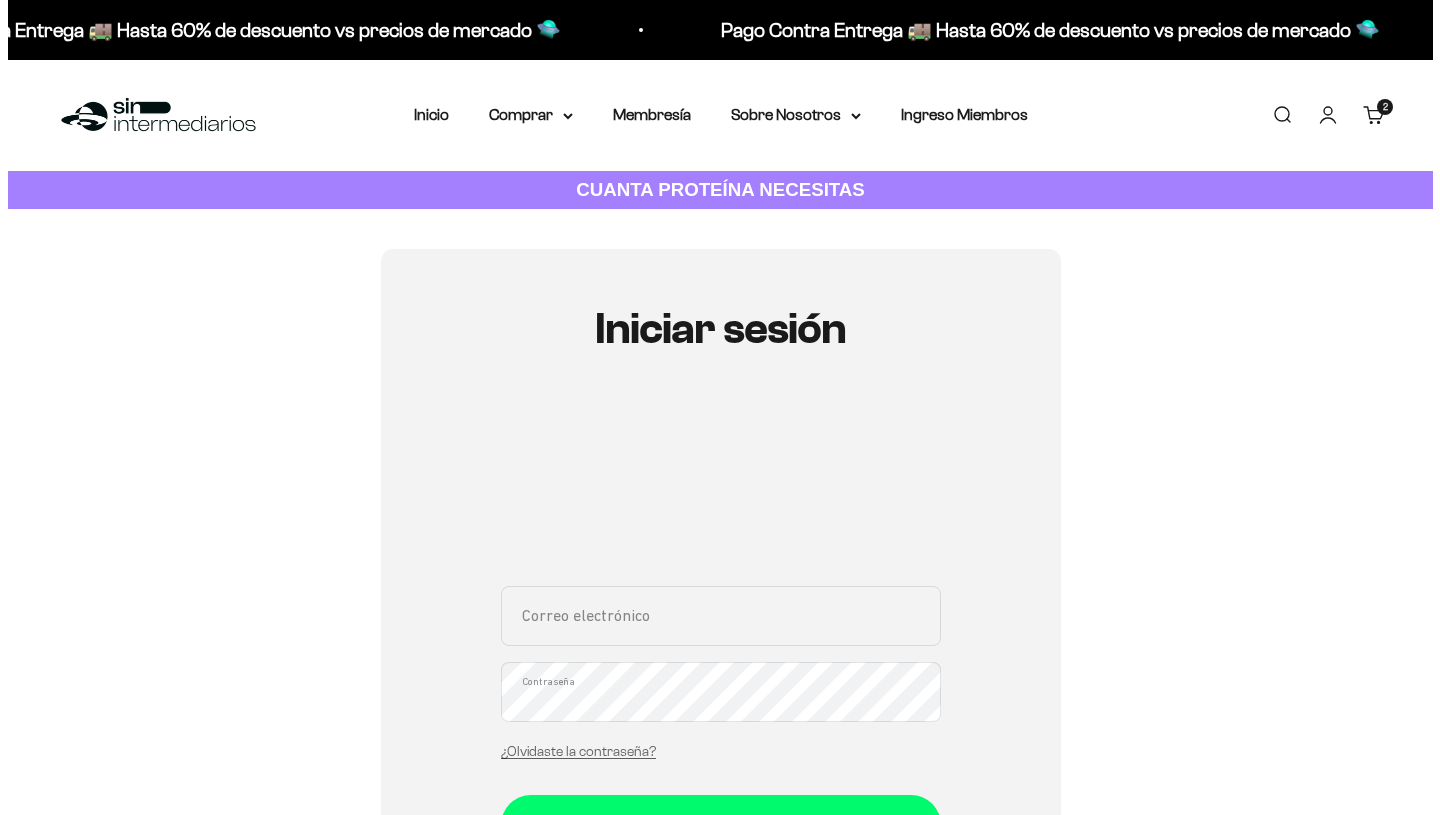 scroll, scrollTop: 0, scrollLeft: 0, axis: both 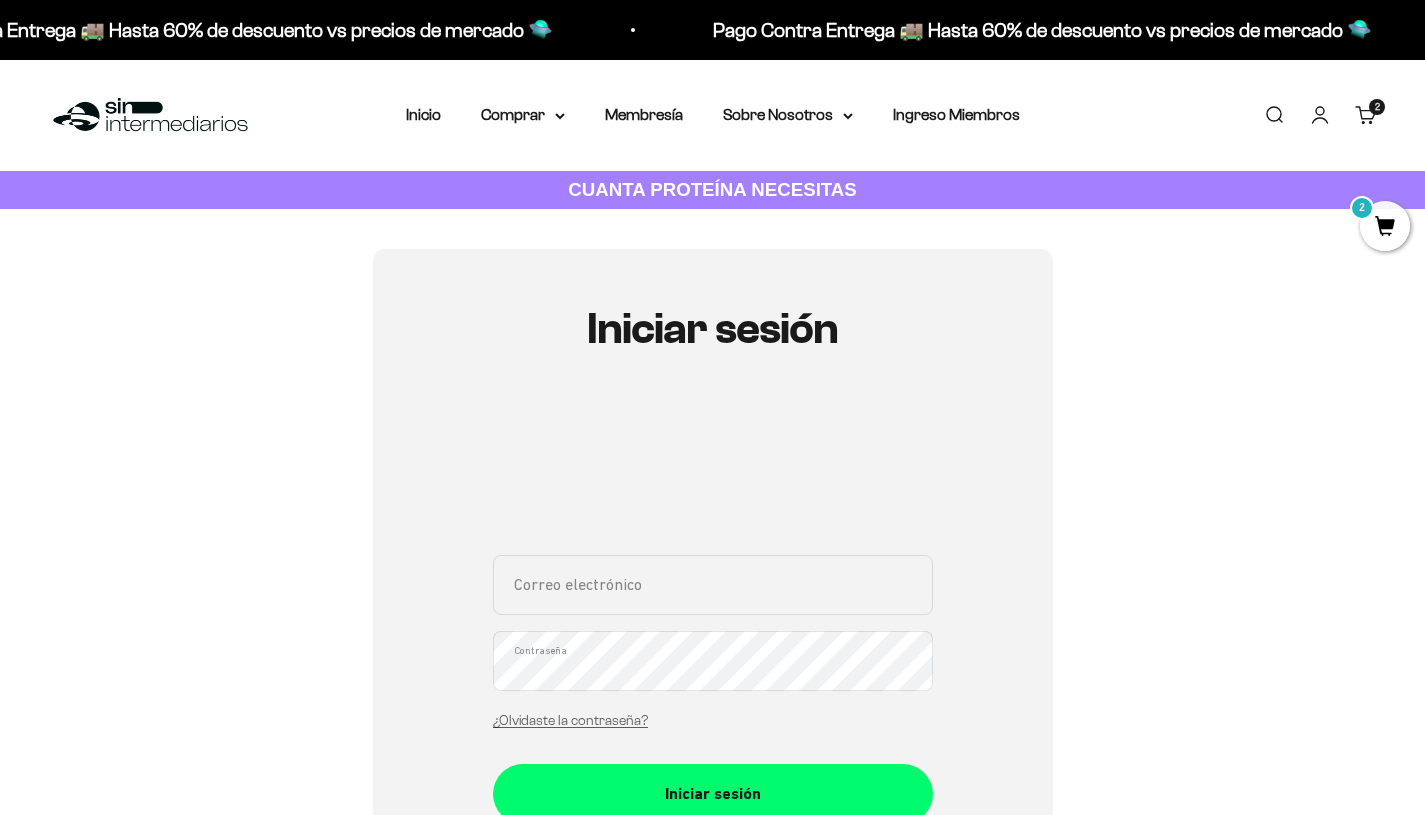 type on "viviangallegog@gmail.com" 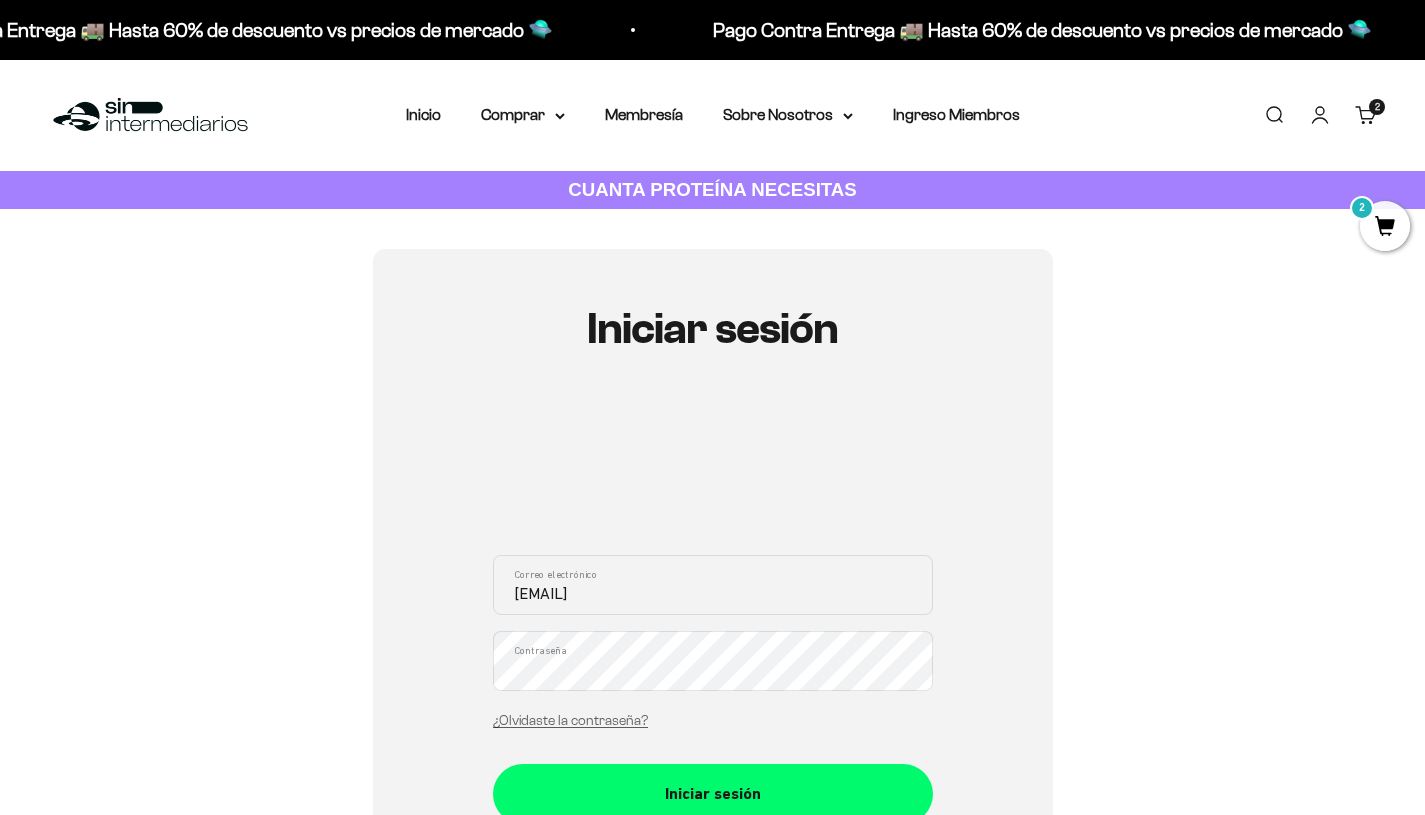 click on "Carrito
2 artículos
2" at bounding box center [1366, 115] 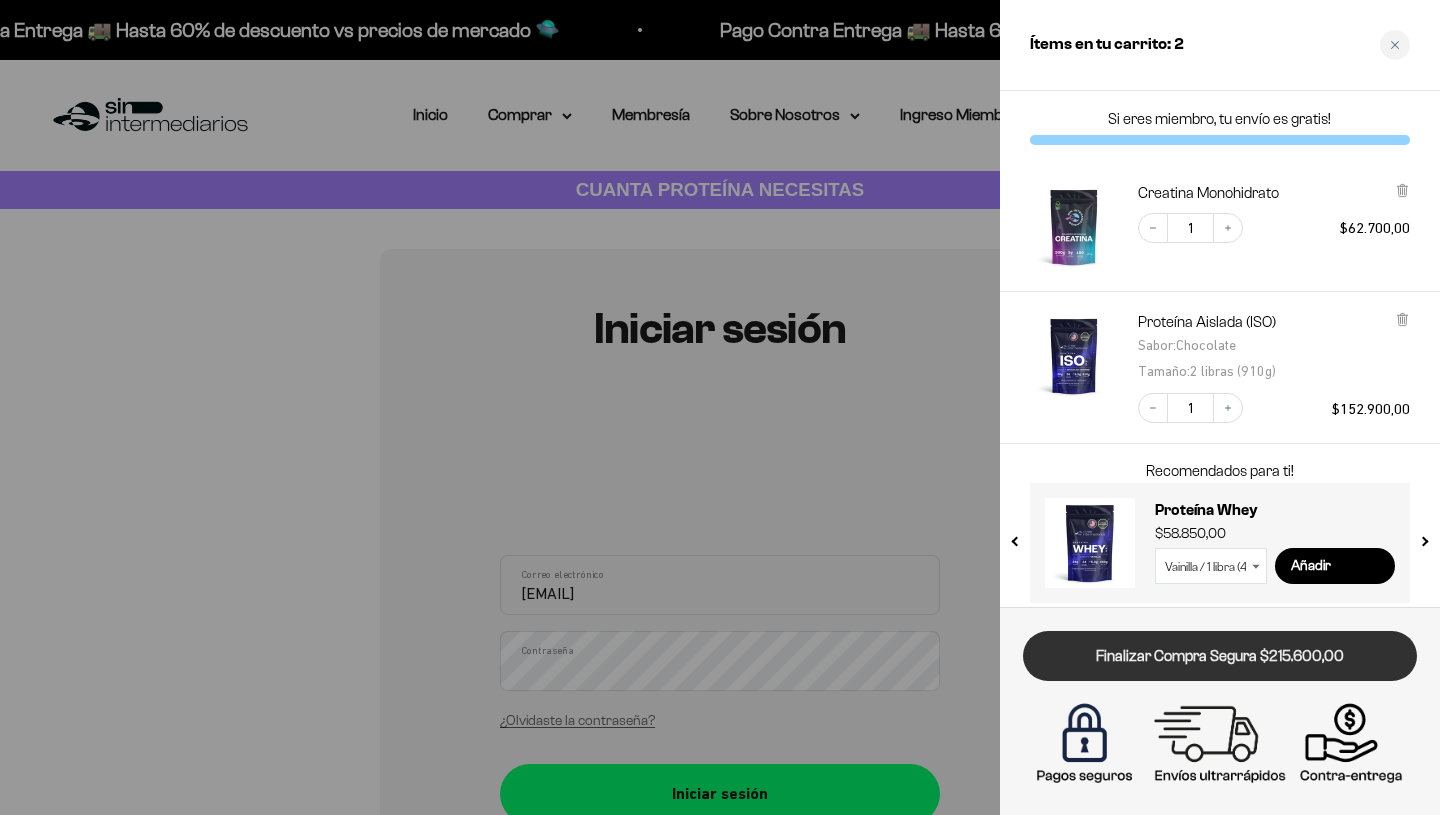 click on "Finalizar Compra Segura $215.600,00" at bounding box center (1220, 656) 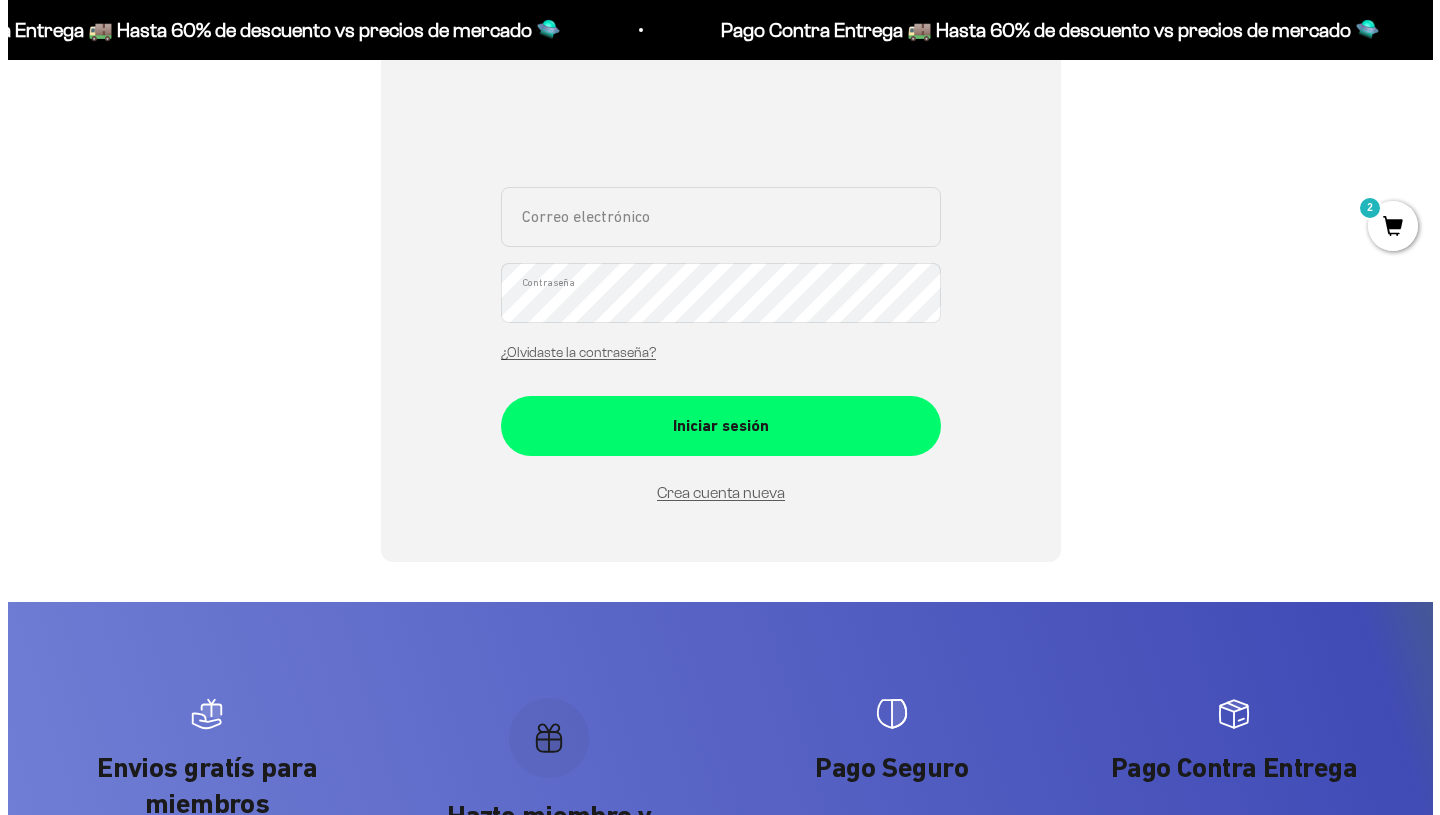 scroll, scrollTop: 372, scrollLeft: 0, axis: vertical 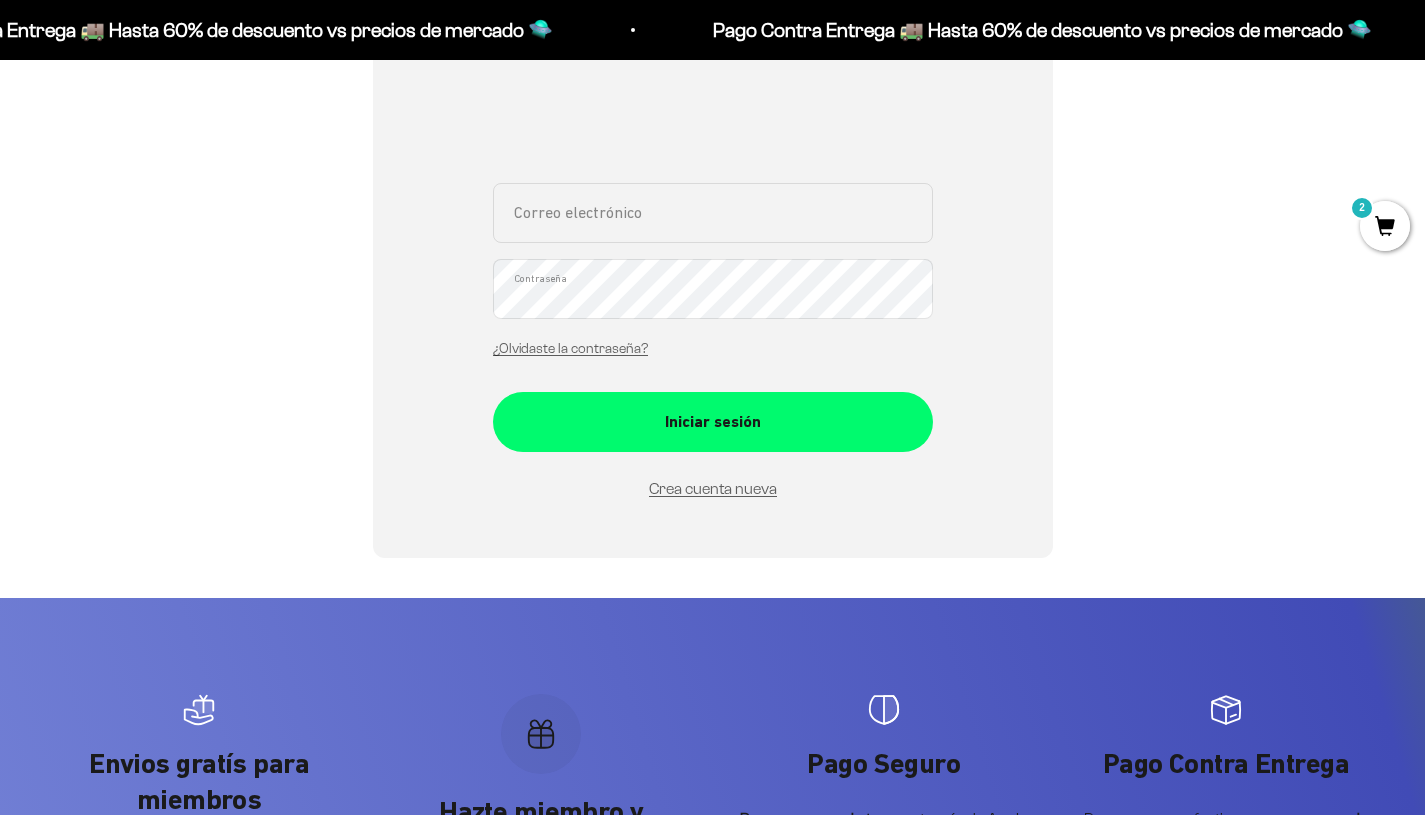type on "[EMAIL]" 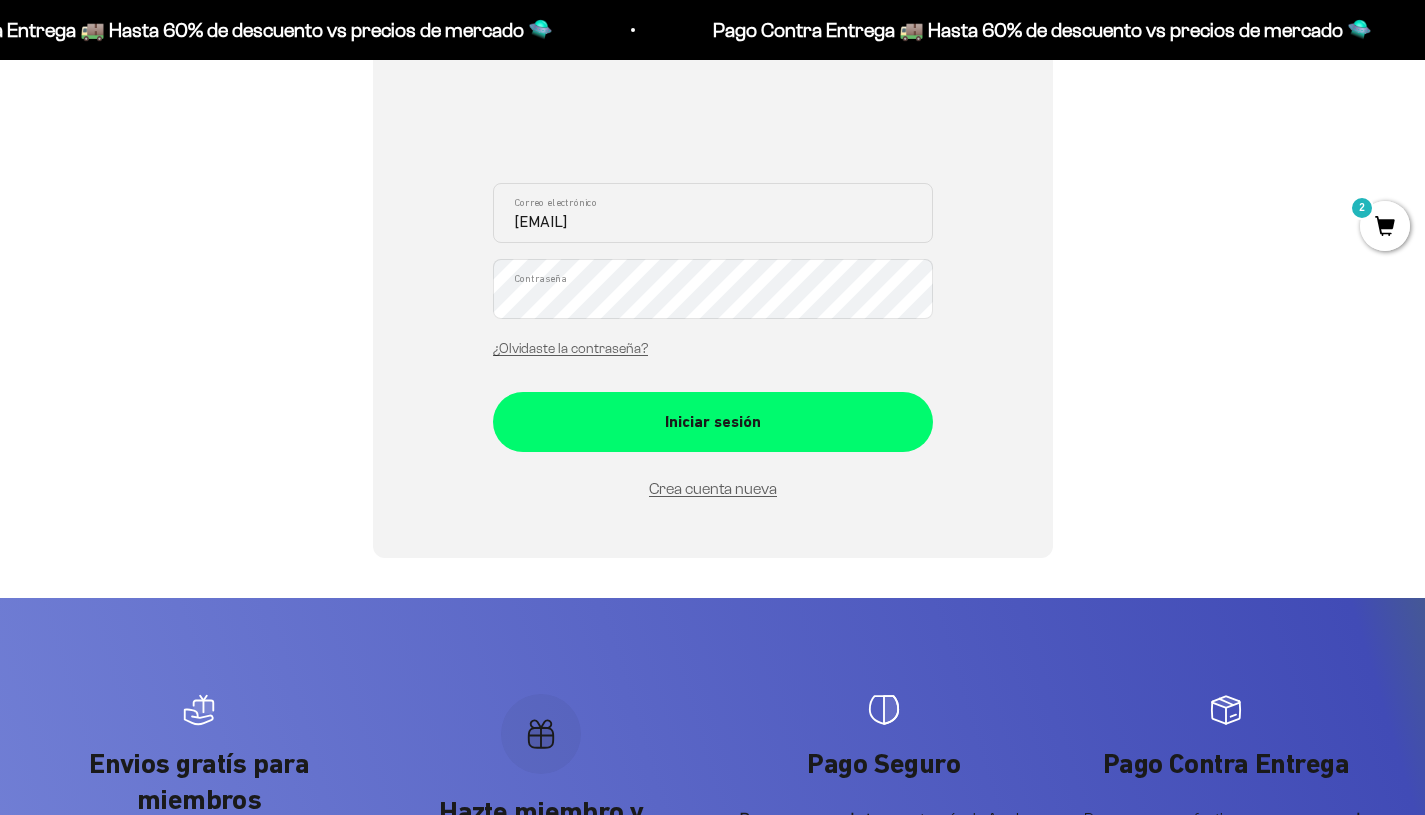 click on "2" at bounding box center [1362, 208] 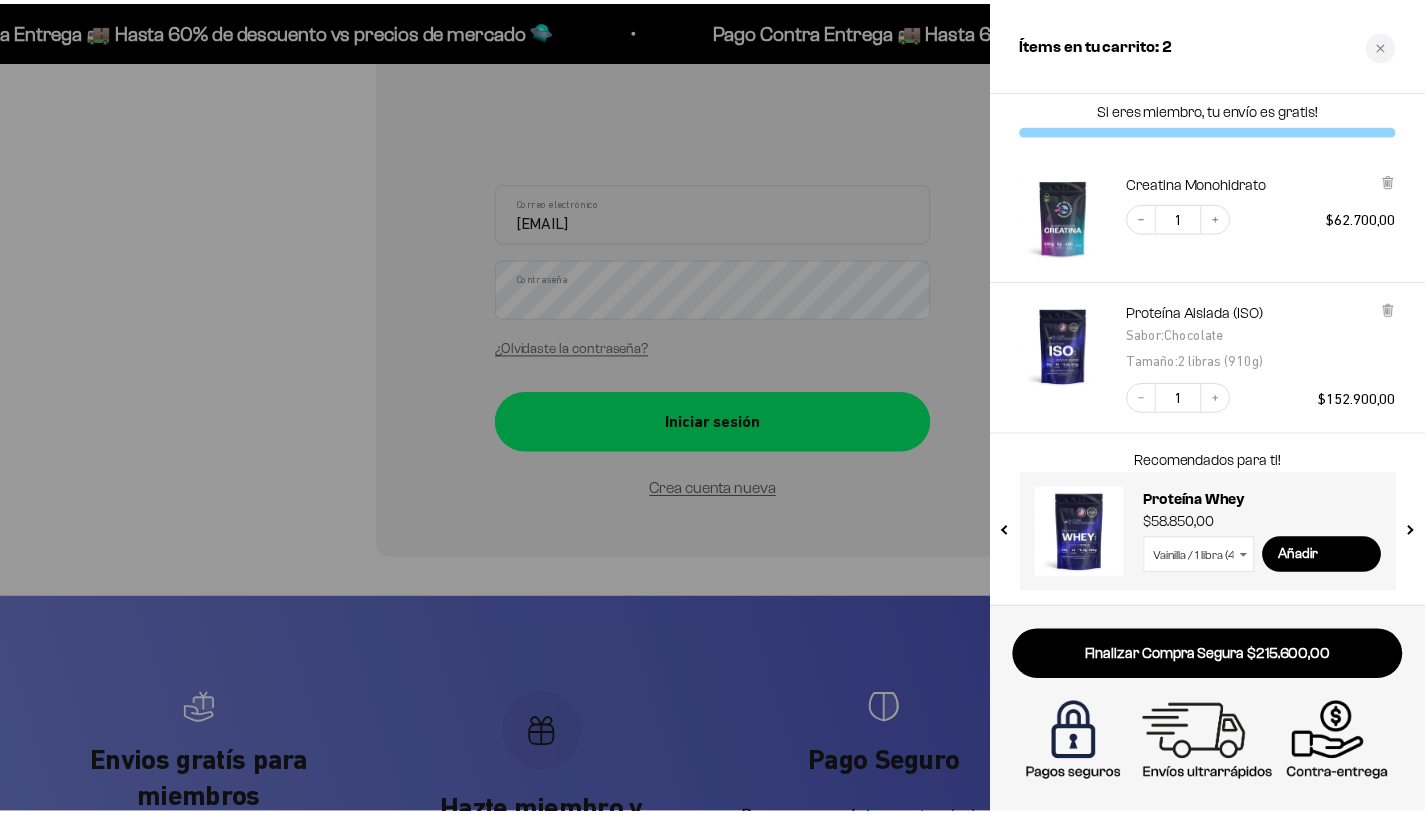 scroll, scrollTop: 11, scrollLeft: 0, axis: vertical 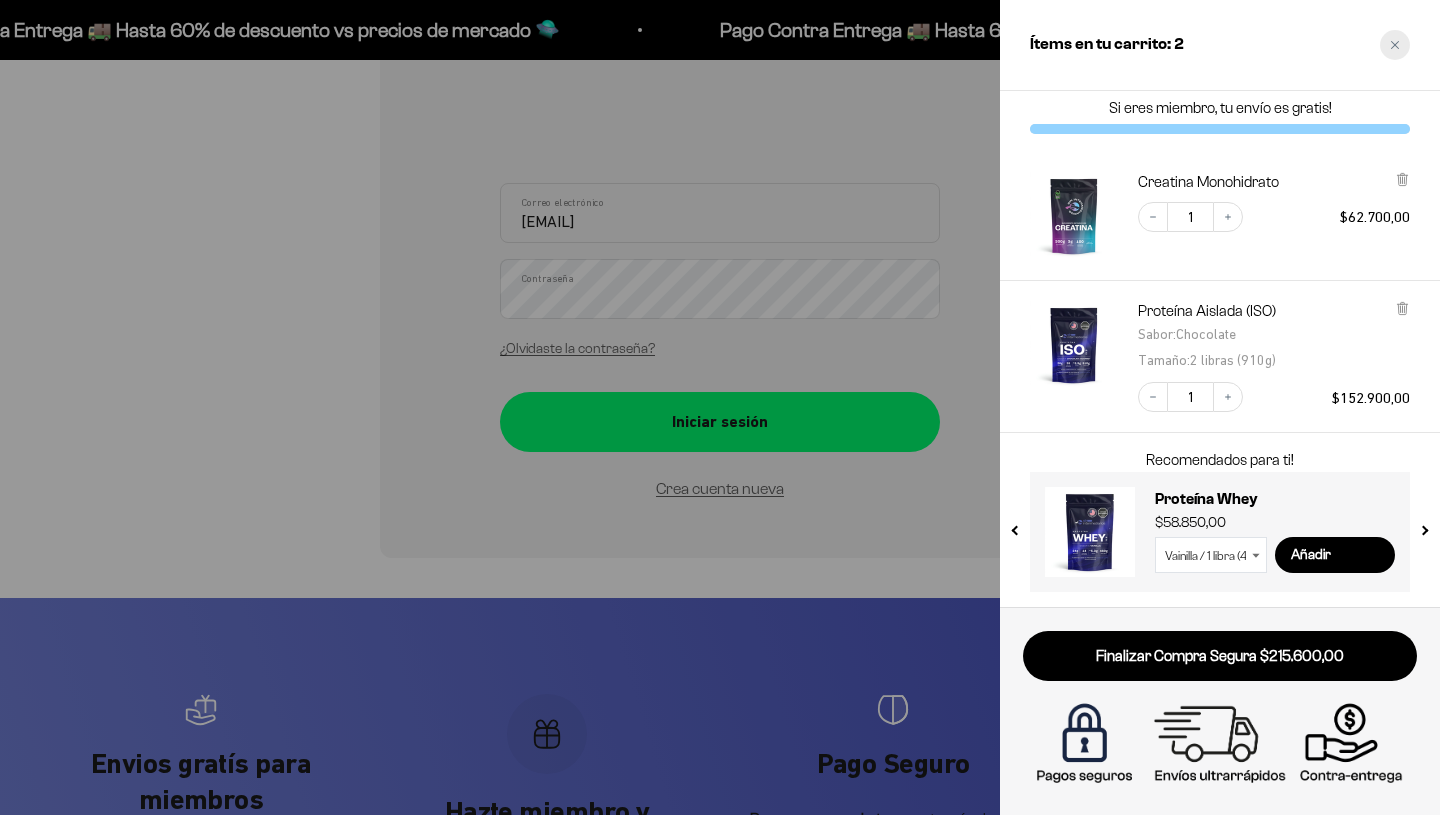 click at bounding box center [1395, 45] 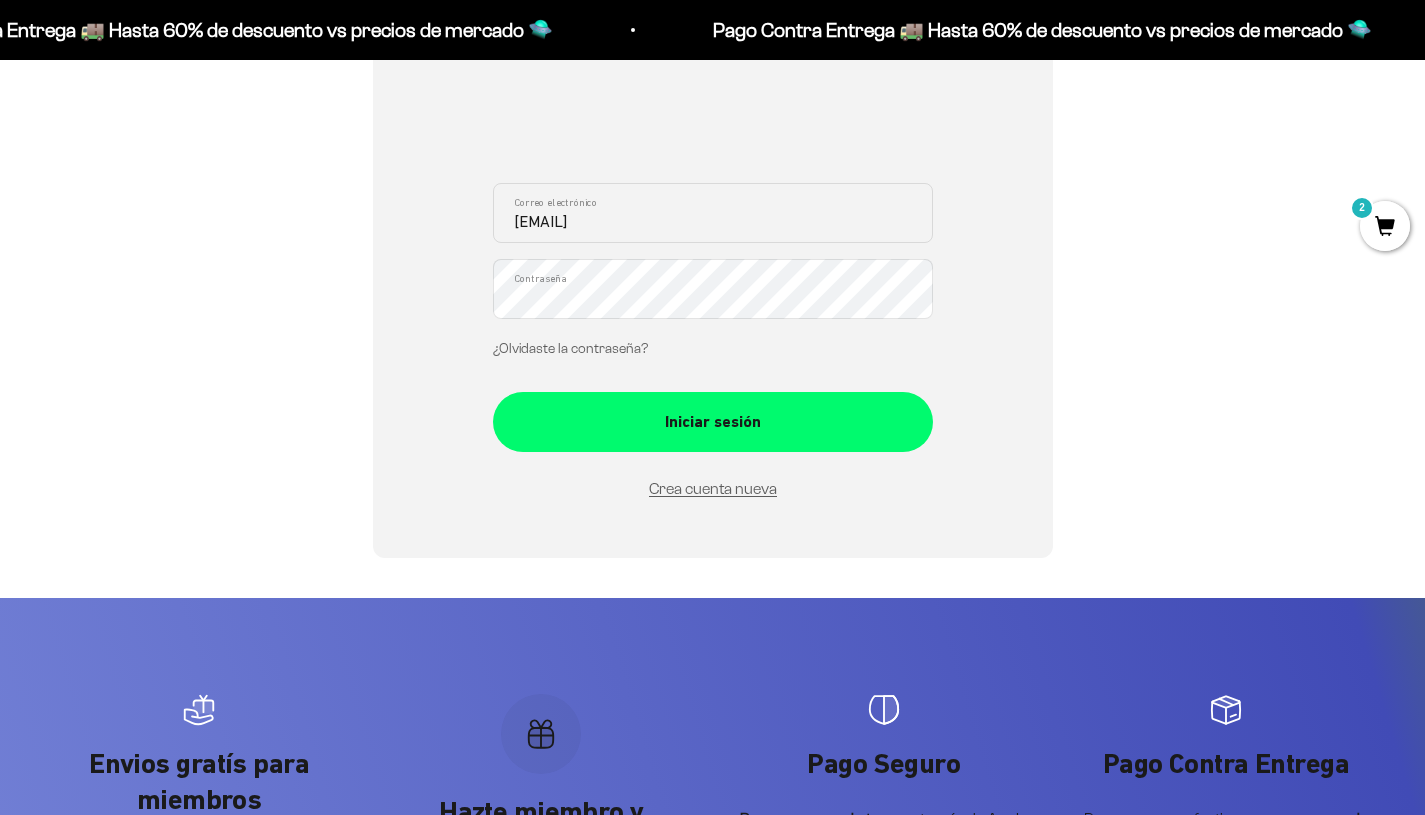 click on "¿Olvidaste la contraseña?" at bounding box center (570, 348) 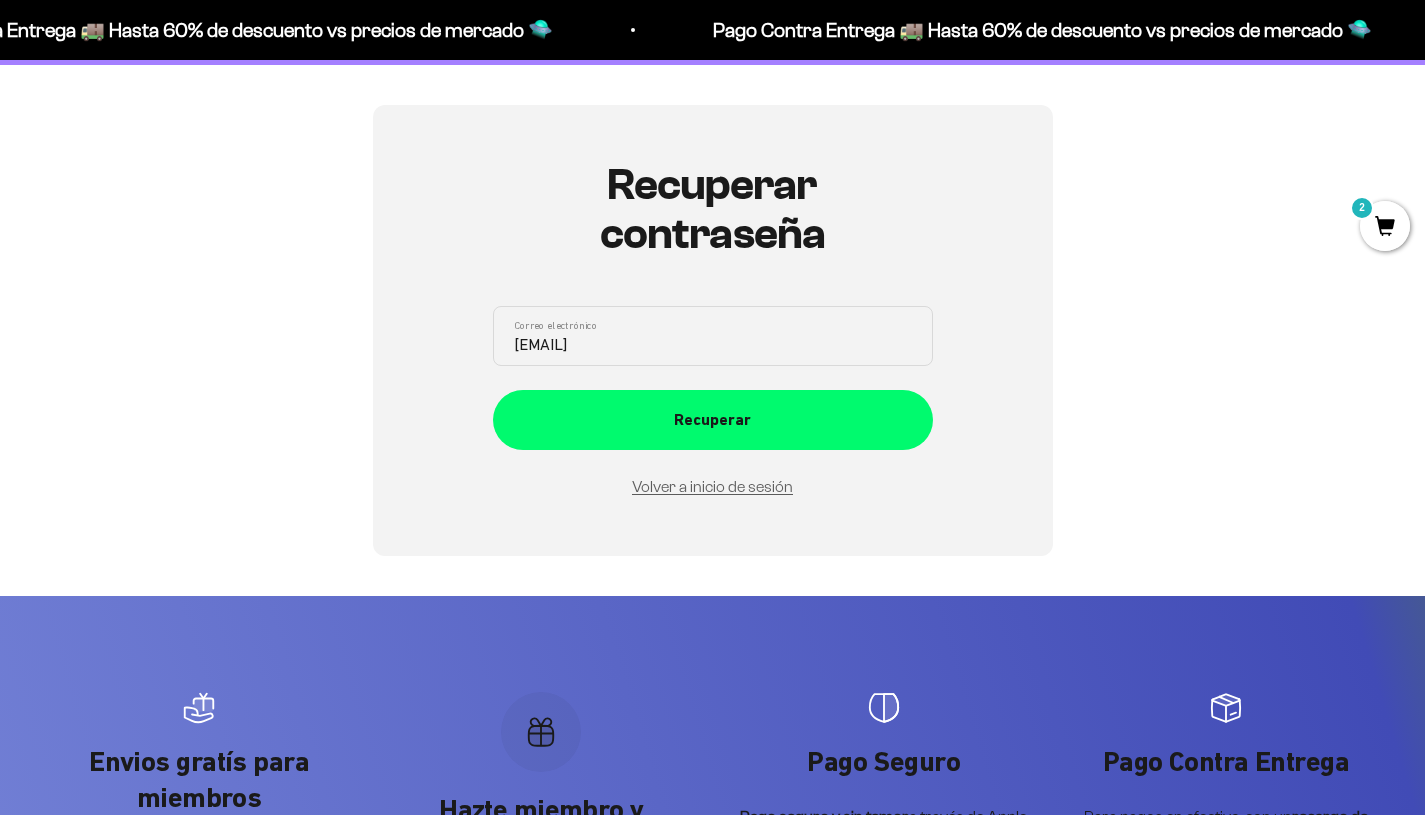 scroll, scrollTop: 67, scrollLeft: 0, axis: vertical 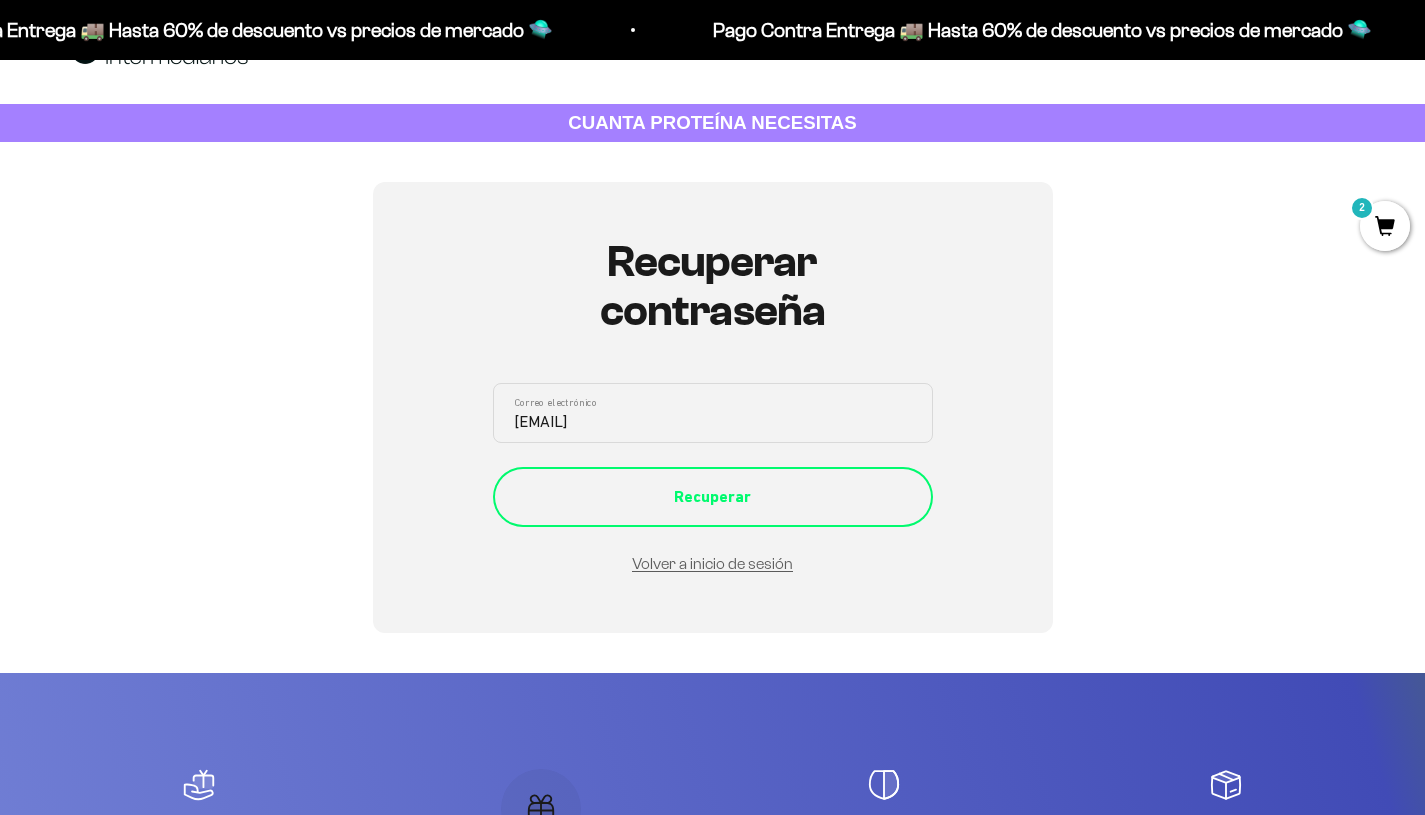 click on "Recuperar" at bounding box center (713, 497) 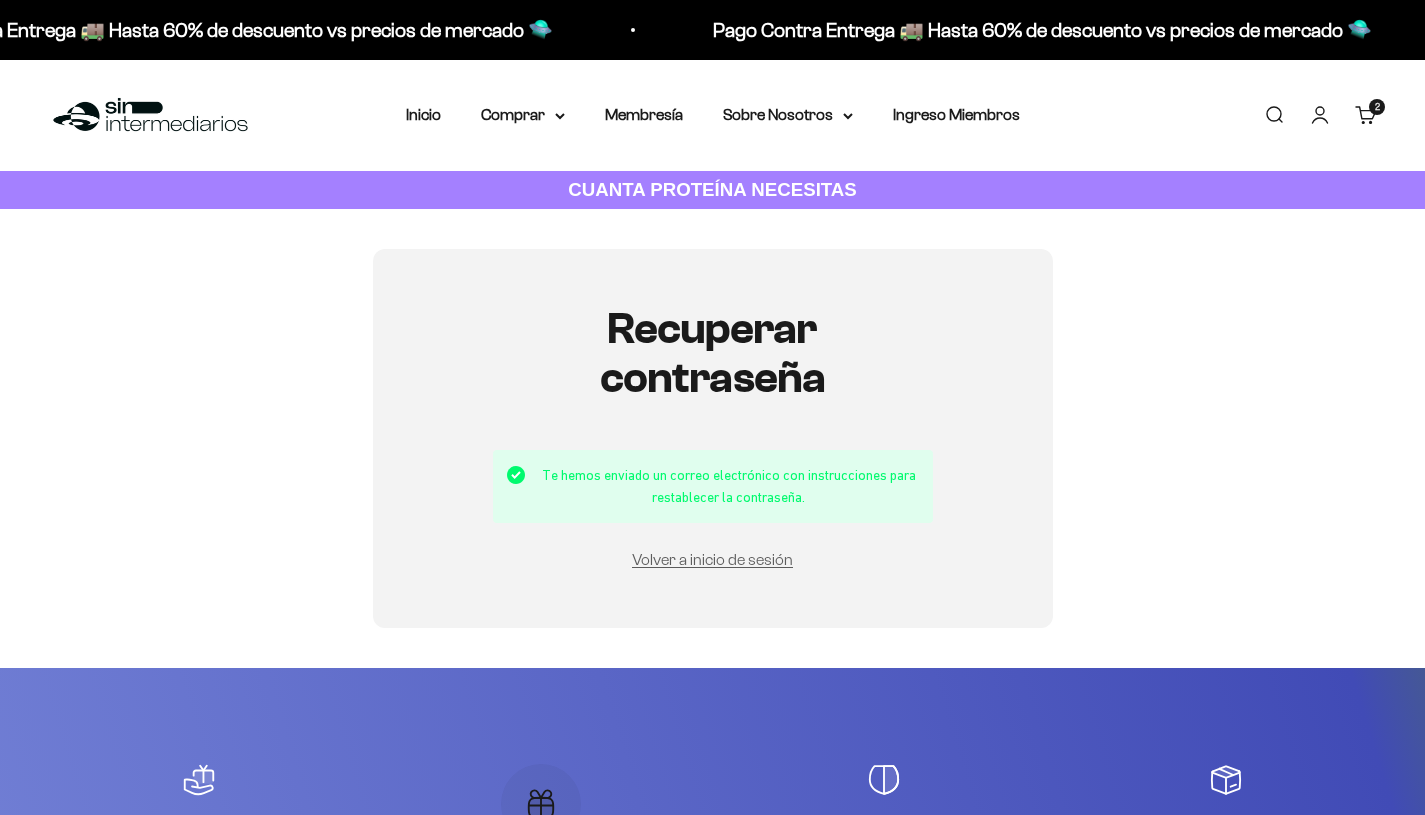 scroll, scrollTop: 0, scrollLeft: 0, axis: both 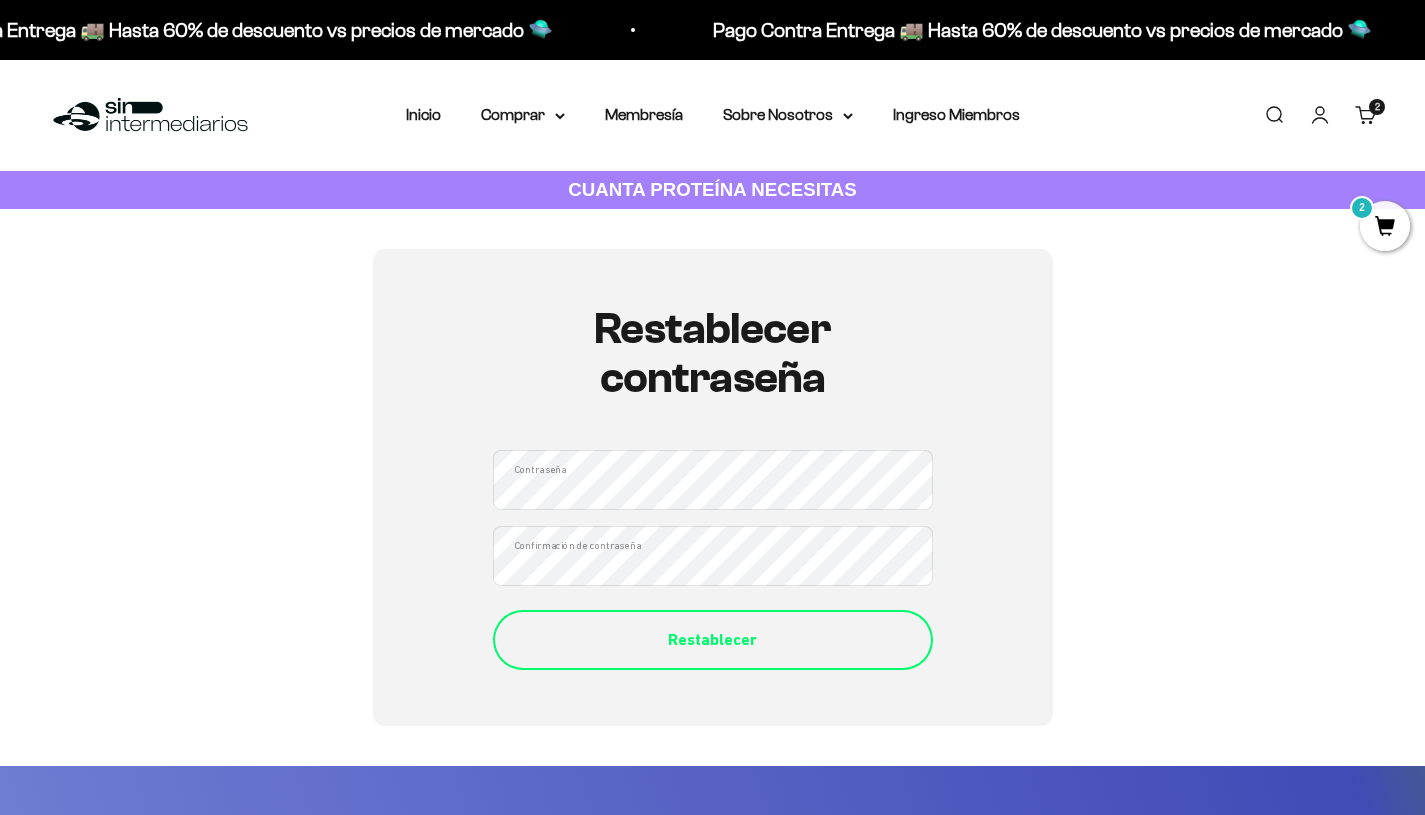 click on "Restablecer" at bounding box center (713, 640) 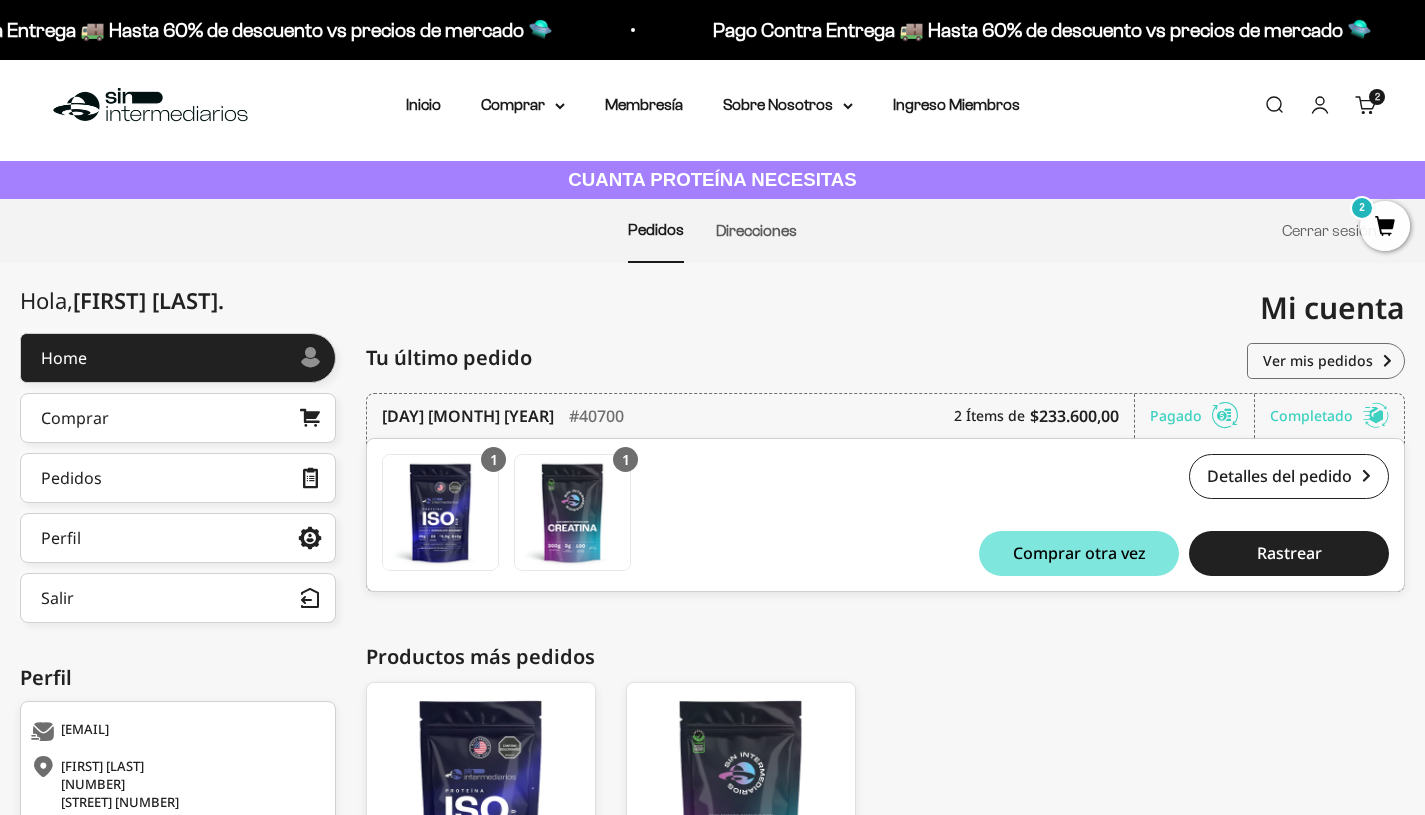 scroll, scrollTop: 0, scrollLeft: 0, axis: both 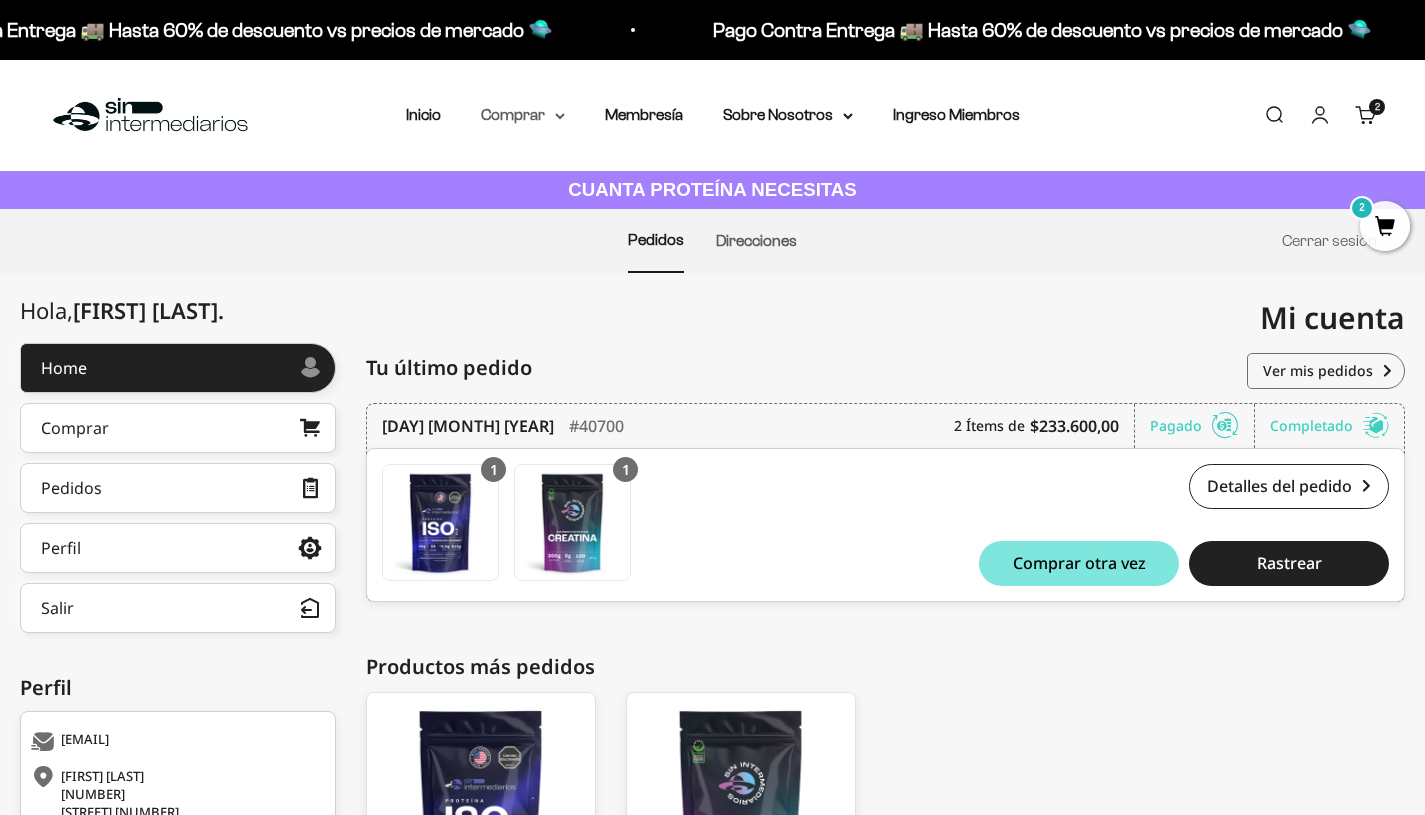 click on "Comprar" at bounding box center [523, 115] 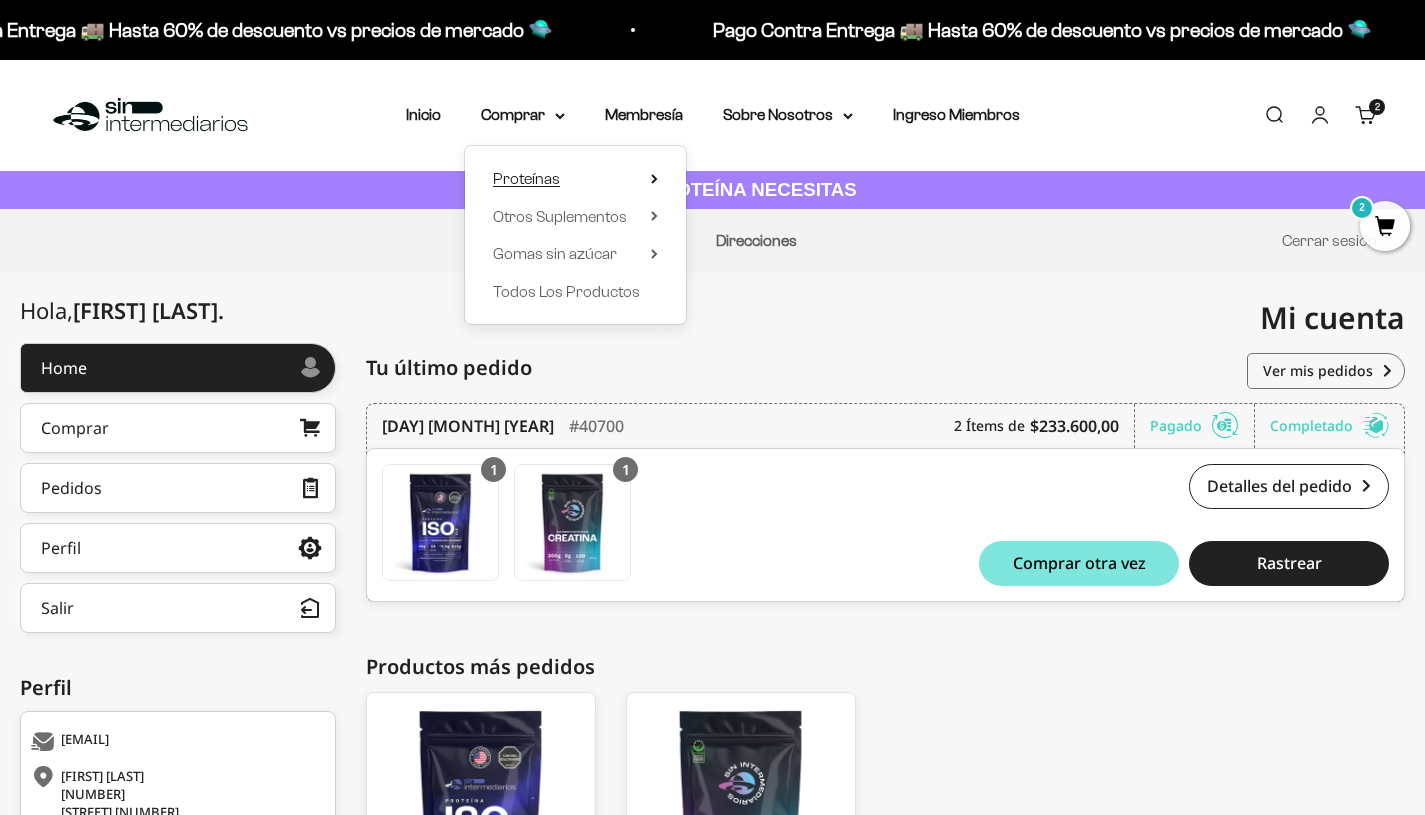 click 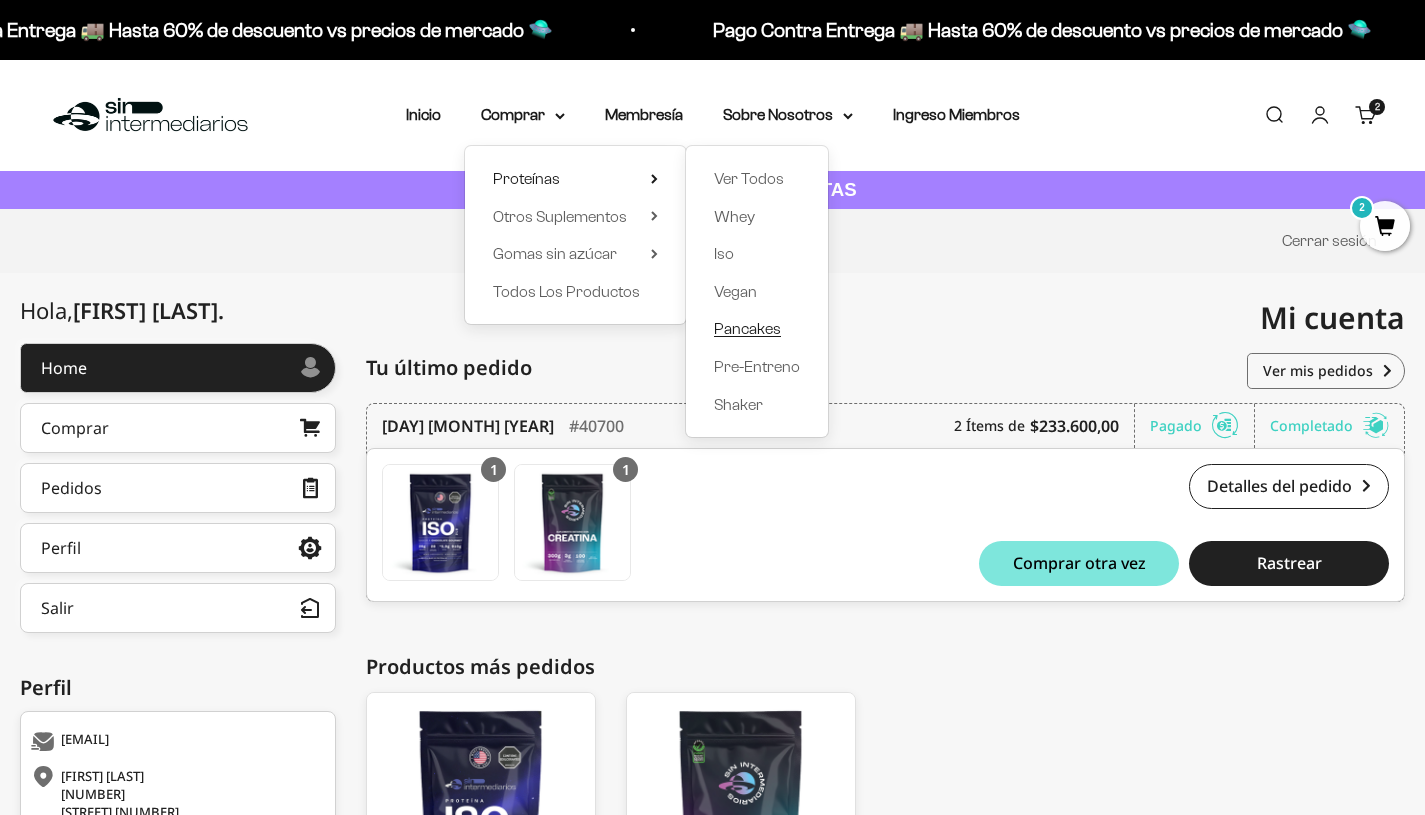 click on "Pancakes" at bounding box center [747, 328] 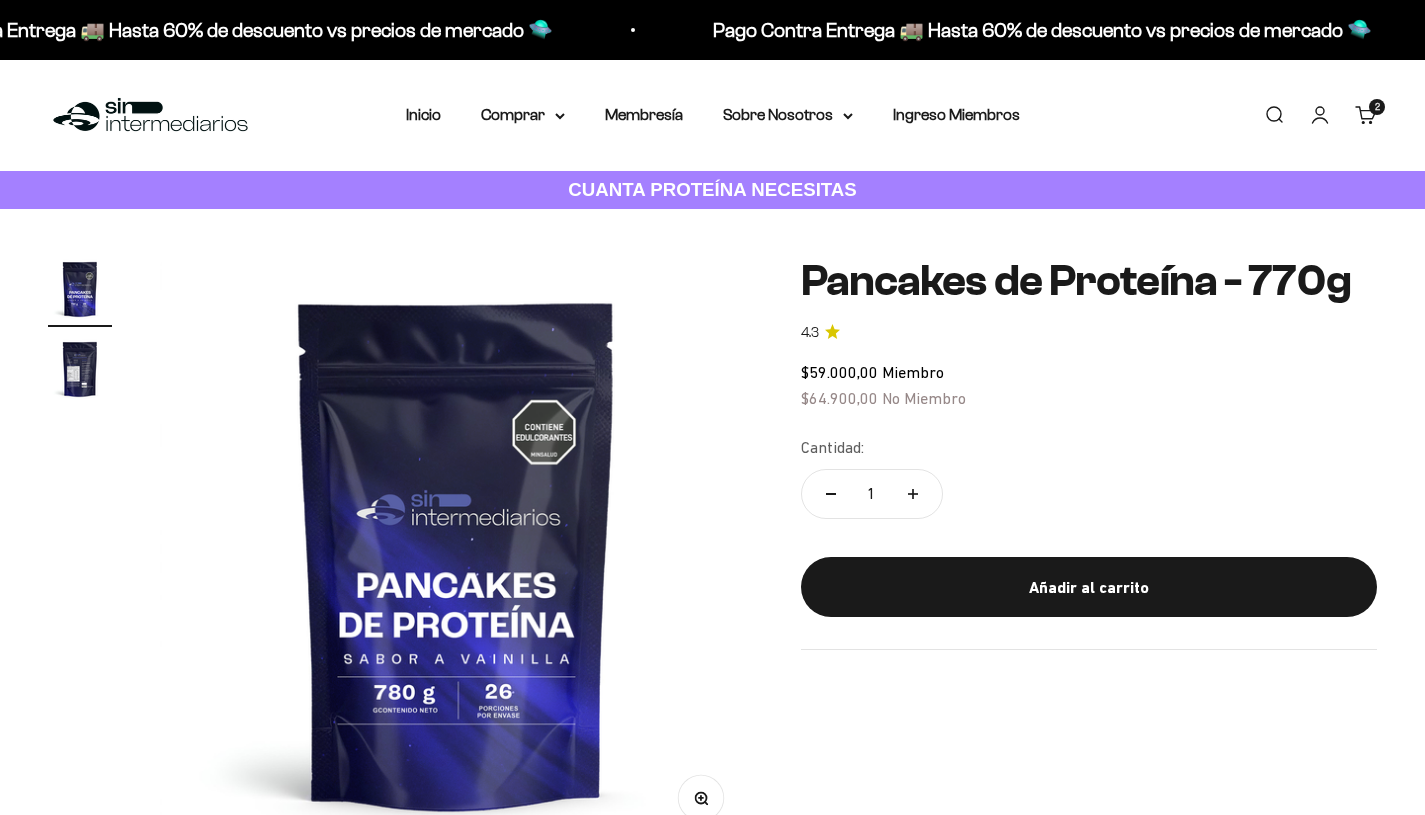 scroll, scrollTop: 0, scrollLeft: 0, axis: both 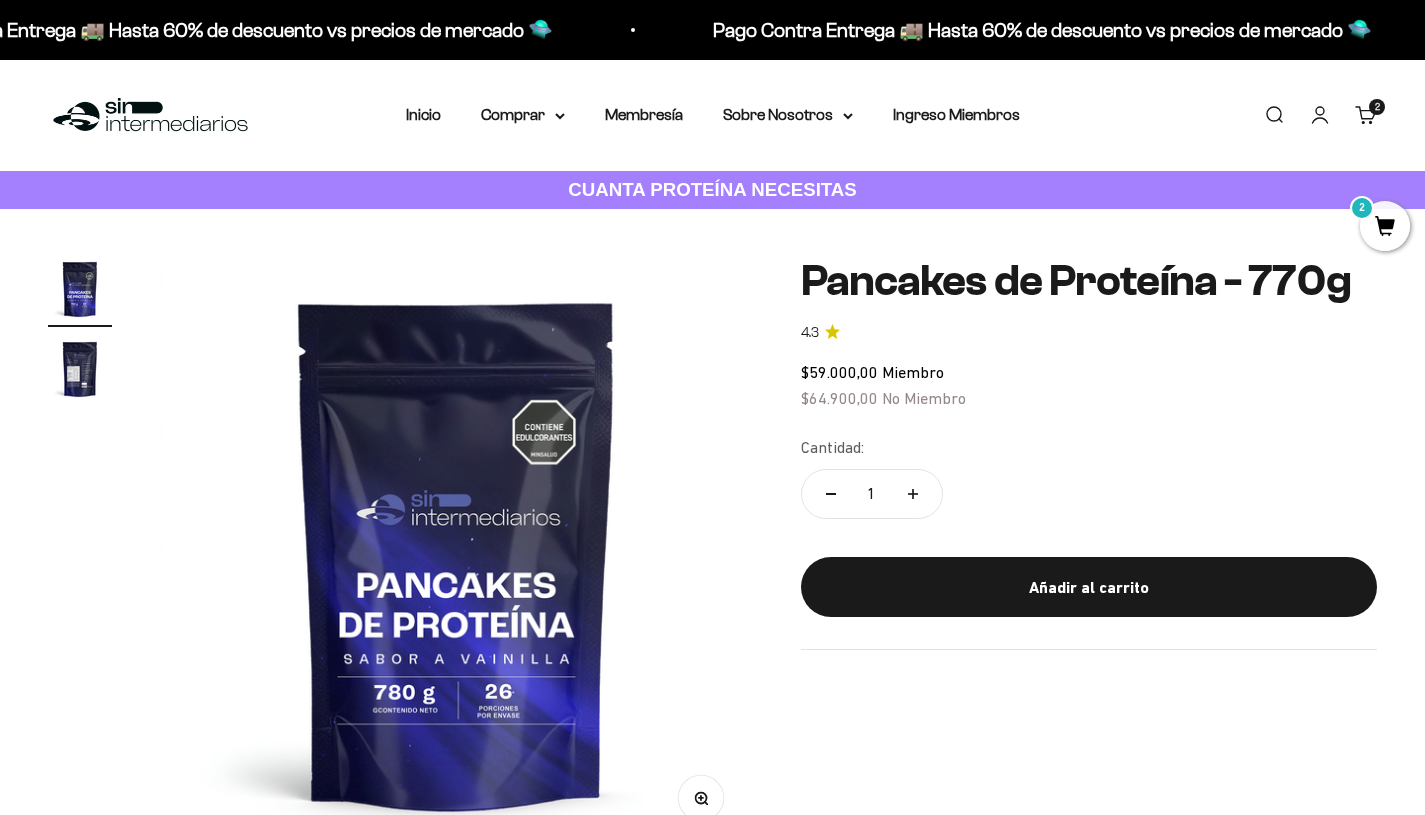 click at bounding box center [80, 369] 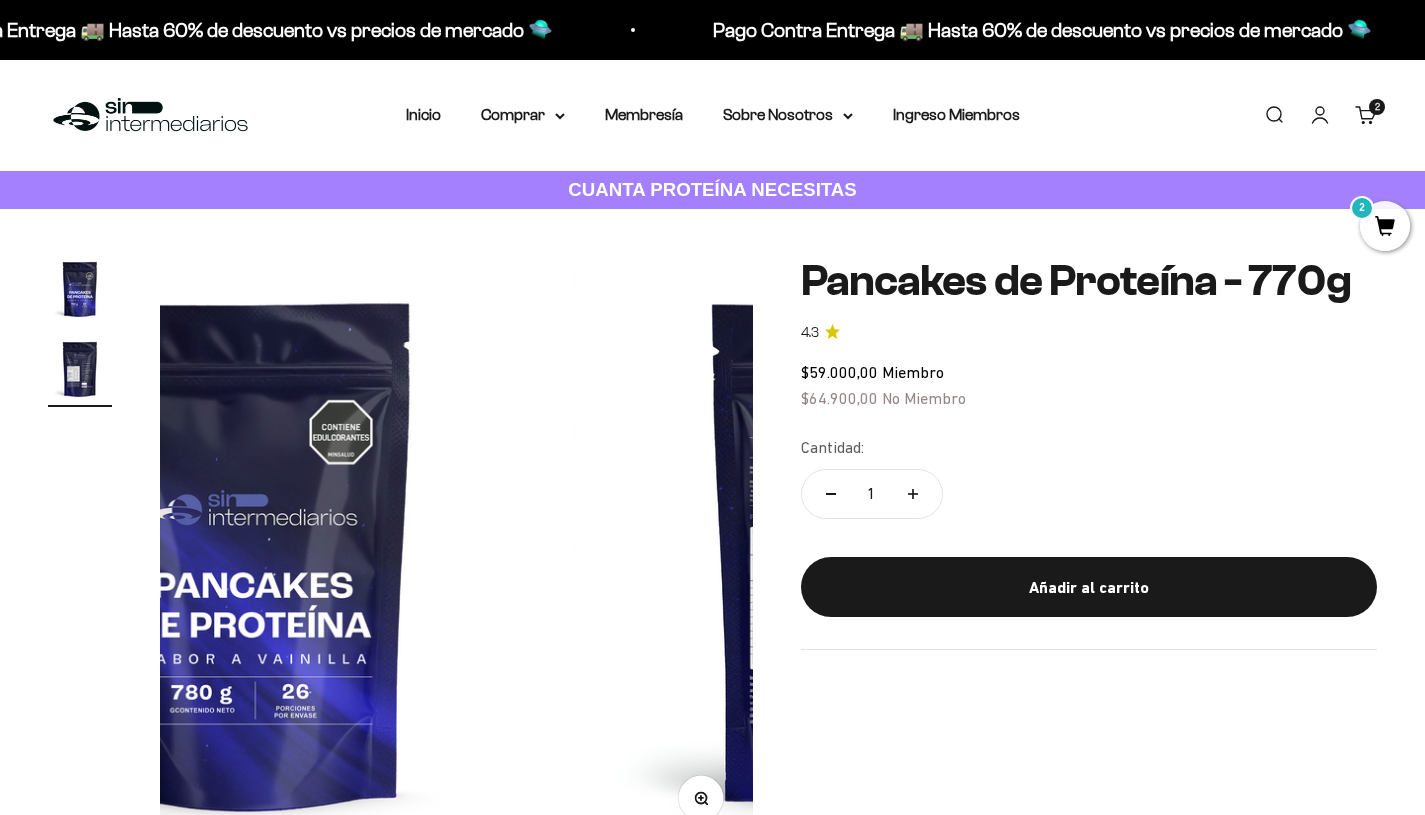 scroll, scrollTop: 0, scrollLeft: 410, axis: horizontal 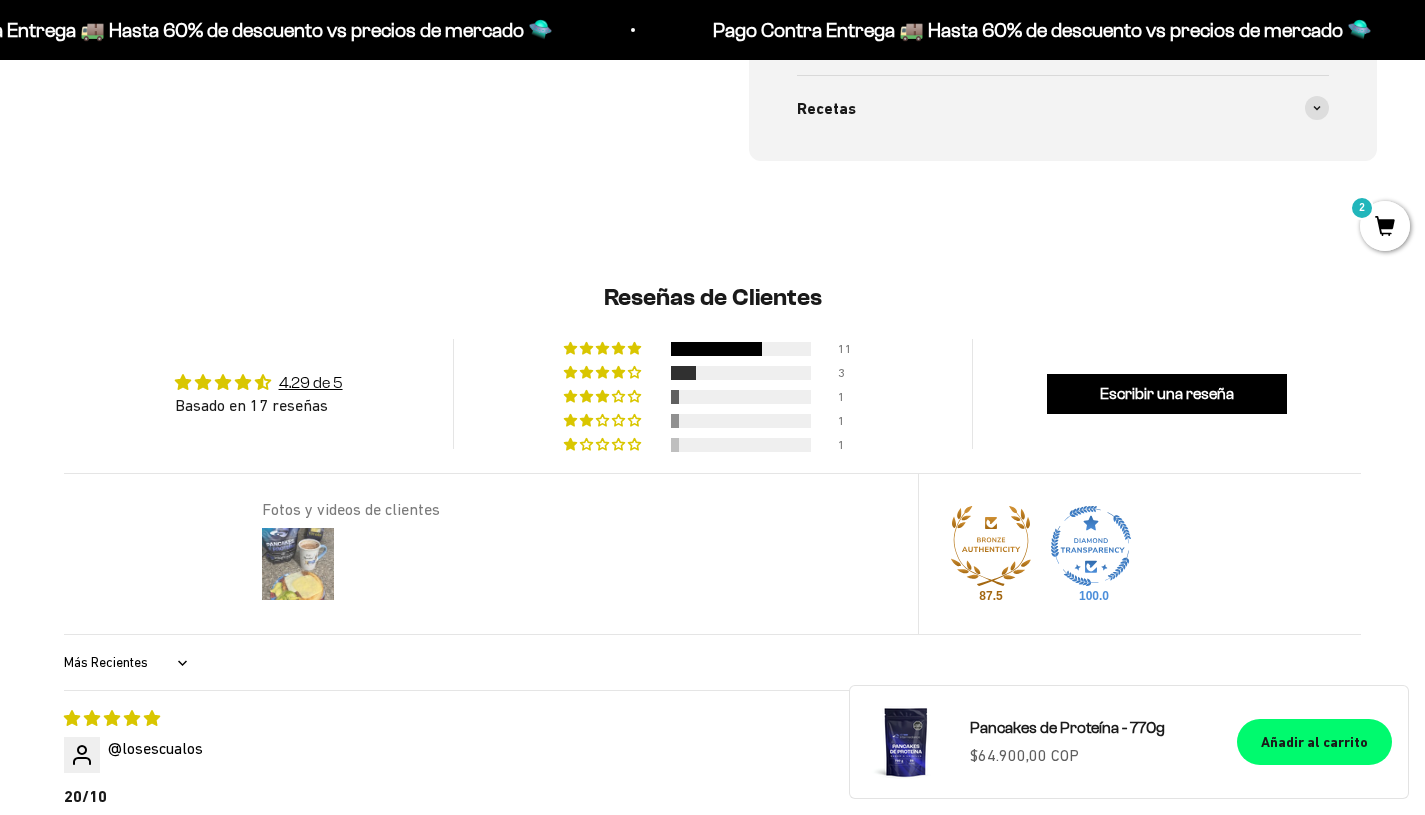 click at bounding box center (298, 564) 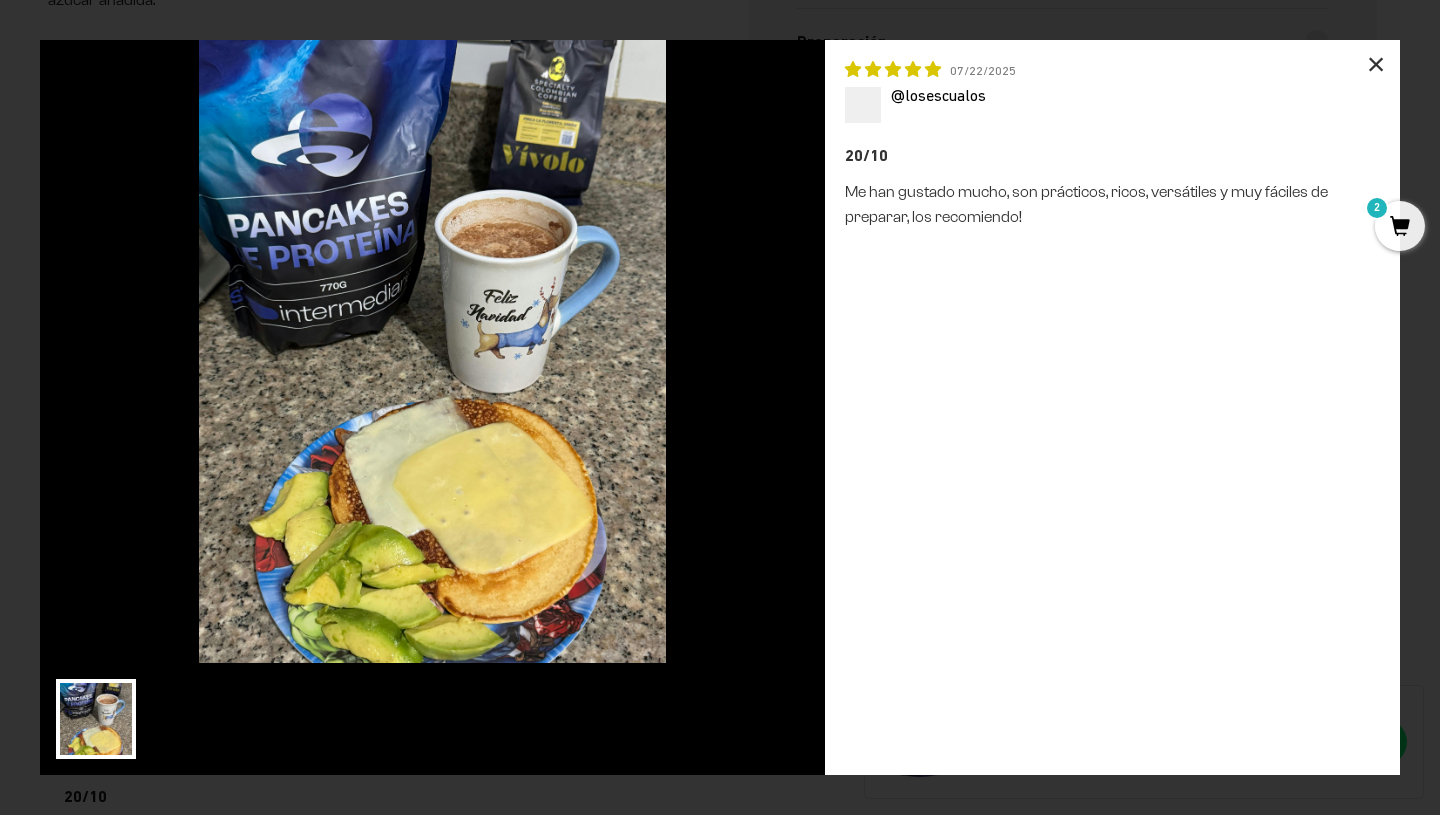 click on "×" at bounding box center (1376, 64) 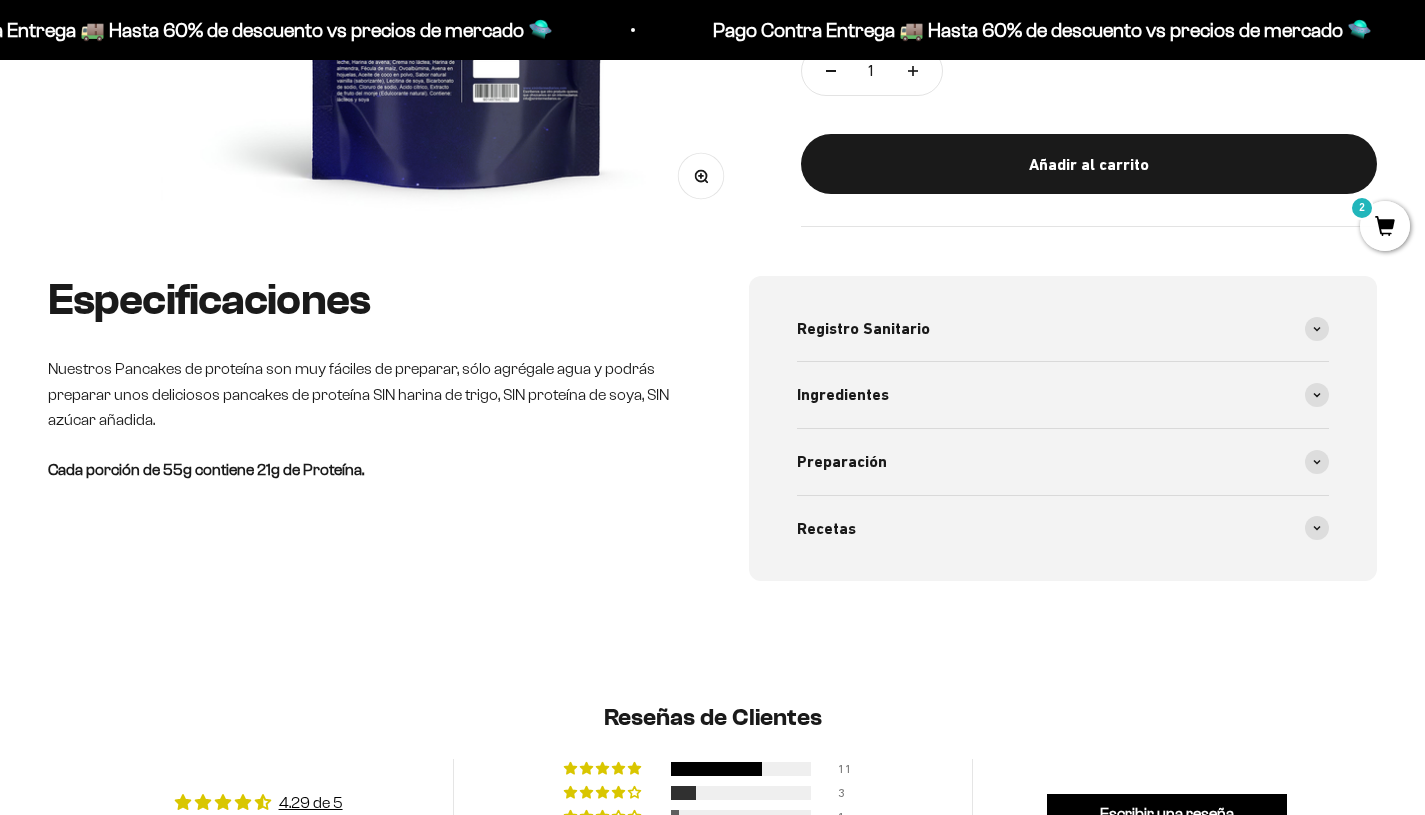 scroll, scrollTop: 0, scrollLeft: 0, axis: both 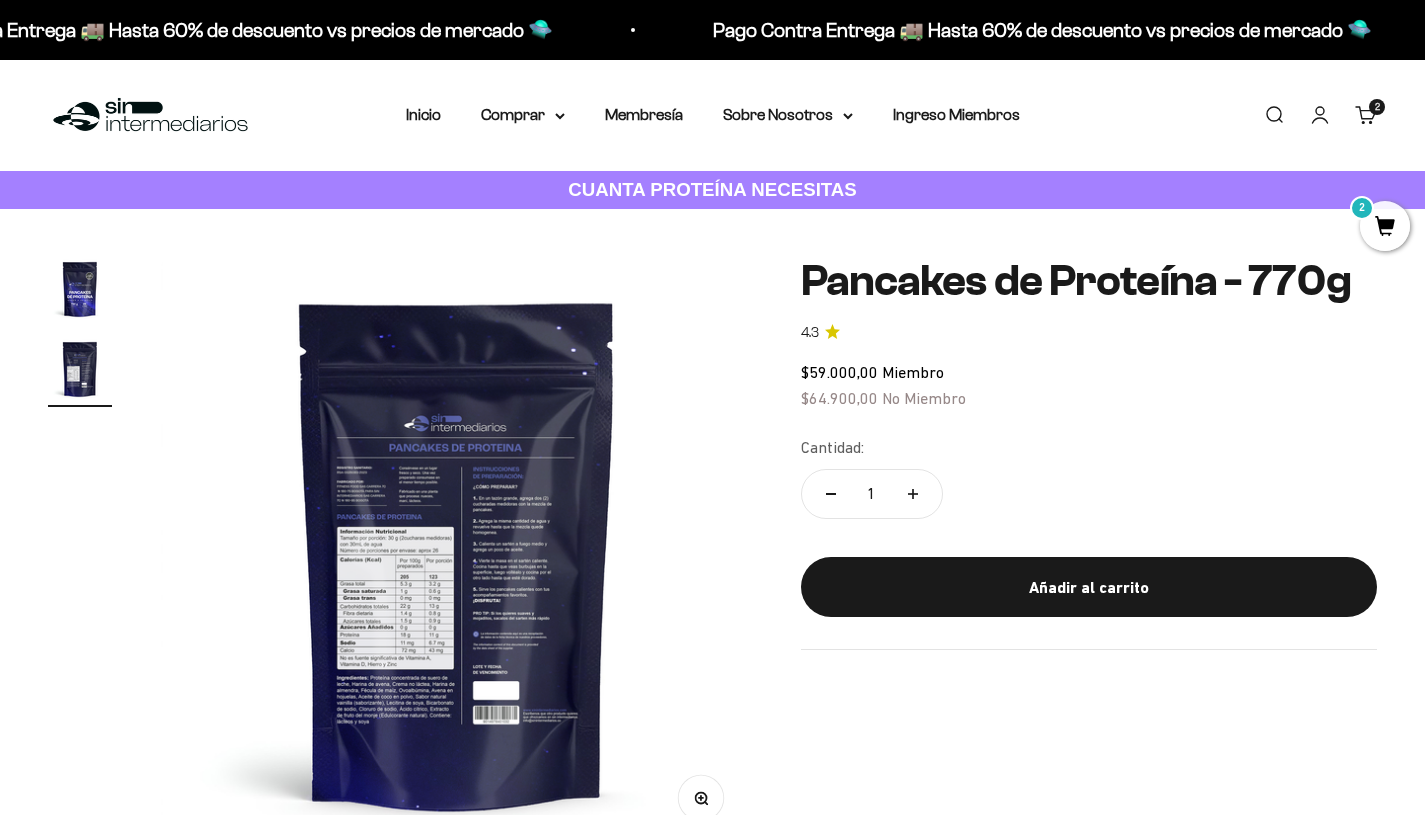 click at bounding box center [80, 289] 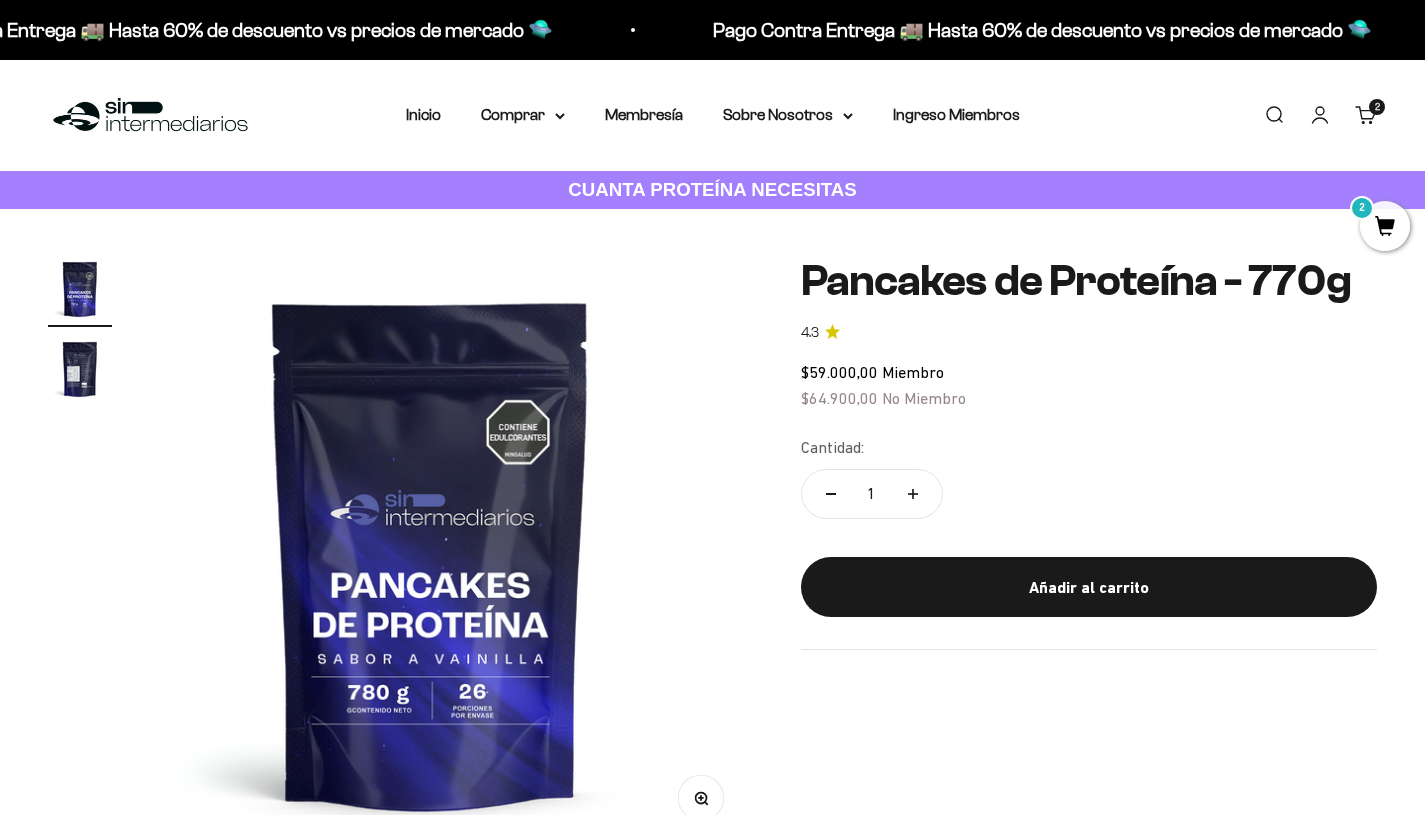 scroll, scrollTop: 0, scrollLeft: 0, axis: both 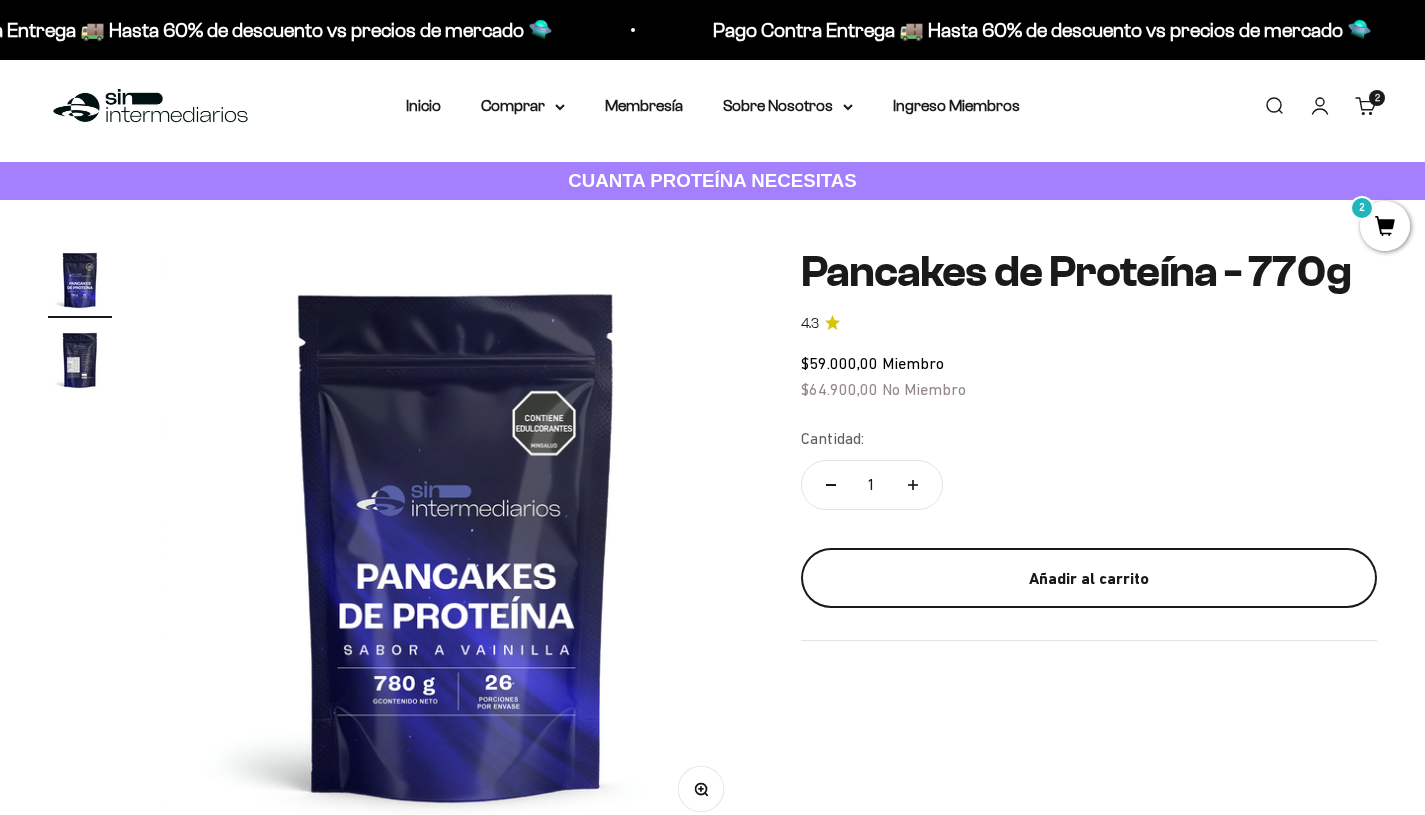 click on "Añadir al carrito" at bounding box center [1089, 579] 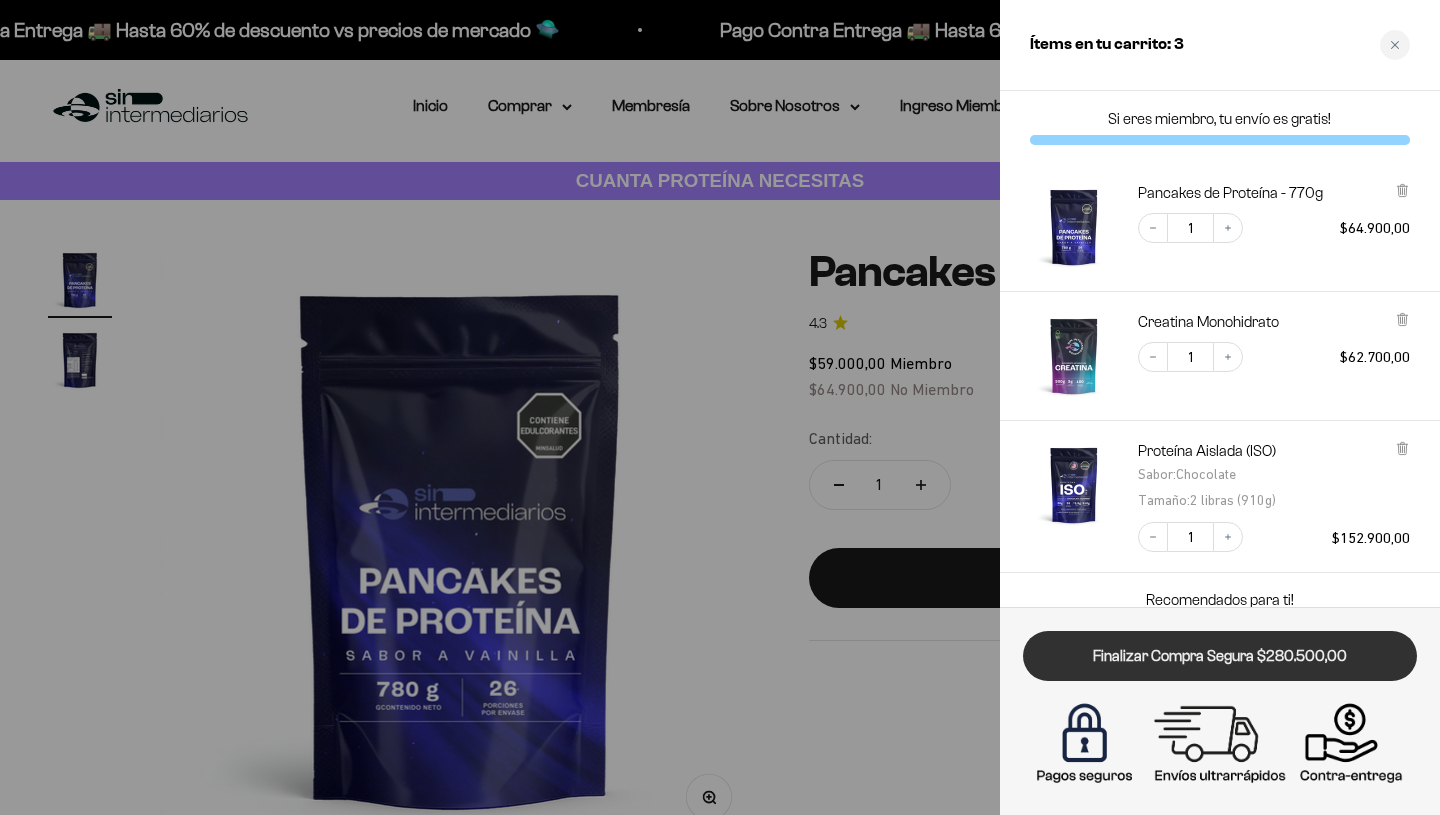 click on "Finalizar Compra Segura $280.500,00" at bounding box center [1220, 656] 